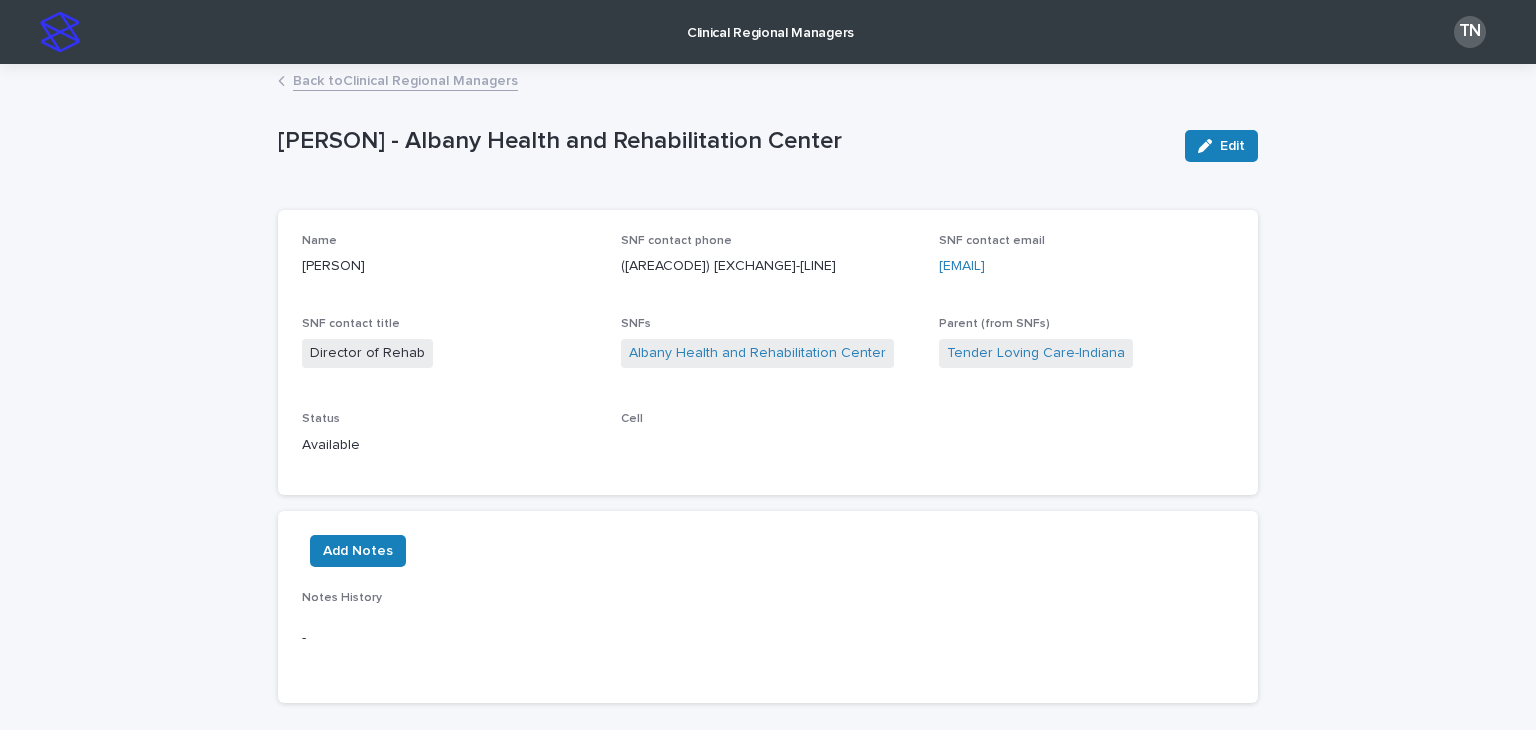 scroll, scrollTop: 0, scrollLeft: 0, axis: both 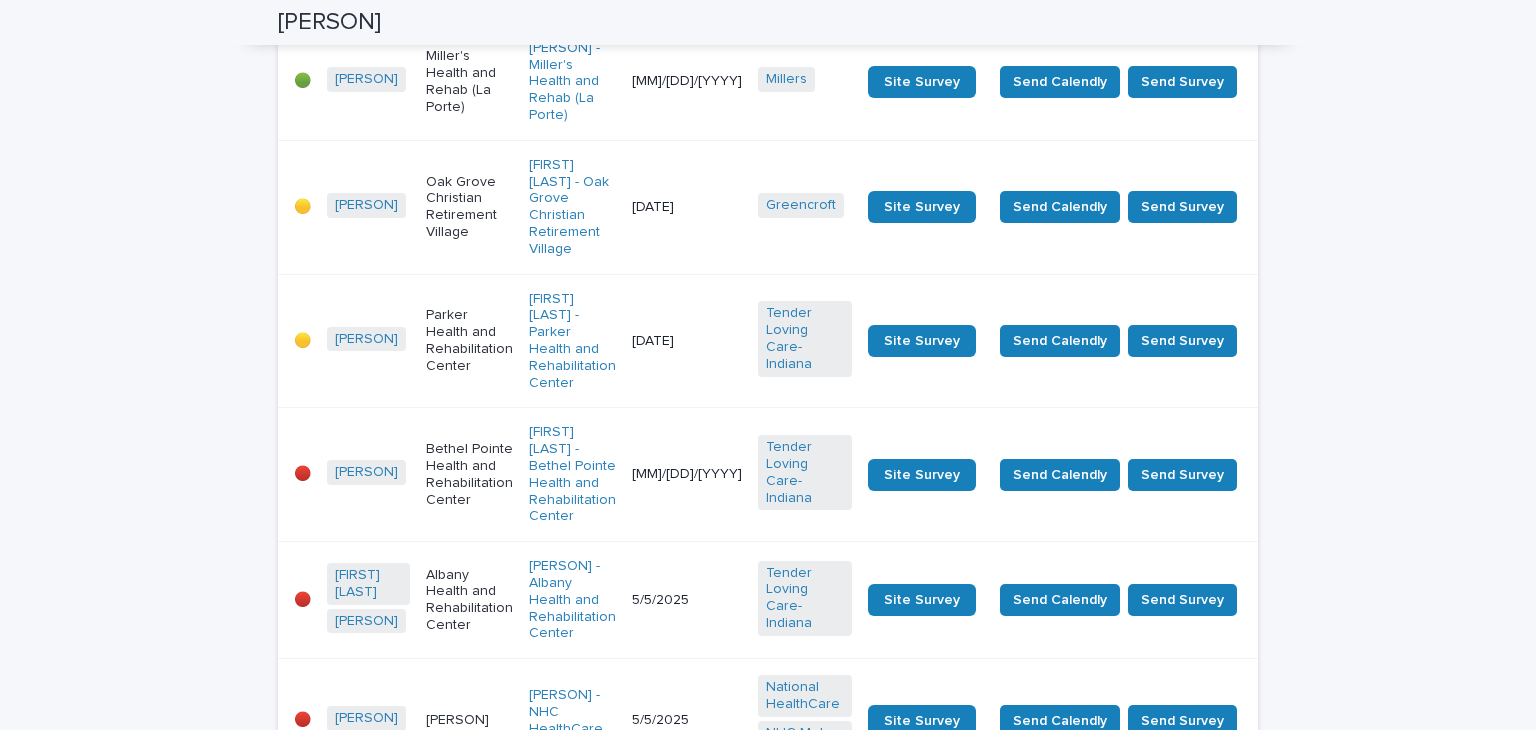 click on "[FACILITY_NAME]" at bounding box center [469, 600] 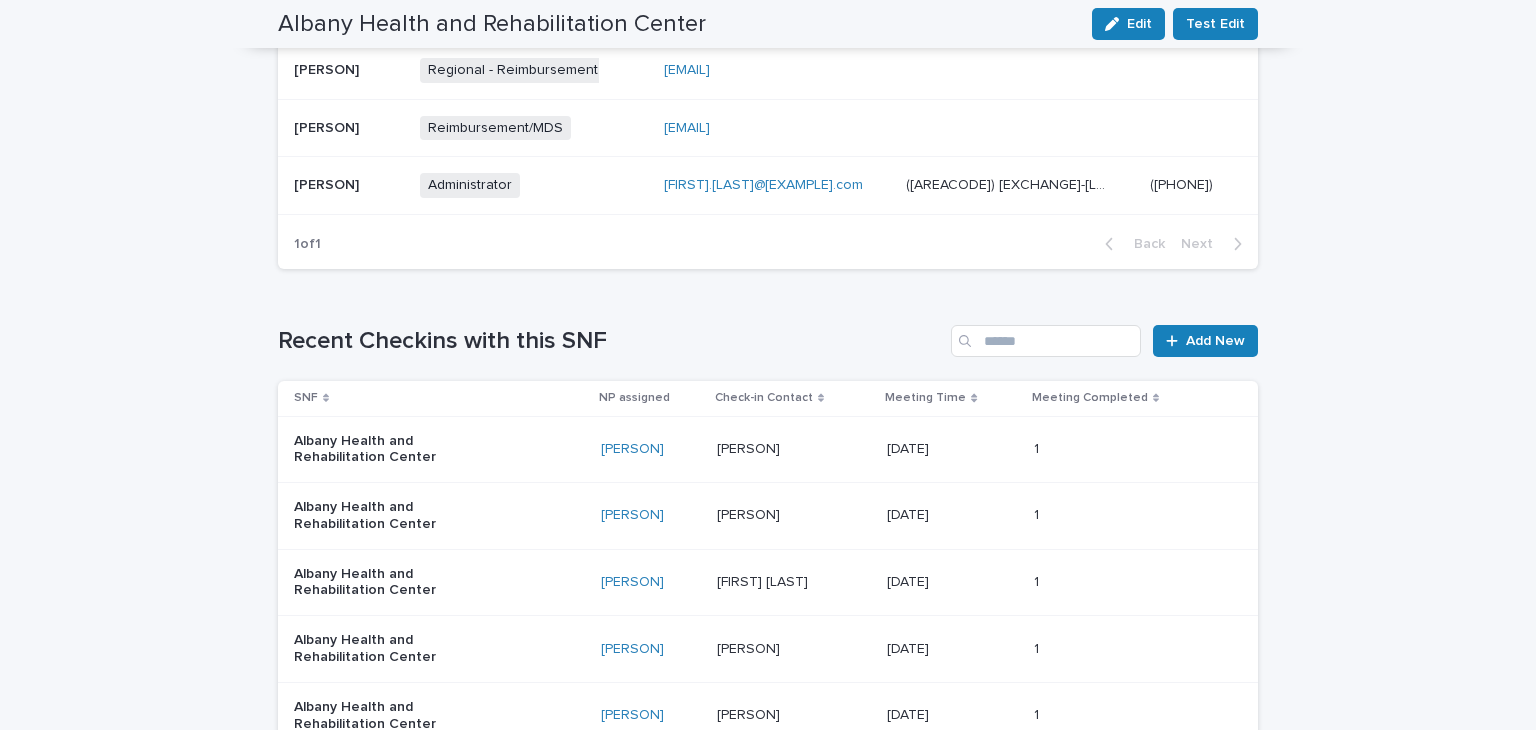 scroll, scrollTop: 1062, scrollLeft: 0, axis: vertical 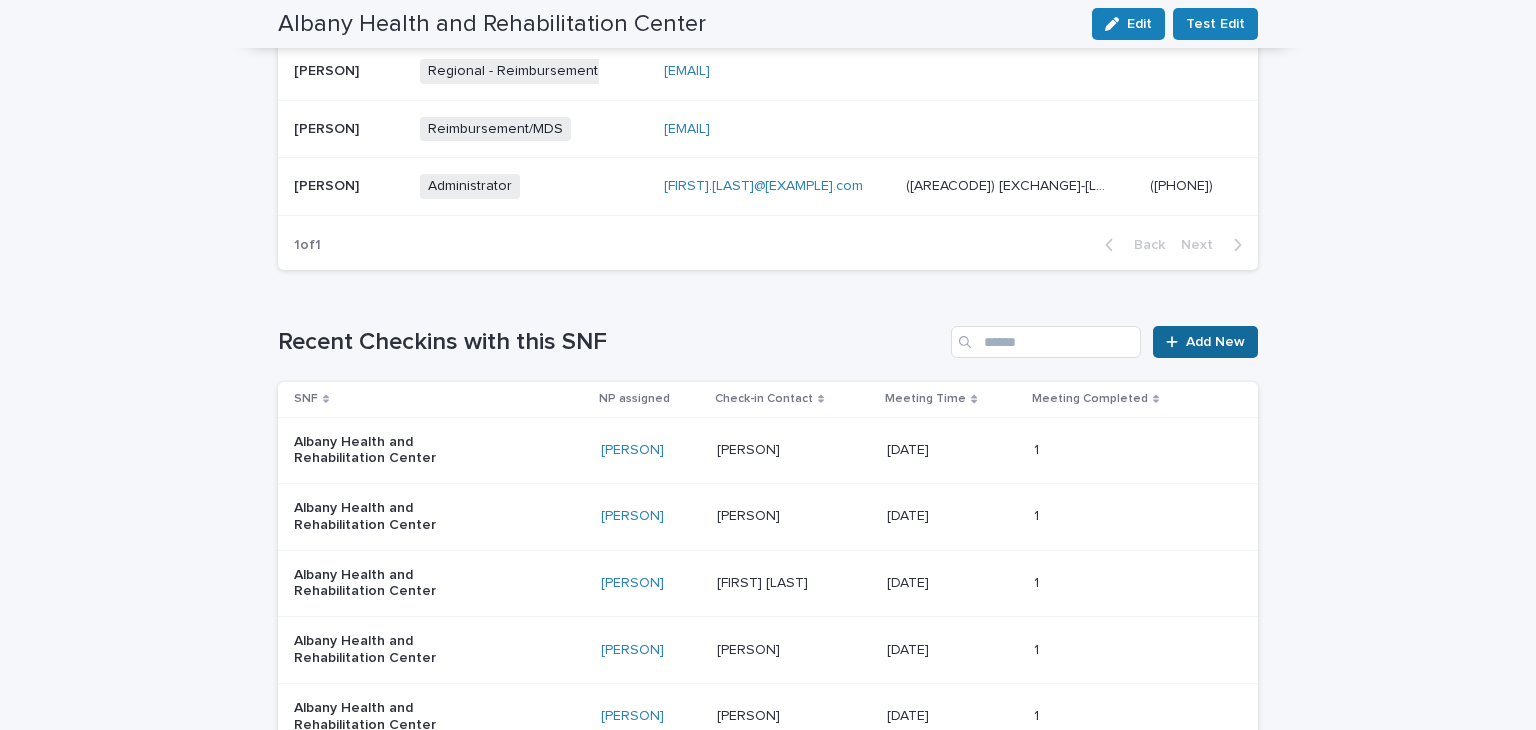 click on "Add New" at bounding box center [1215, 342] 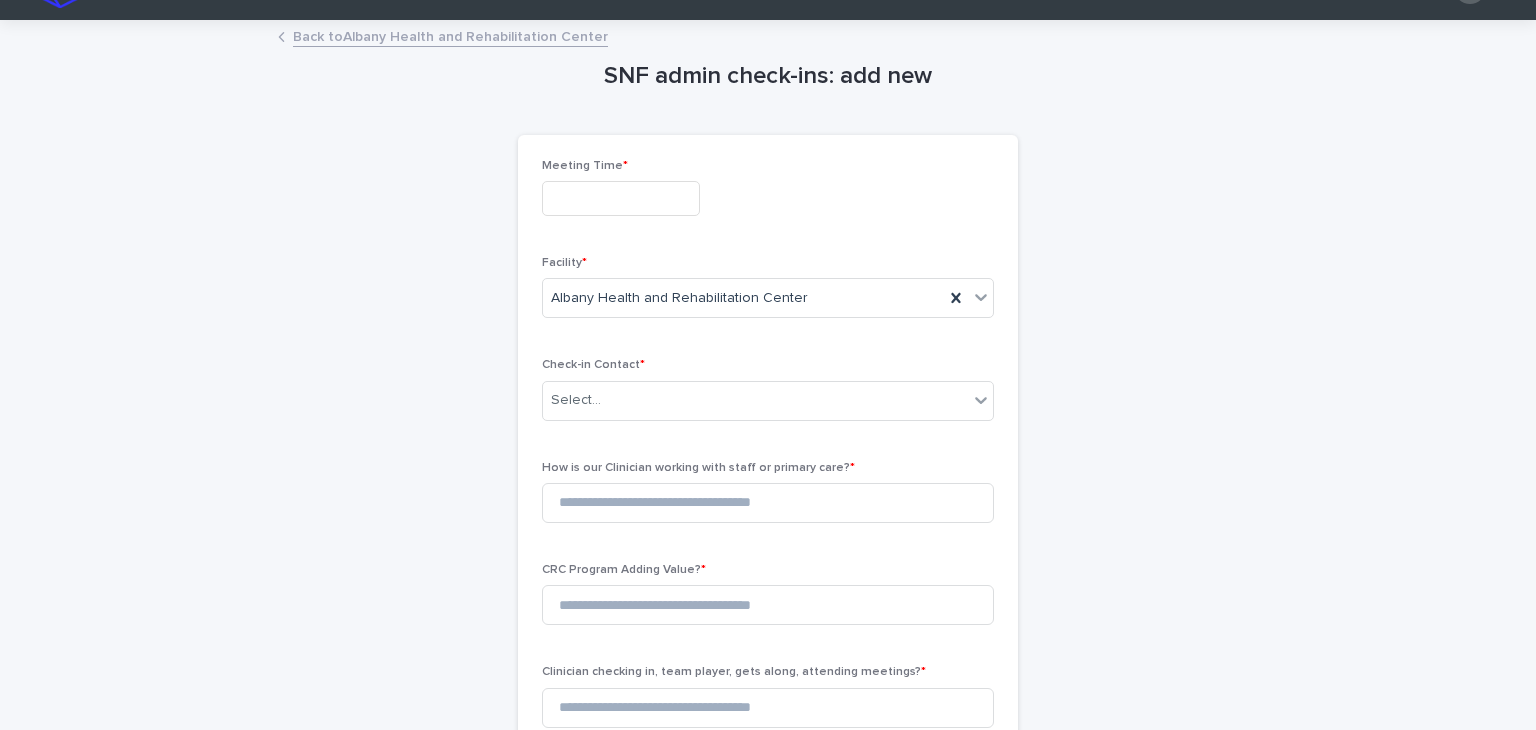 scroll, scrollTop: 0, scrollLeft: 0, axis: both 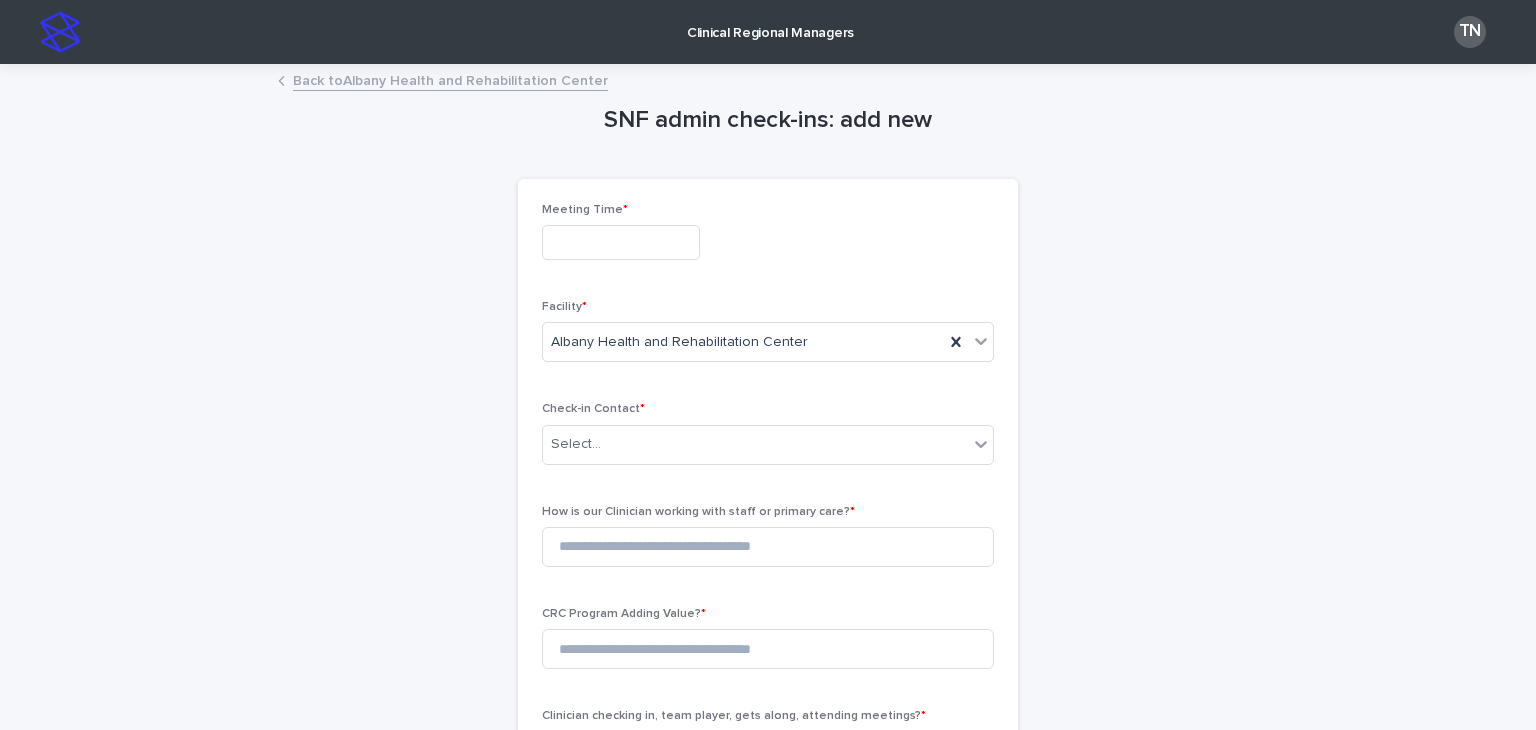 click at bounding box center (621, 242) 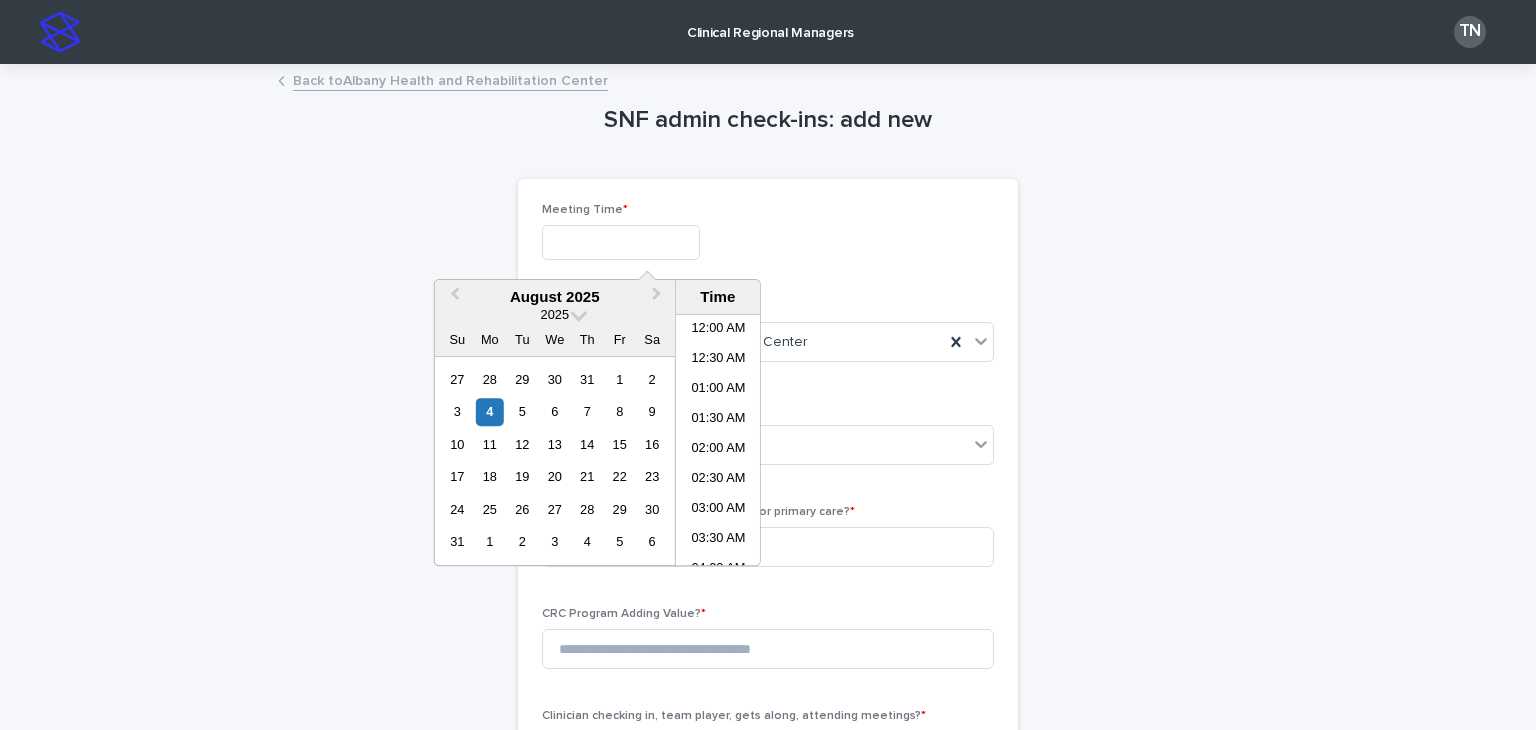 scroll, scrollTop: 760, scrollLeft: 0, axis: vertical 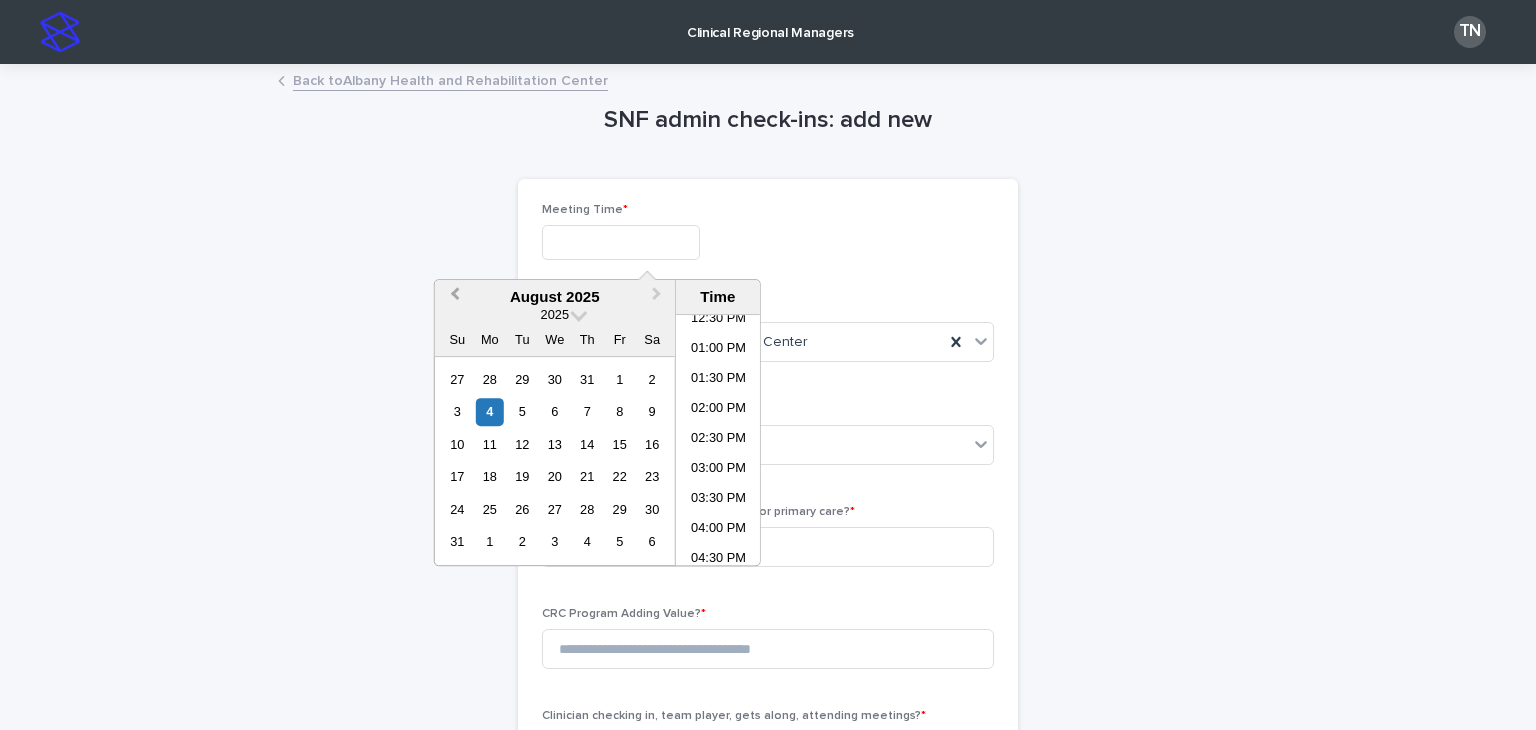 click on "Previous Month" at bounding box center [455, 297] 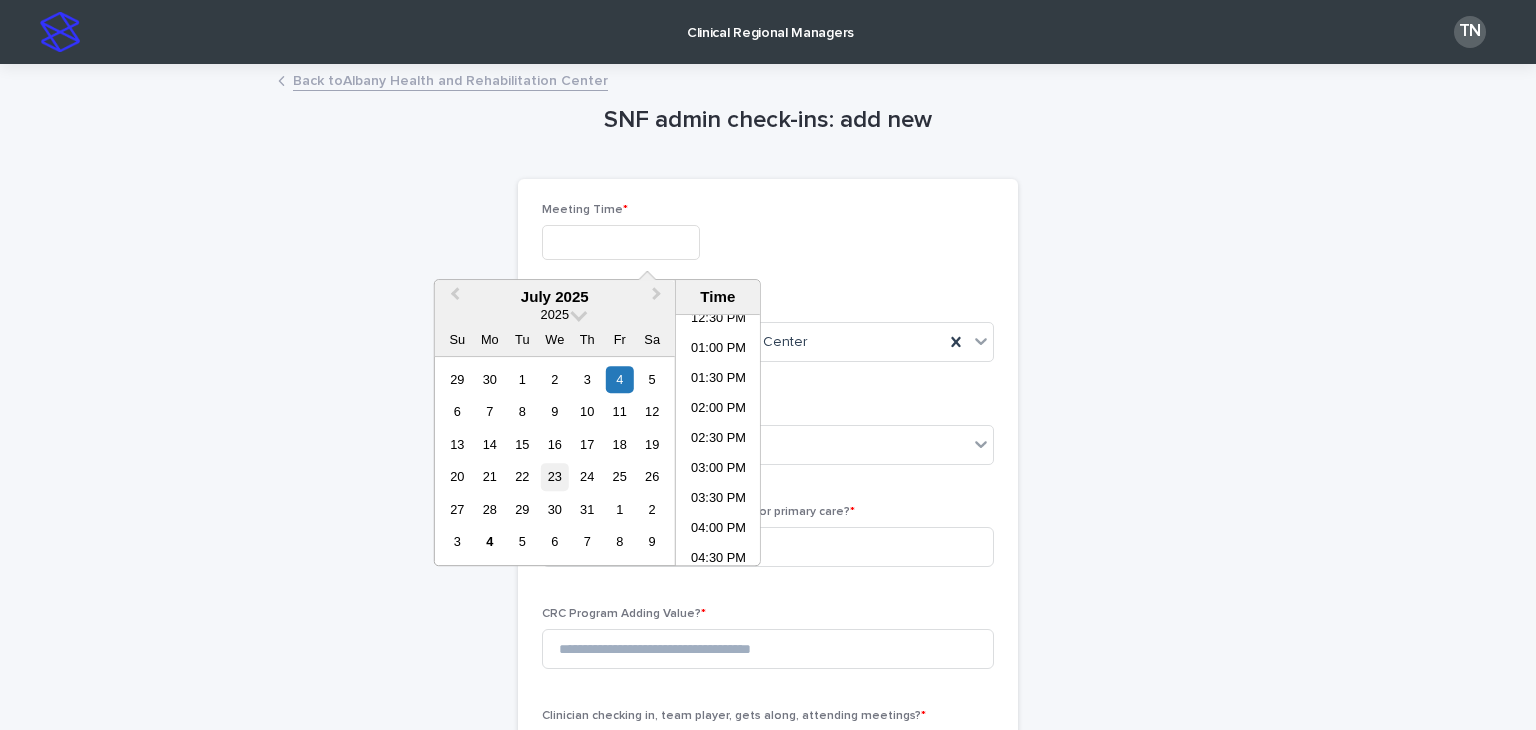 click on "23" at bounding box center (554, 477) 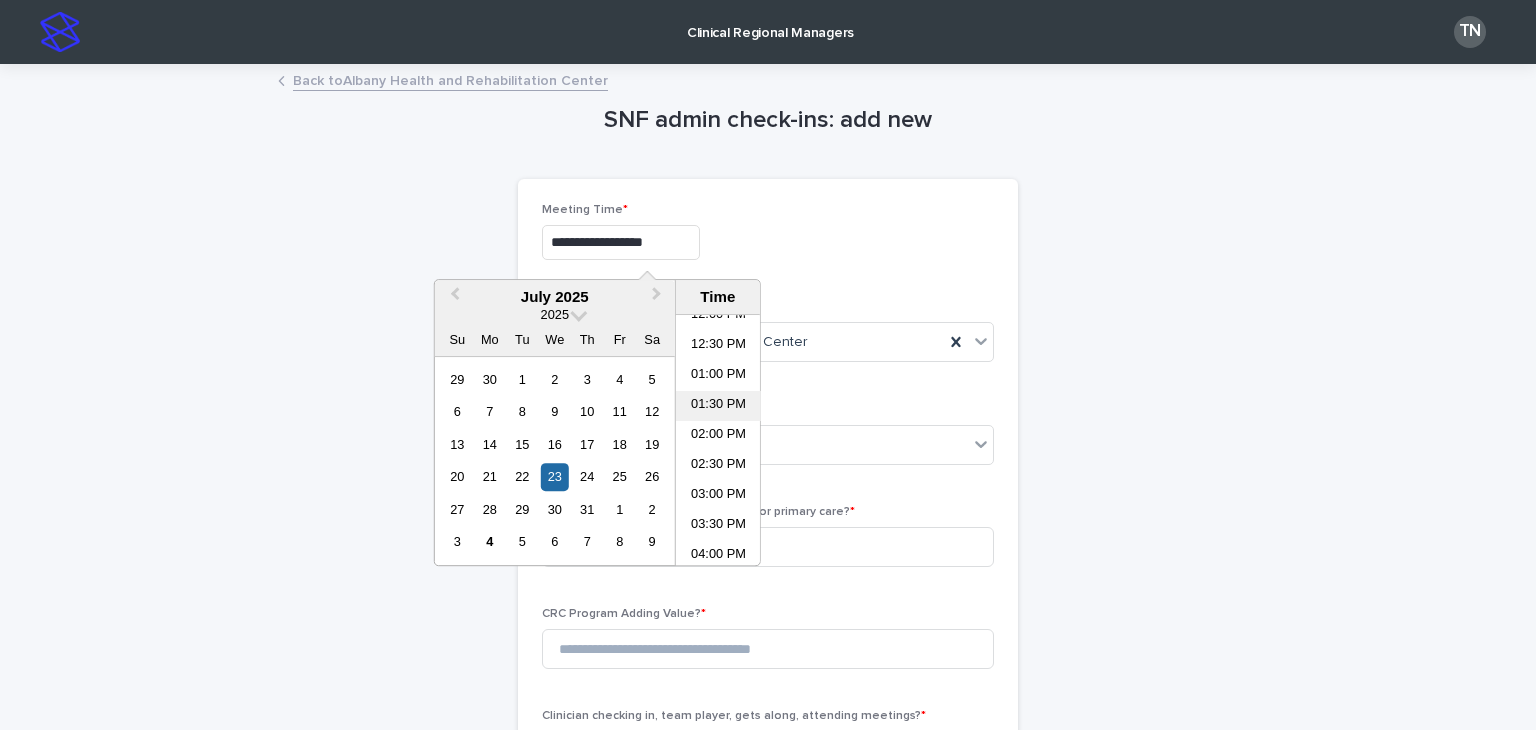scroll, scrollTop: 492, scrollLeft: 0, axis: vertical 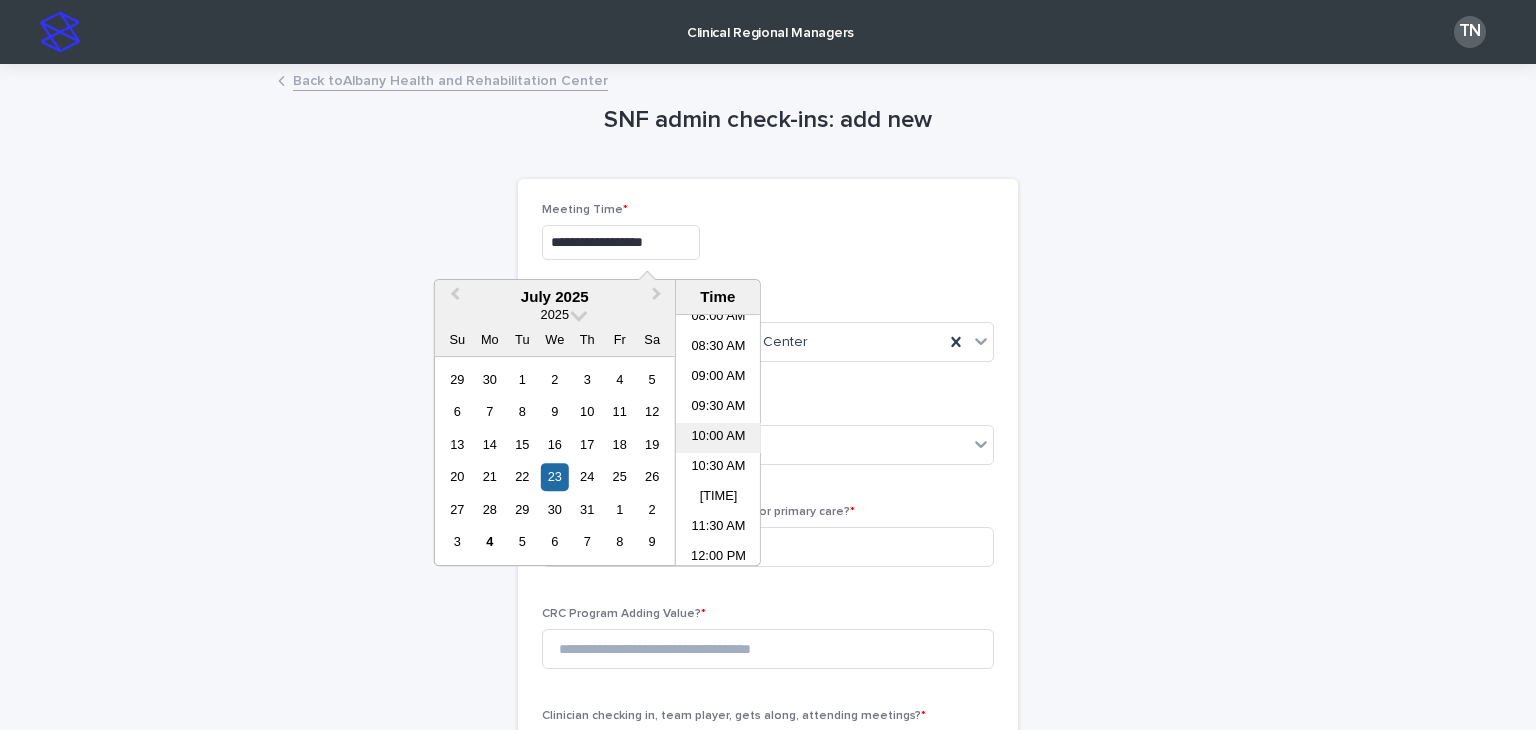 click on "10:00 AM" at bounding box center [718, 438] 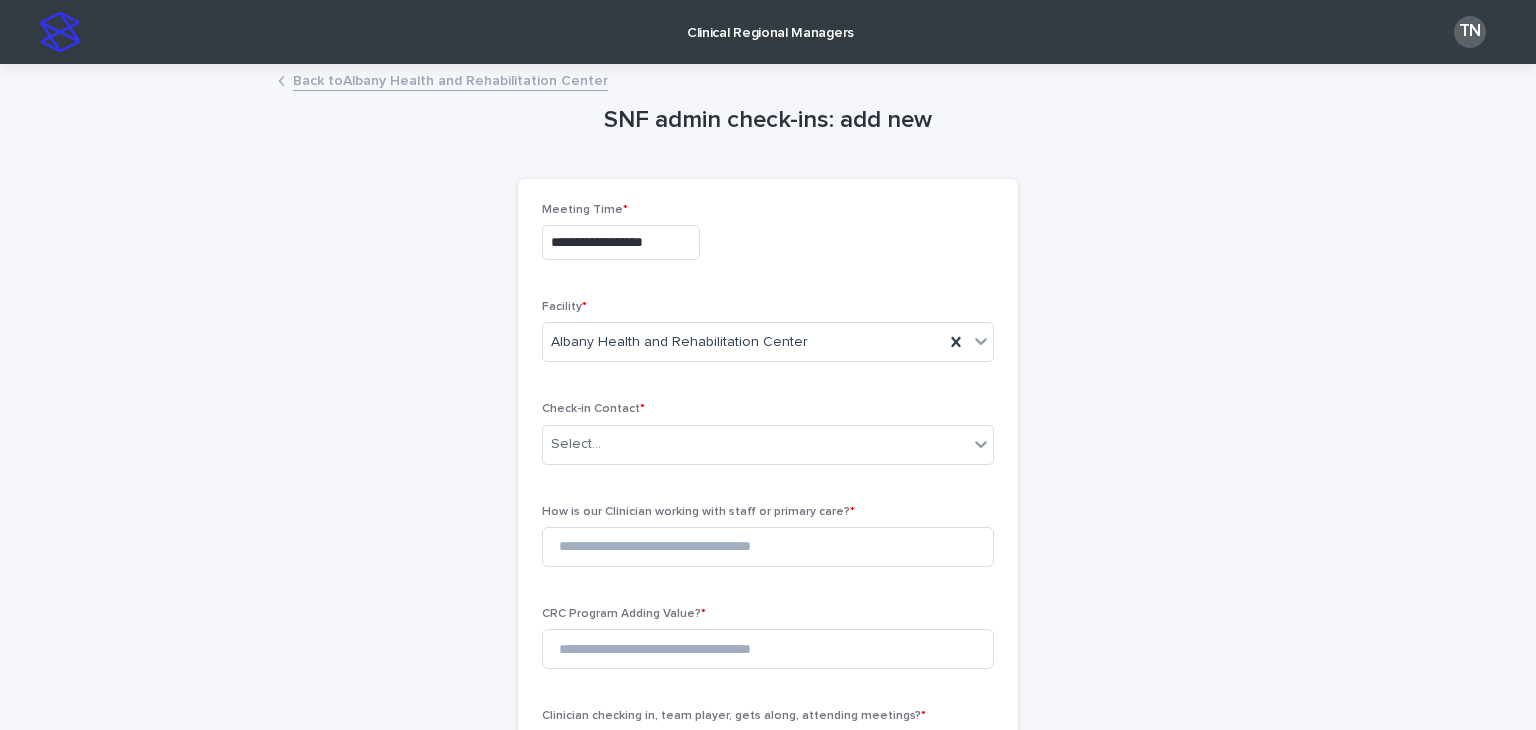 type on "**********" 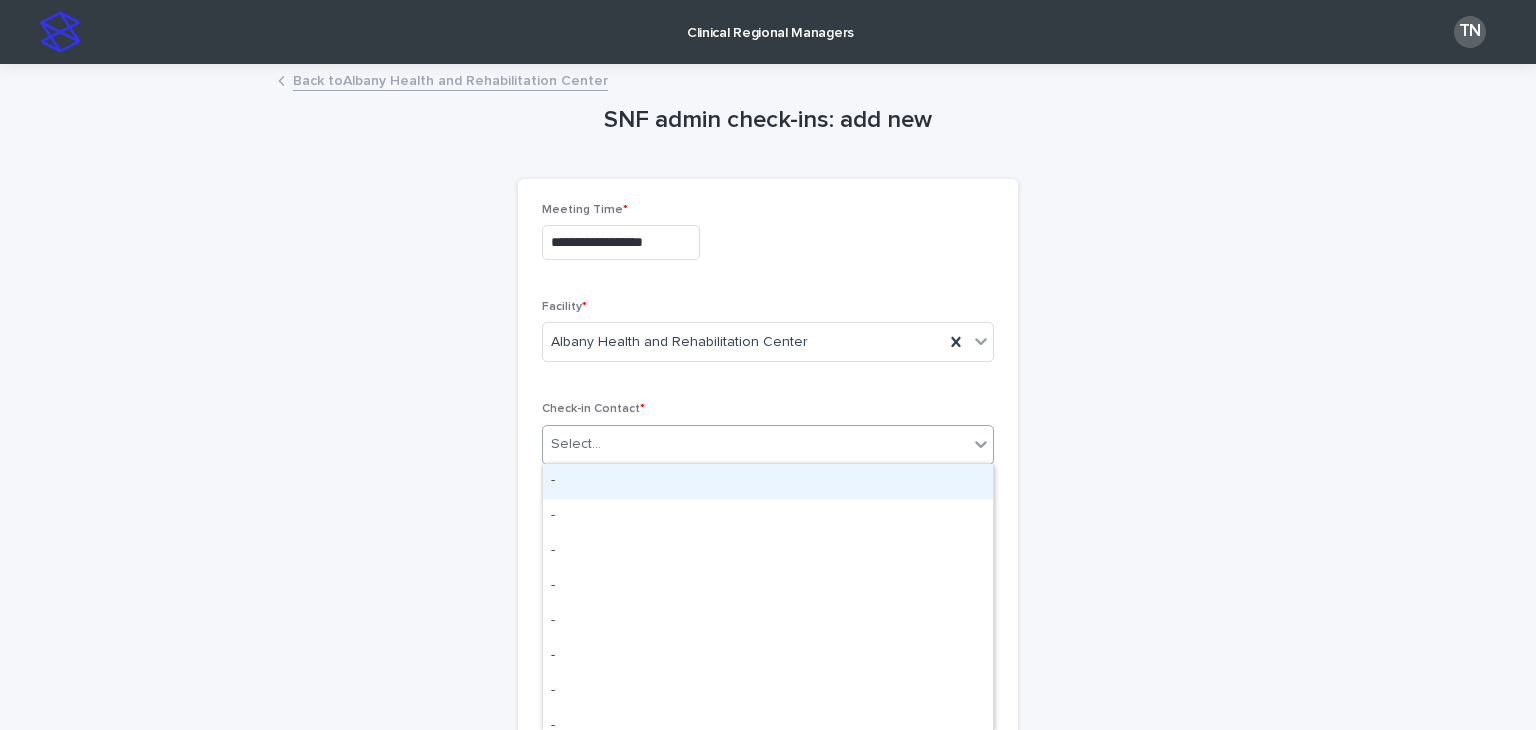click on "Select..." at bounding box center [576, 444] 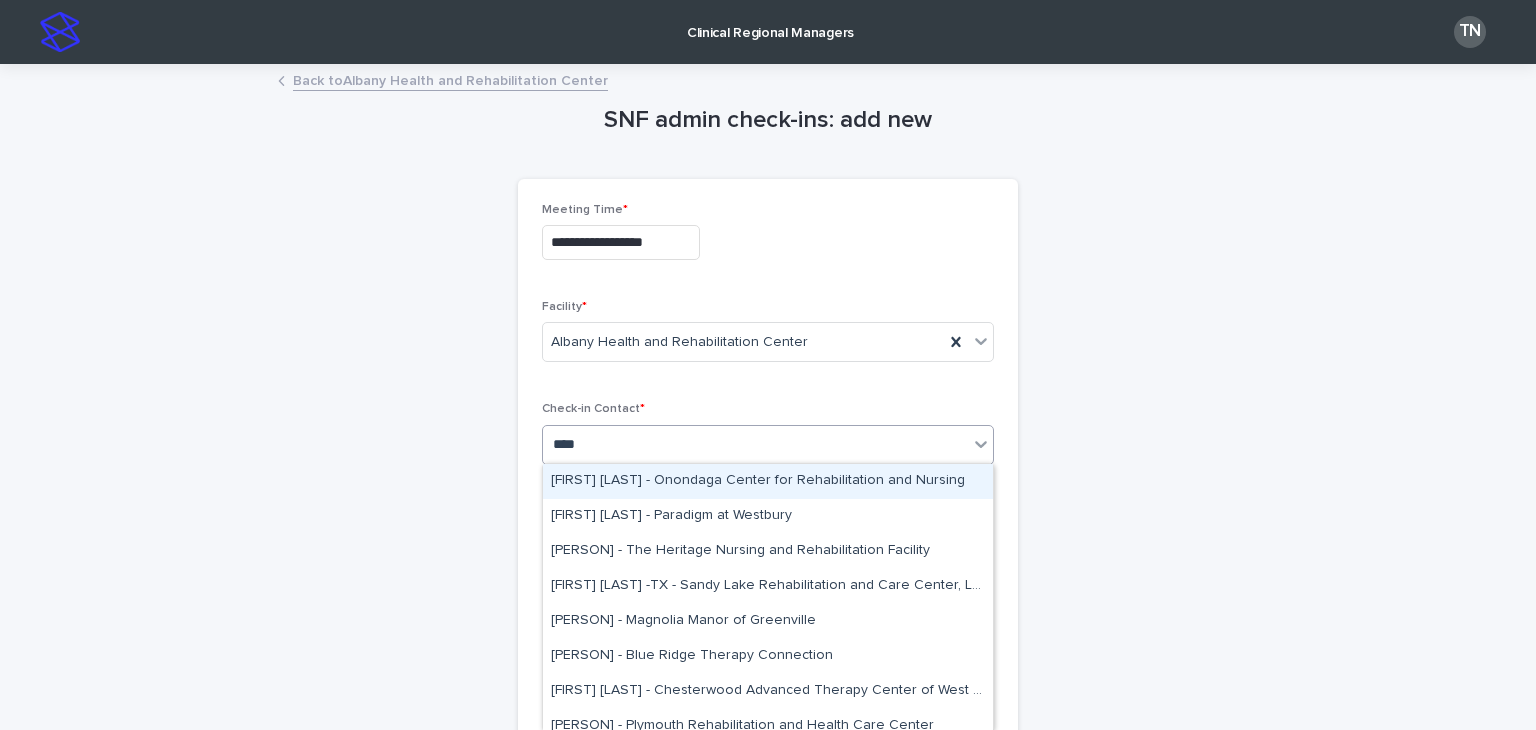 type on "*****" 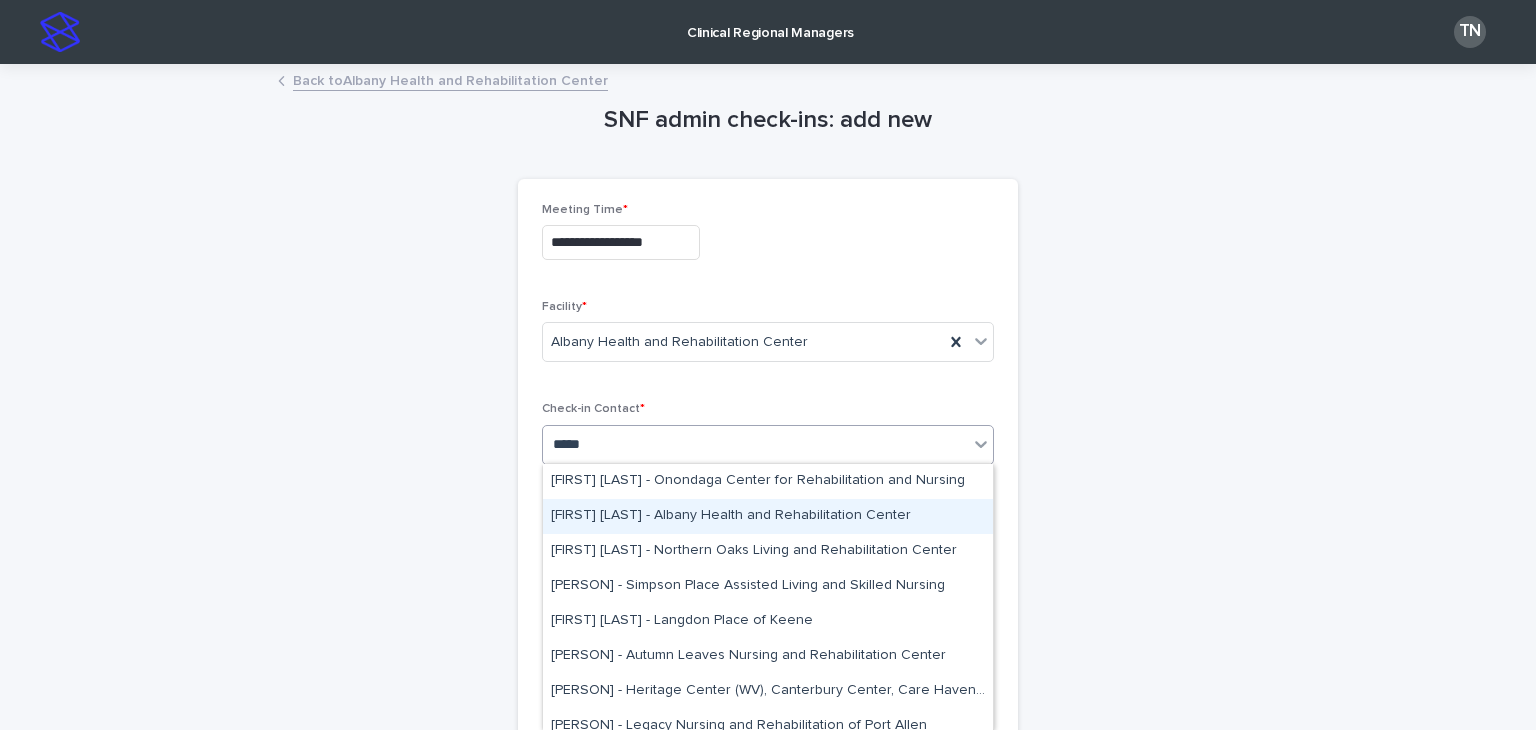 click on "Sarah Abell - Albany Health and Rehabilitation Center" at bounding box center [768, 516] 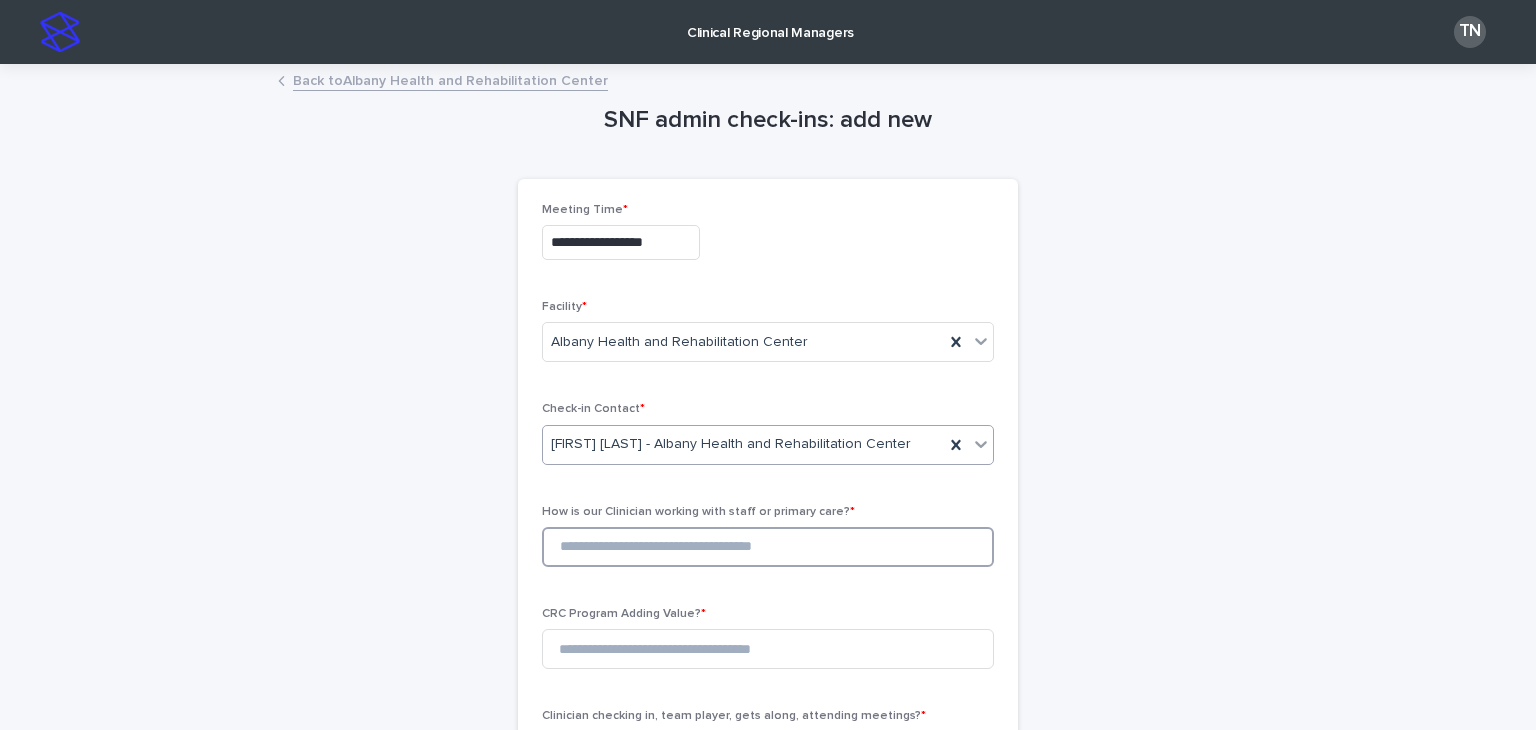 click at bounding box center (768, 547) 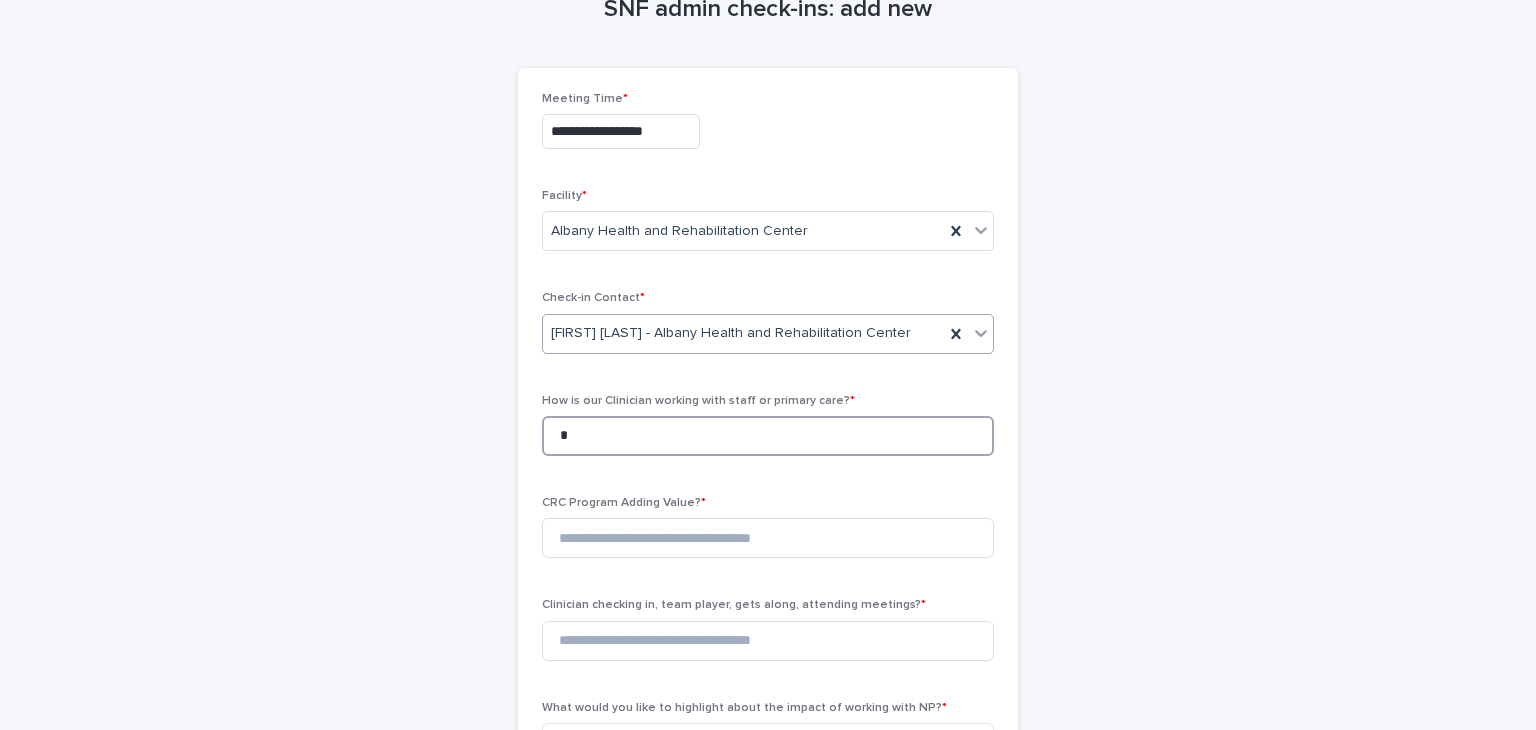 scroll, scrollTop: 123, scrollLeft: 0, axis: vertical 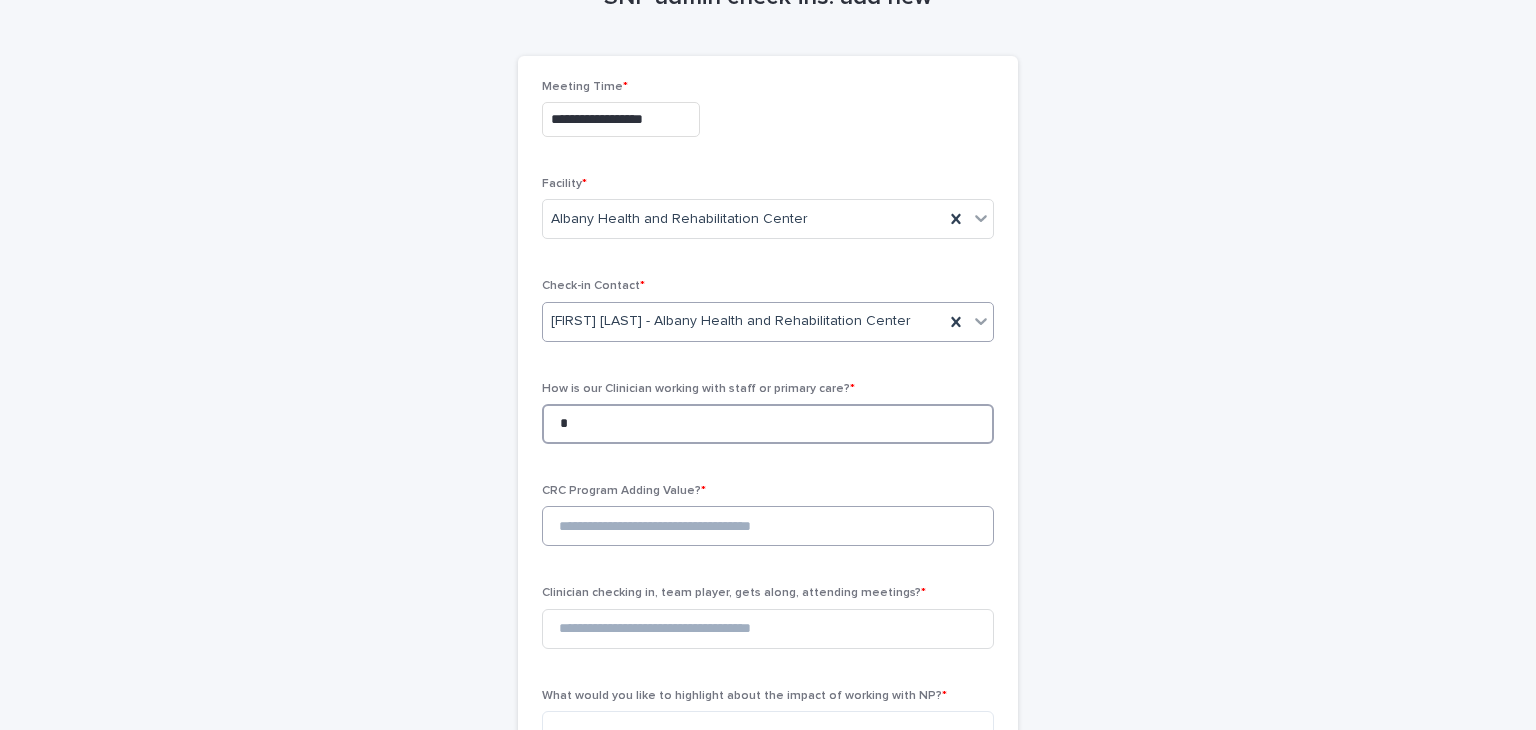 type on "*" 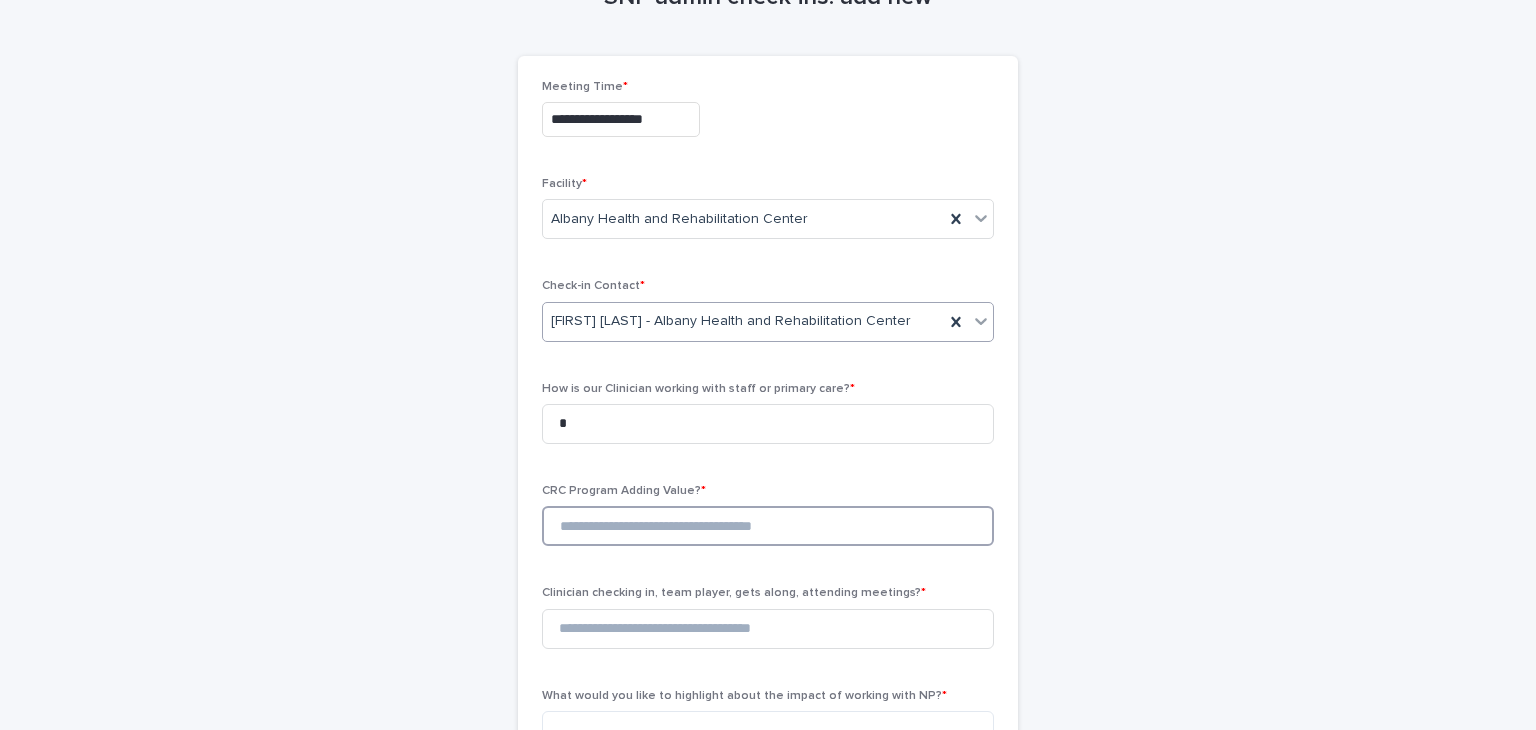 click at bounding box center [768, 526] 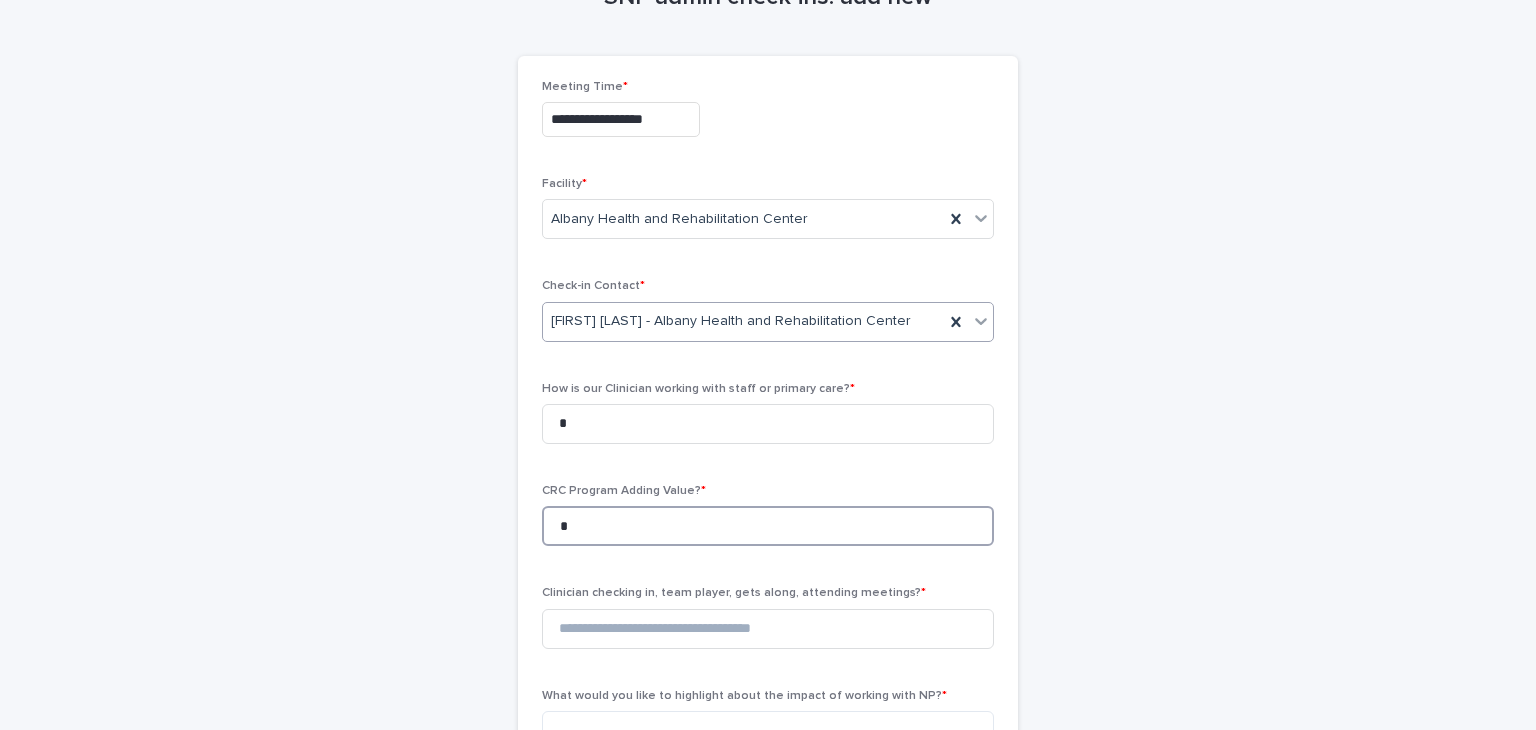 scroll, scrollTop: 252, scrollLeft: 0, axis: vertical 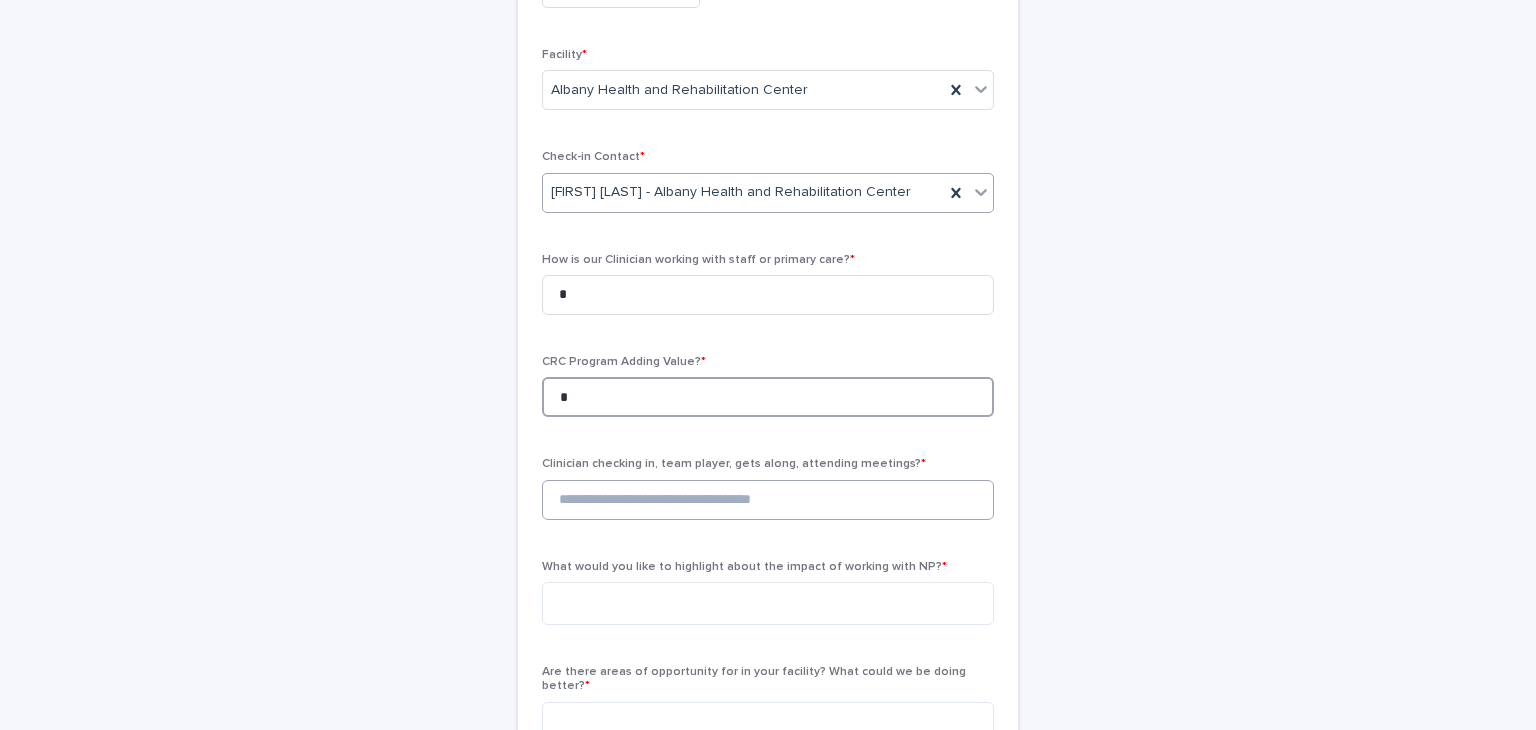 type on "*" 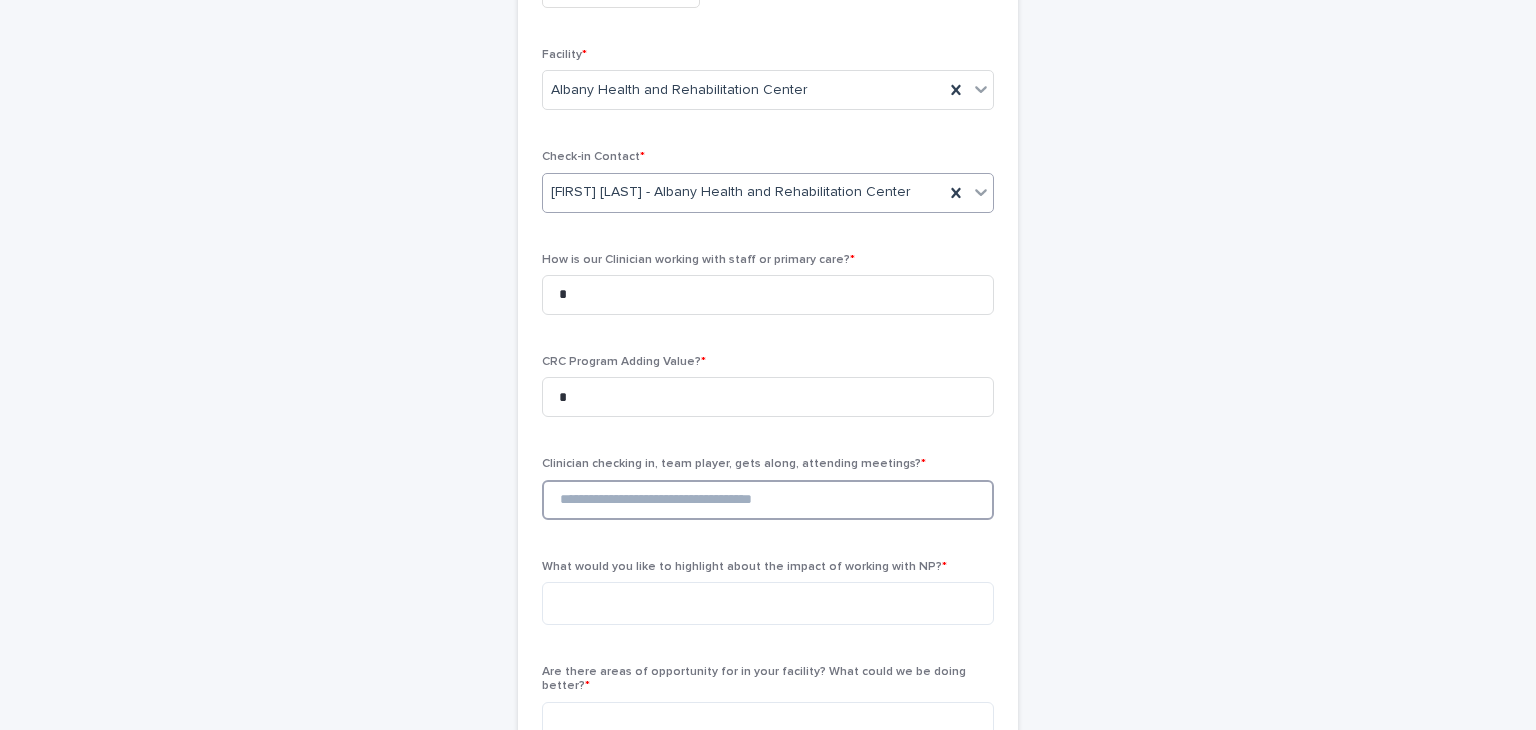 click at bounding box center [768, 500] 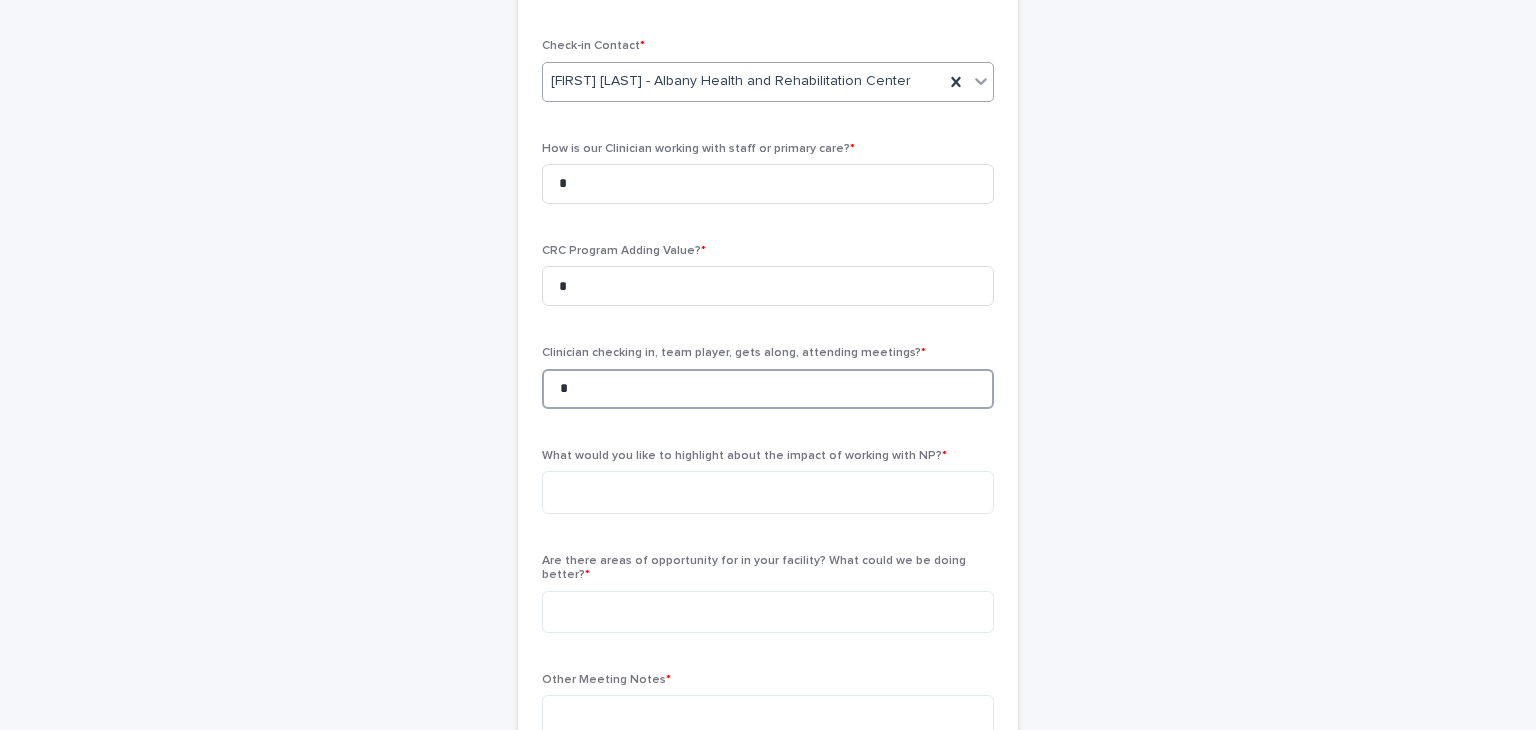 scroll, scrollTop: 364, scrollLeft: 0, axis: vertical 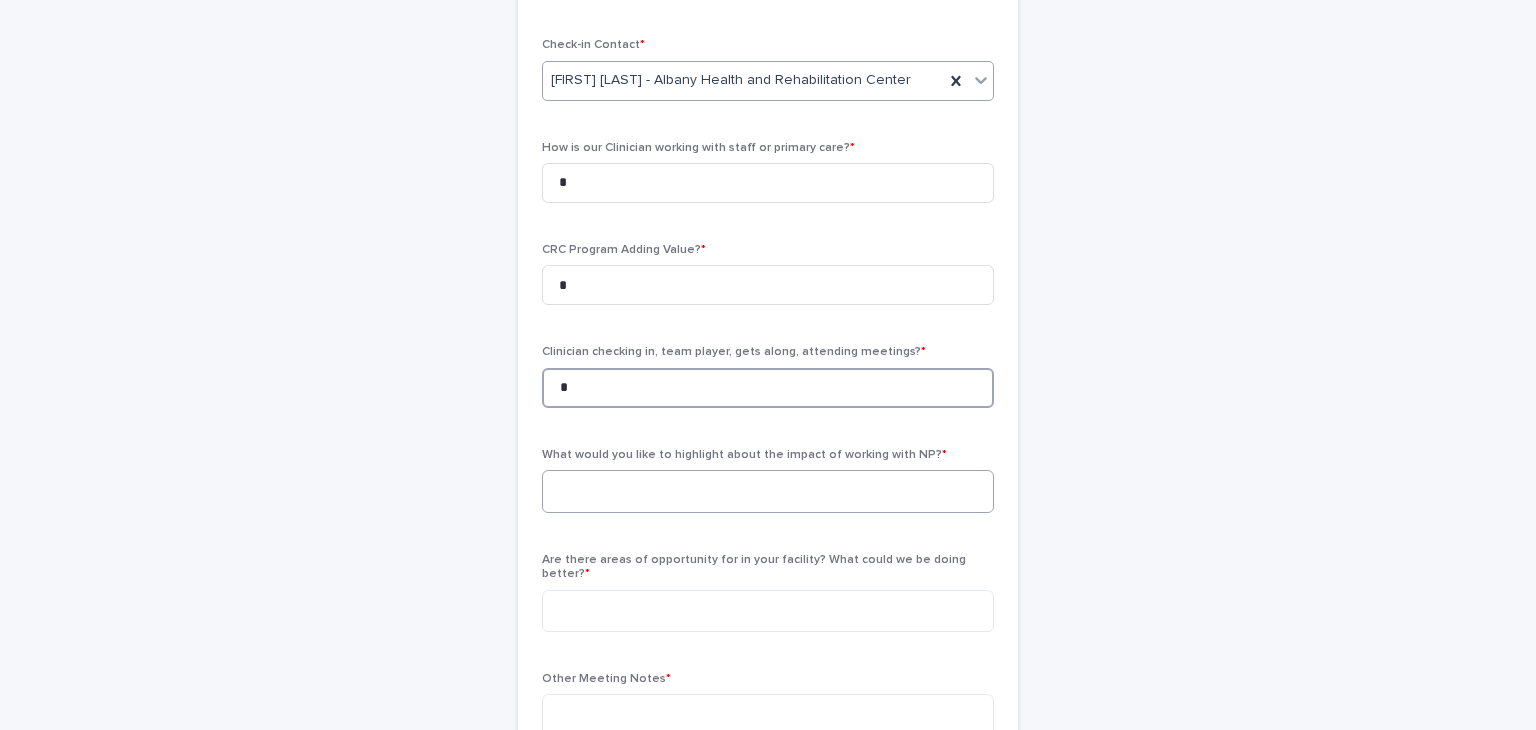 type on "*" 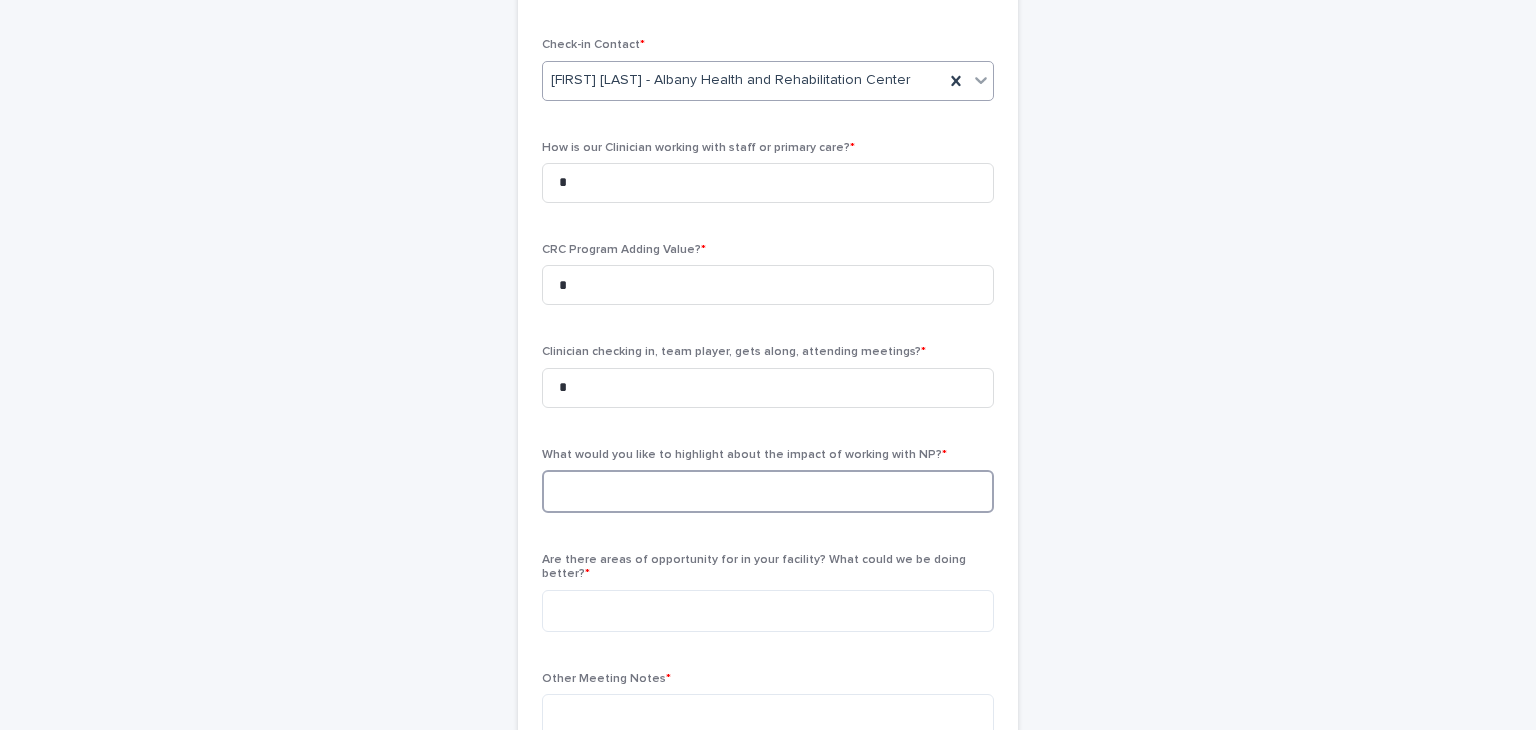 click at bounding box center [768, 491] 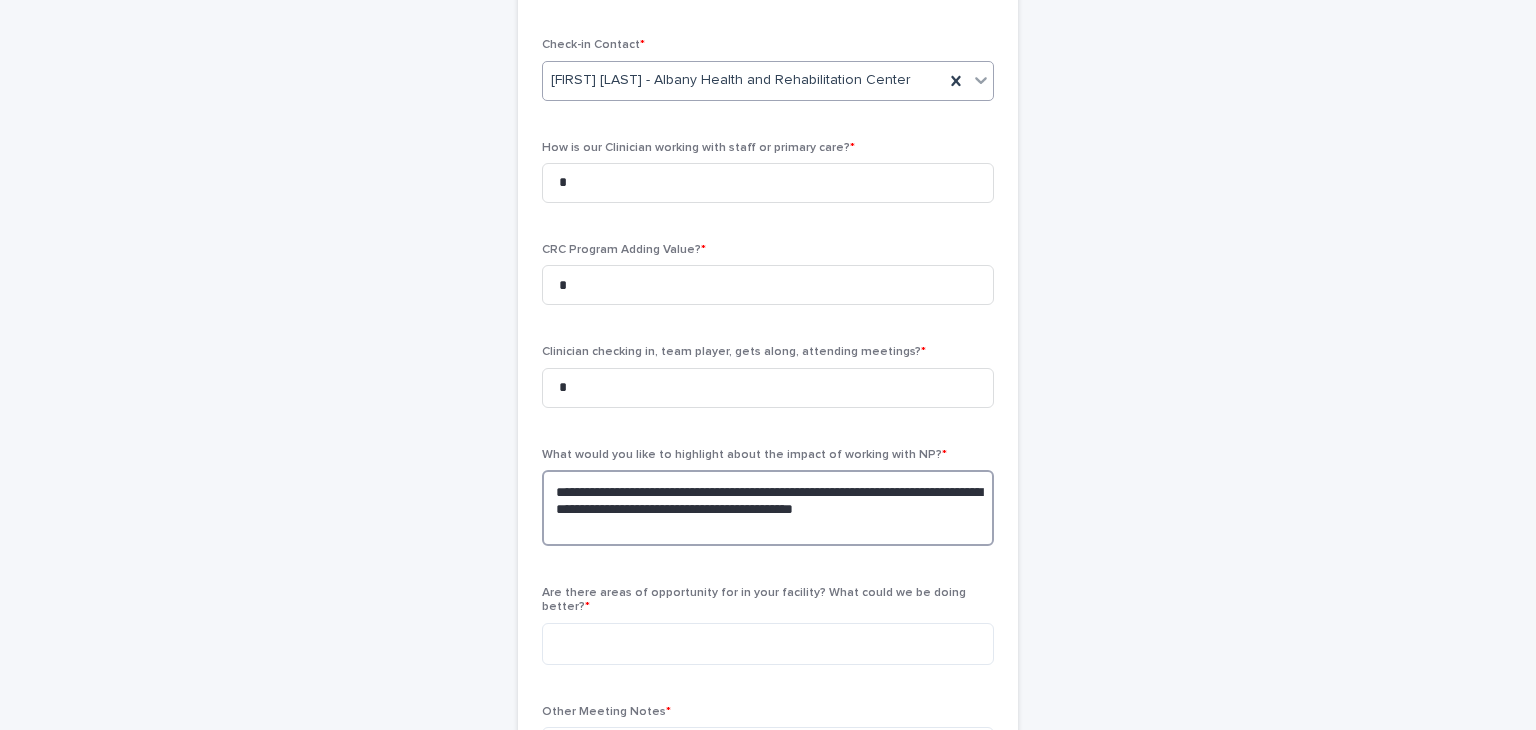 scroll, scrollTop: 1, scrollLeft: 0, axis: vertical 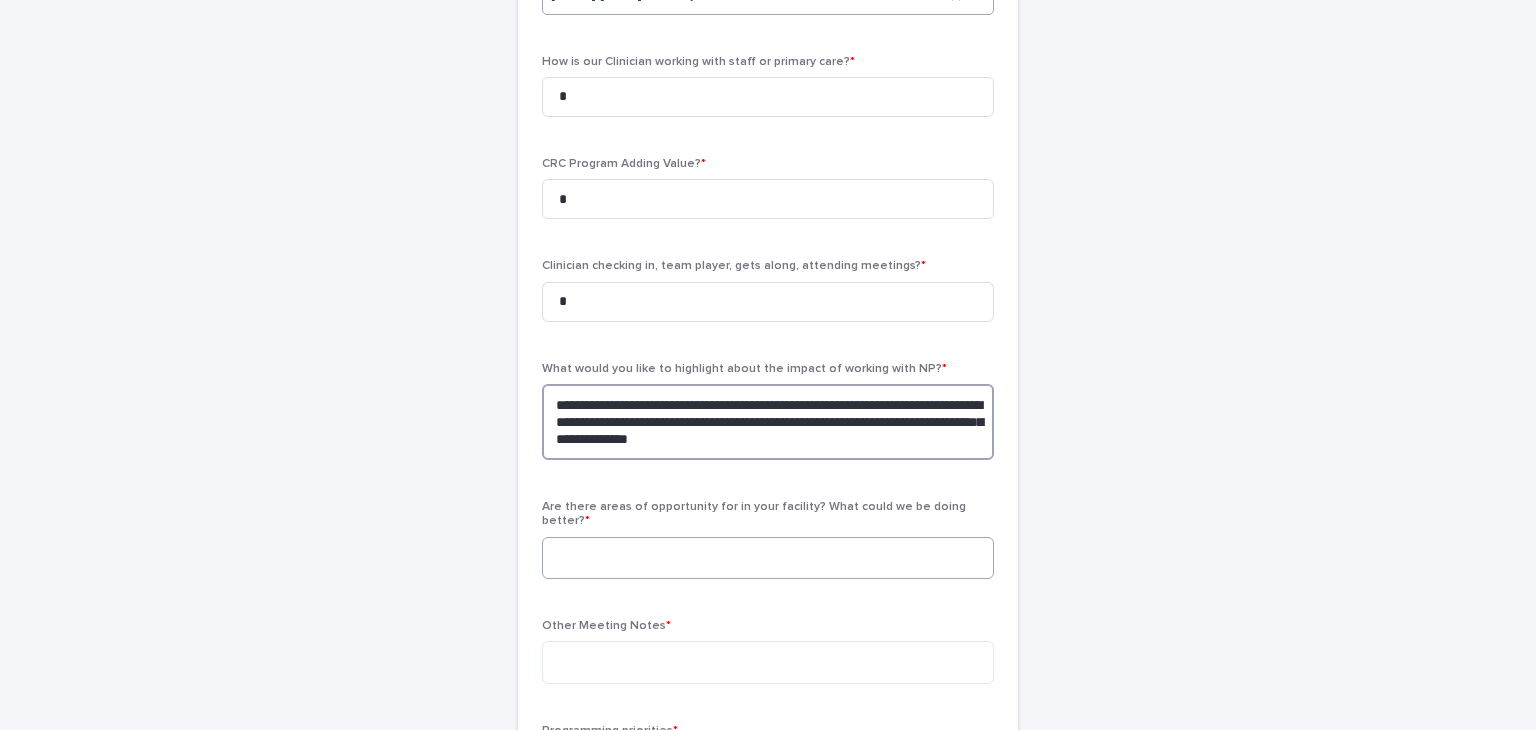 type on "**********" 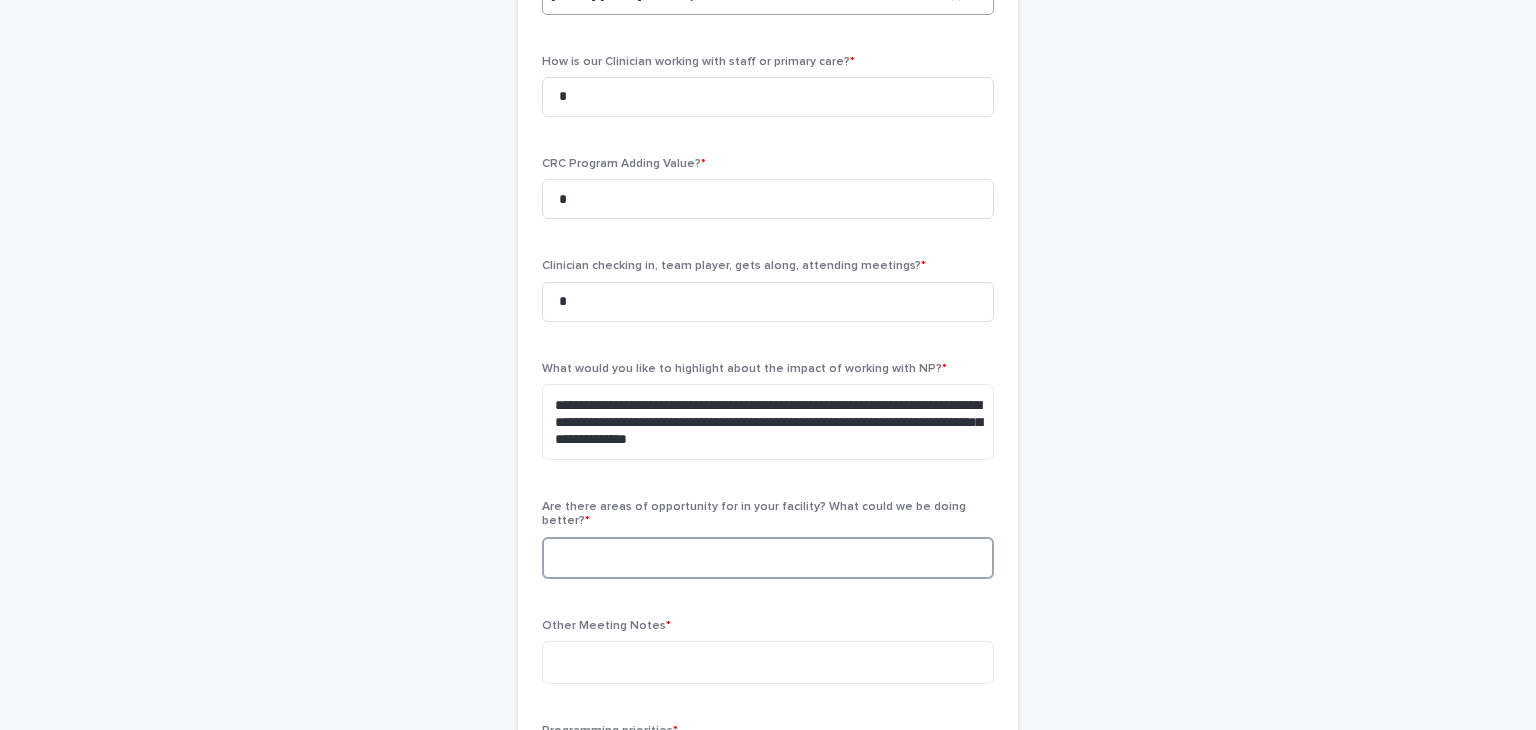 click at bounding box center [768, 558] 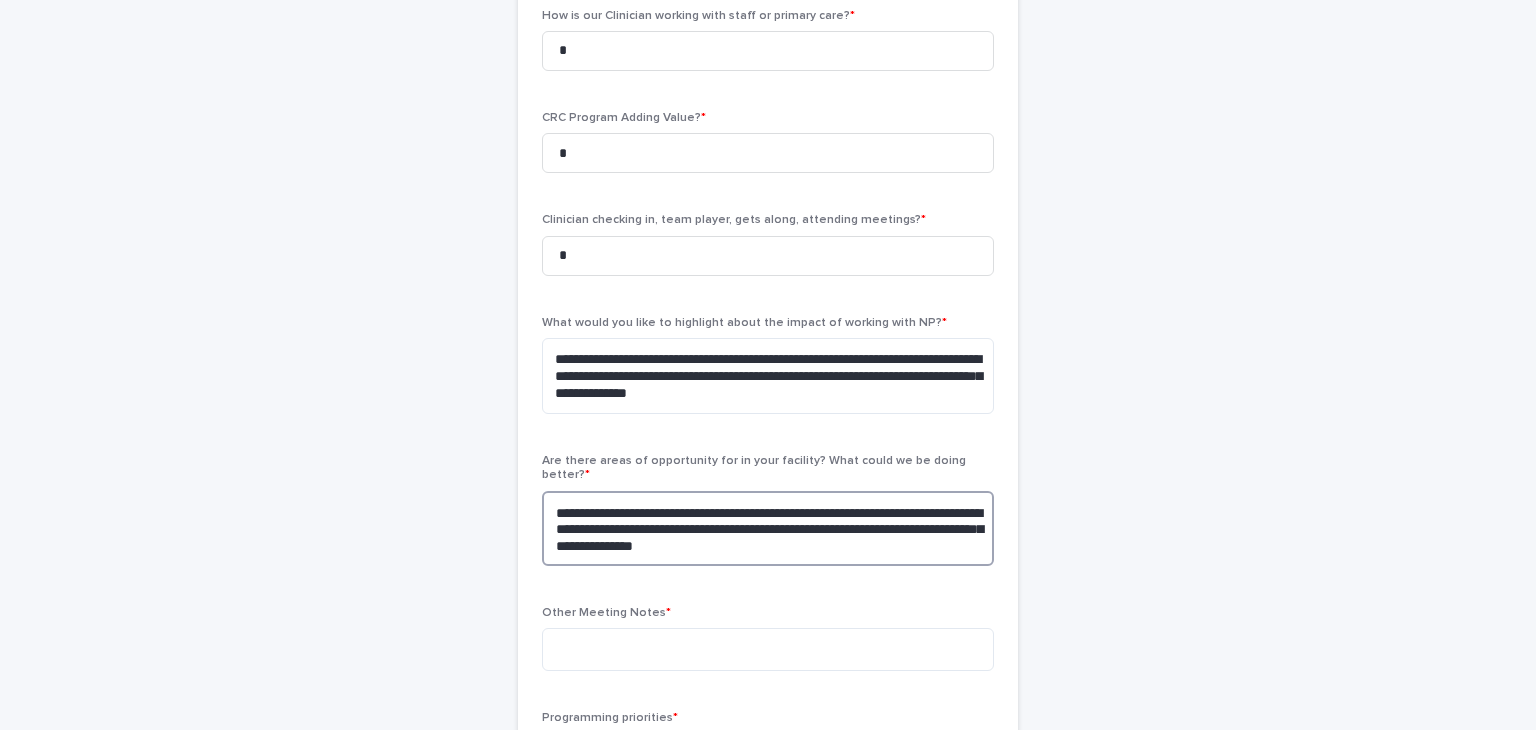 scroll, scrollTop: 498, scrollLeft: 0, axis: vertical 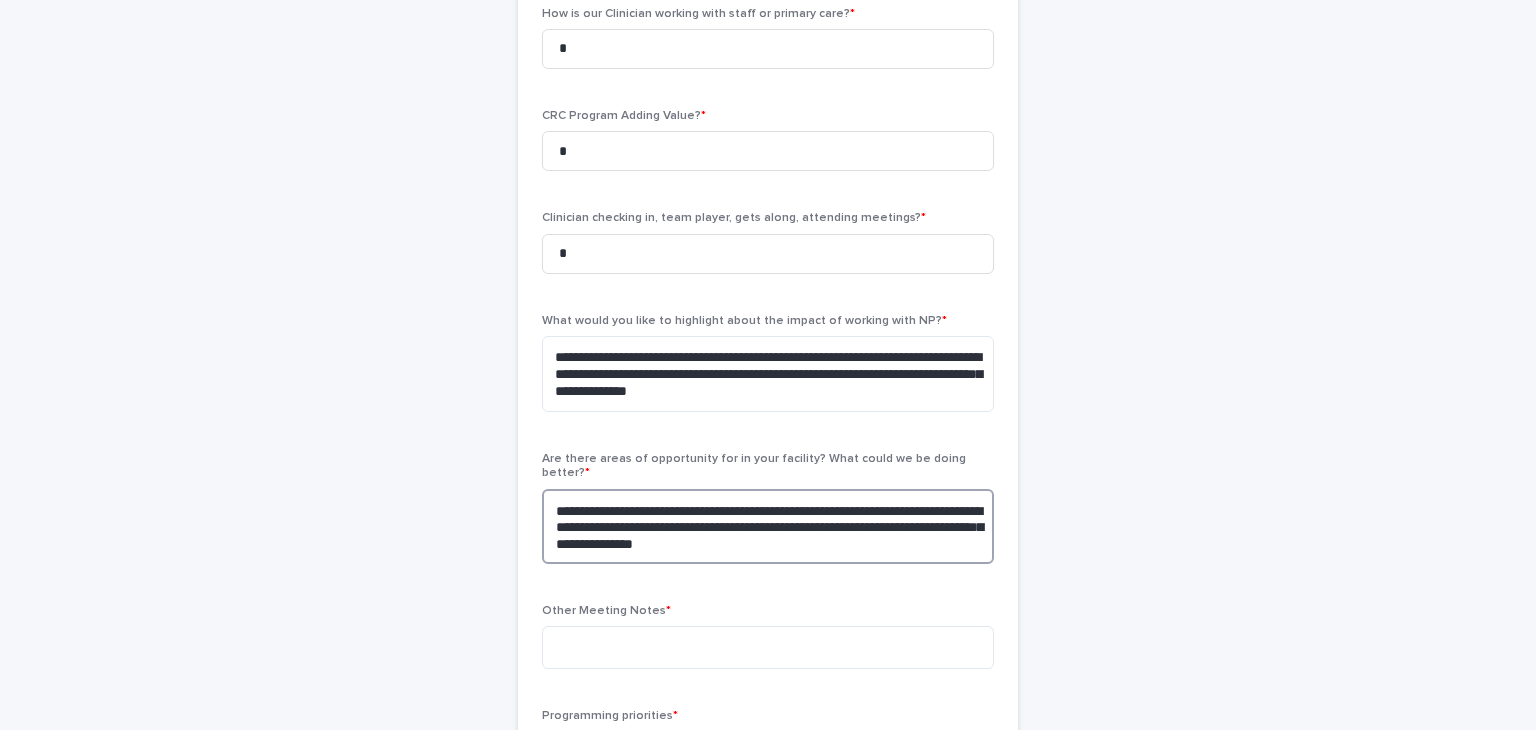click on "**********" at bounding box center [768, 527] 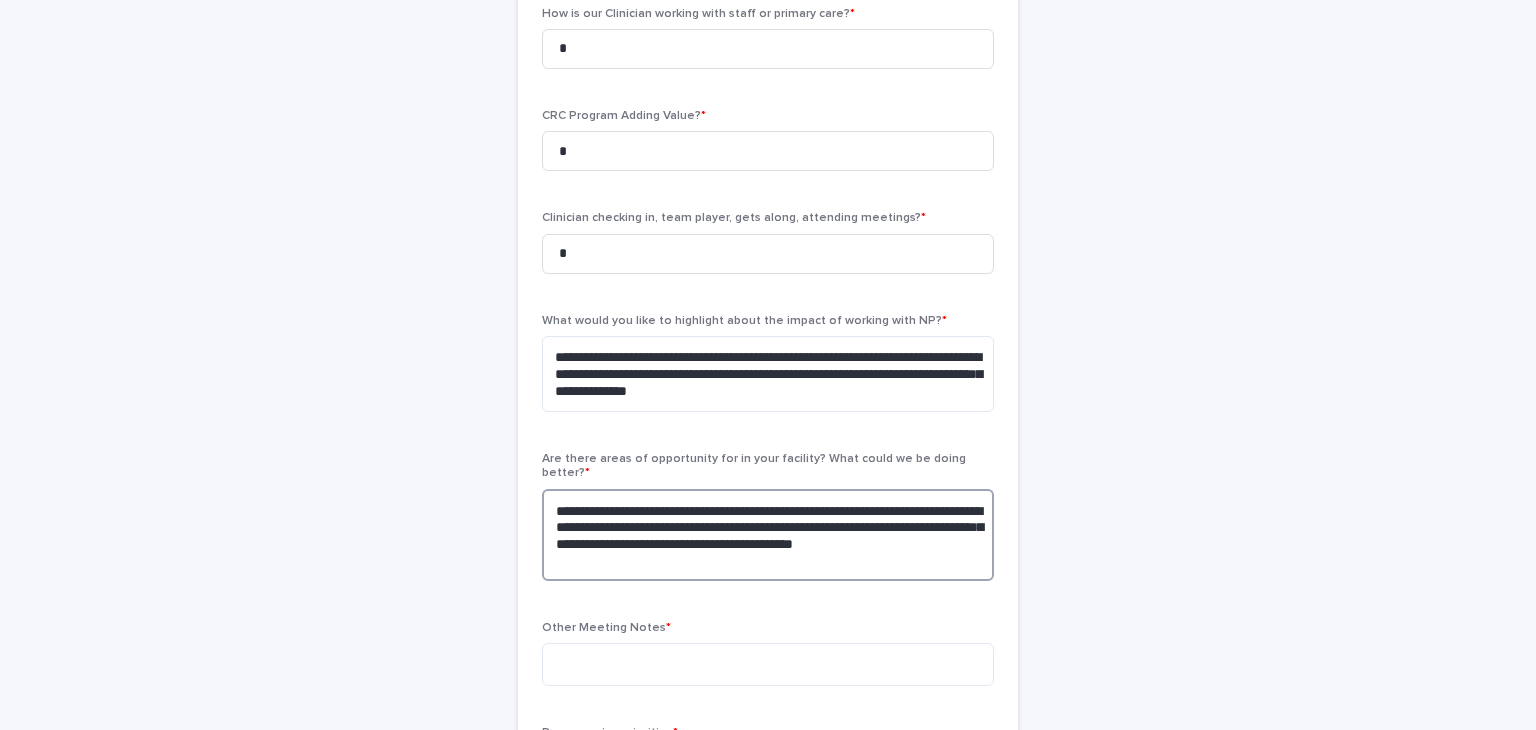 click on "**********" at bounding box center [768, 535] 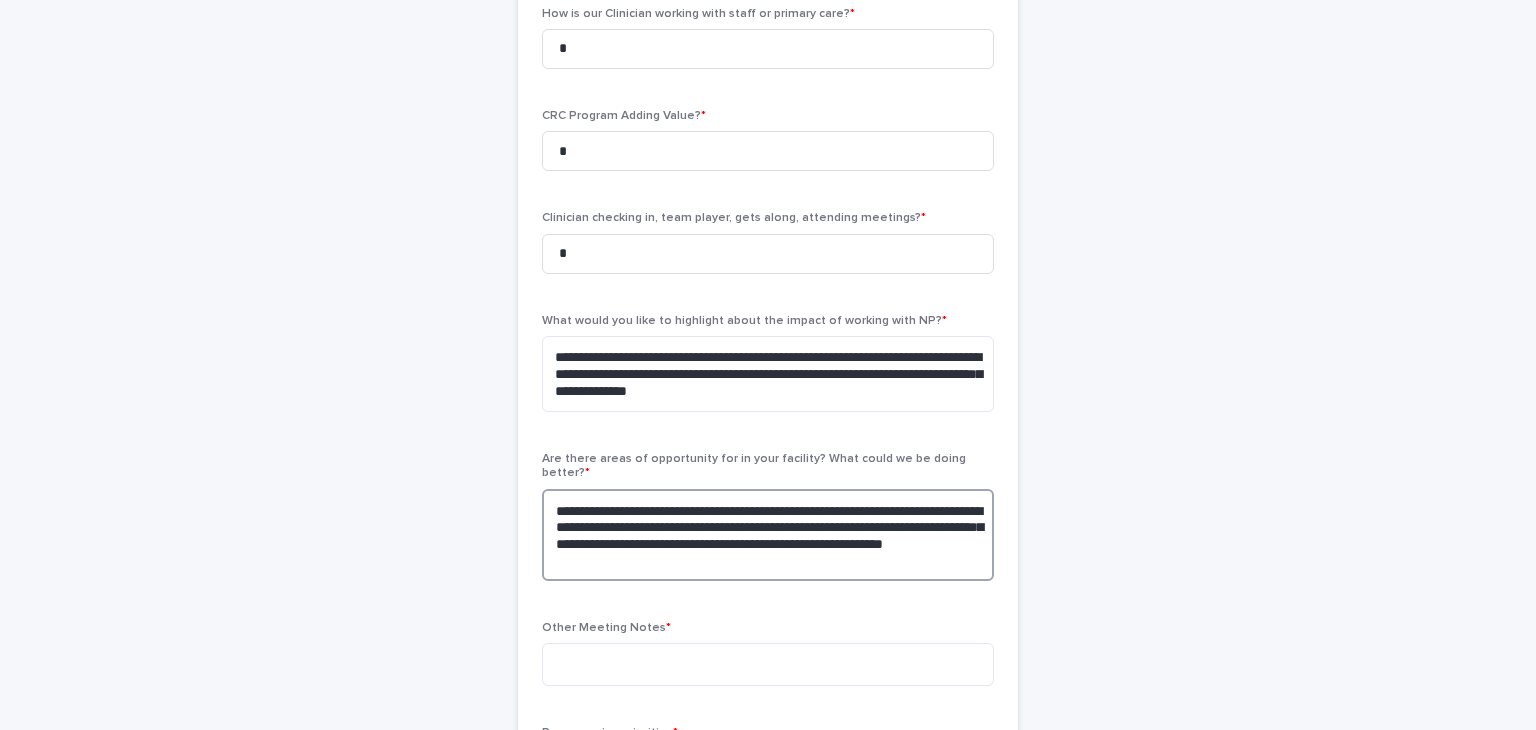 drag, startPoint x: 728, startPoint y: 529, endPoint x: 782, endPoint y: 546, distance: 56.61272 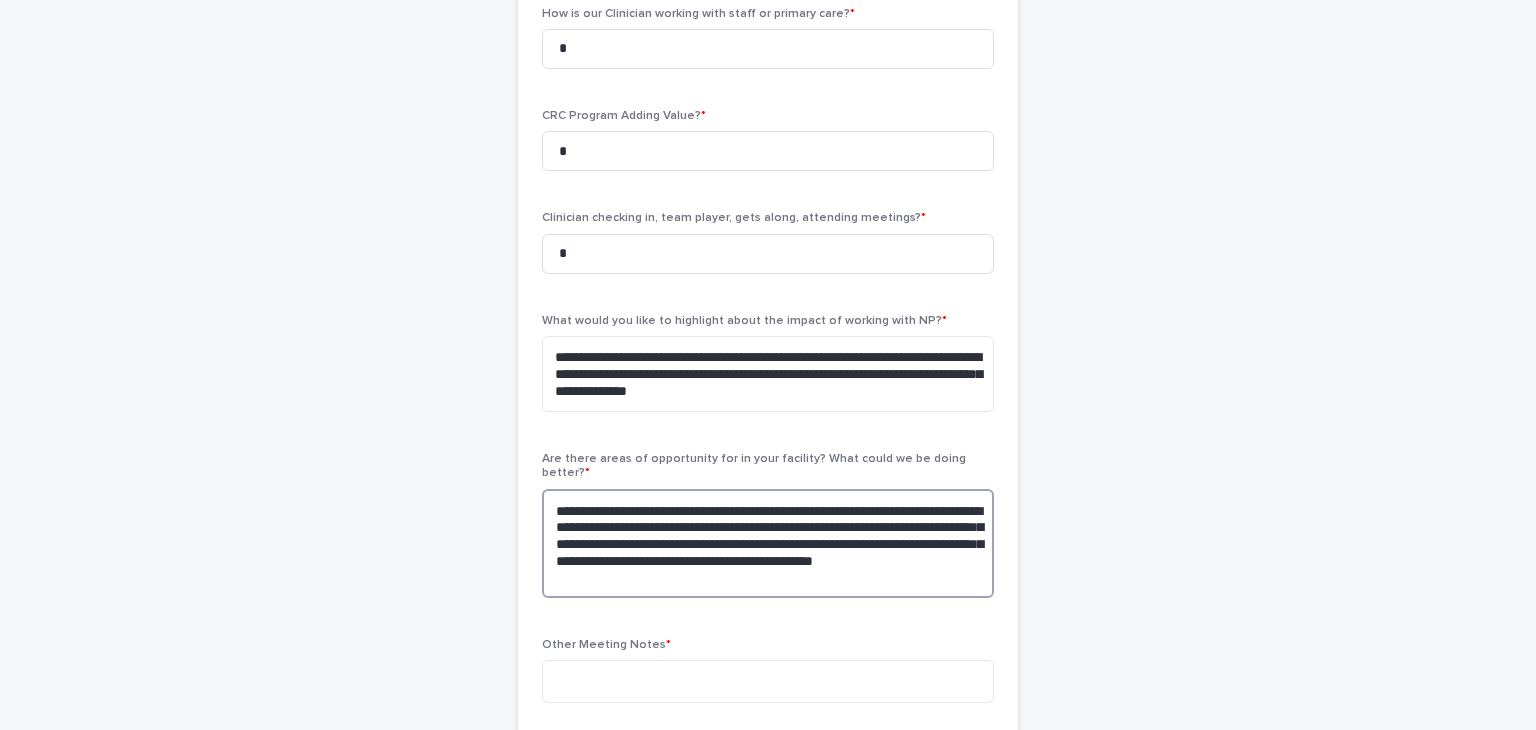 click on "**********" at bounding box center [768, 544] 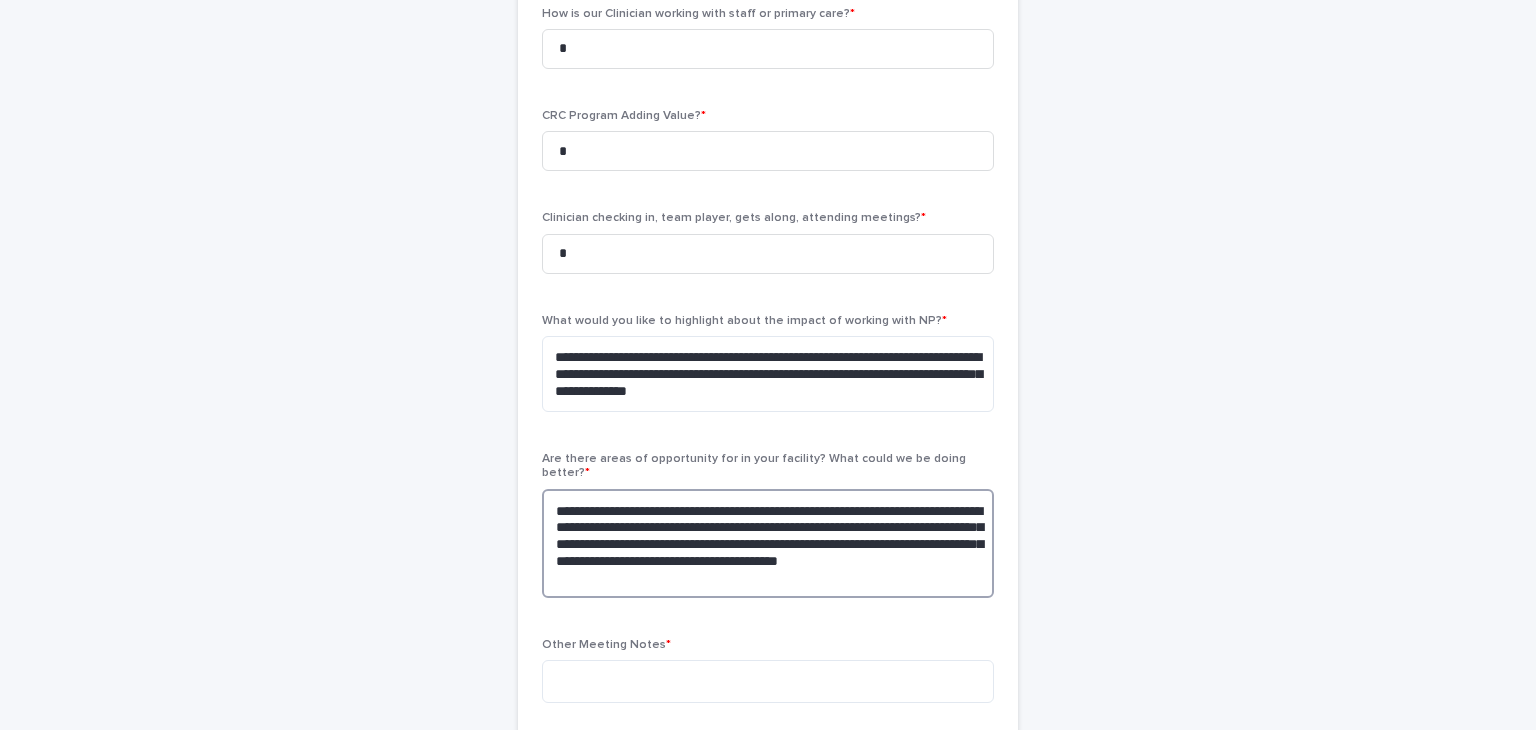 click on "**********" at bounding box center (768, 544) 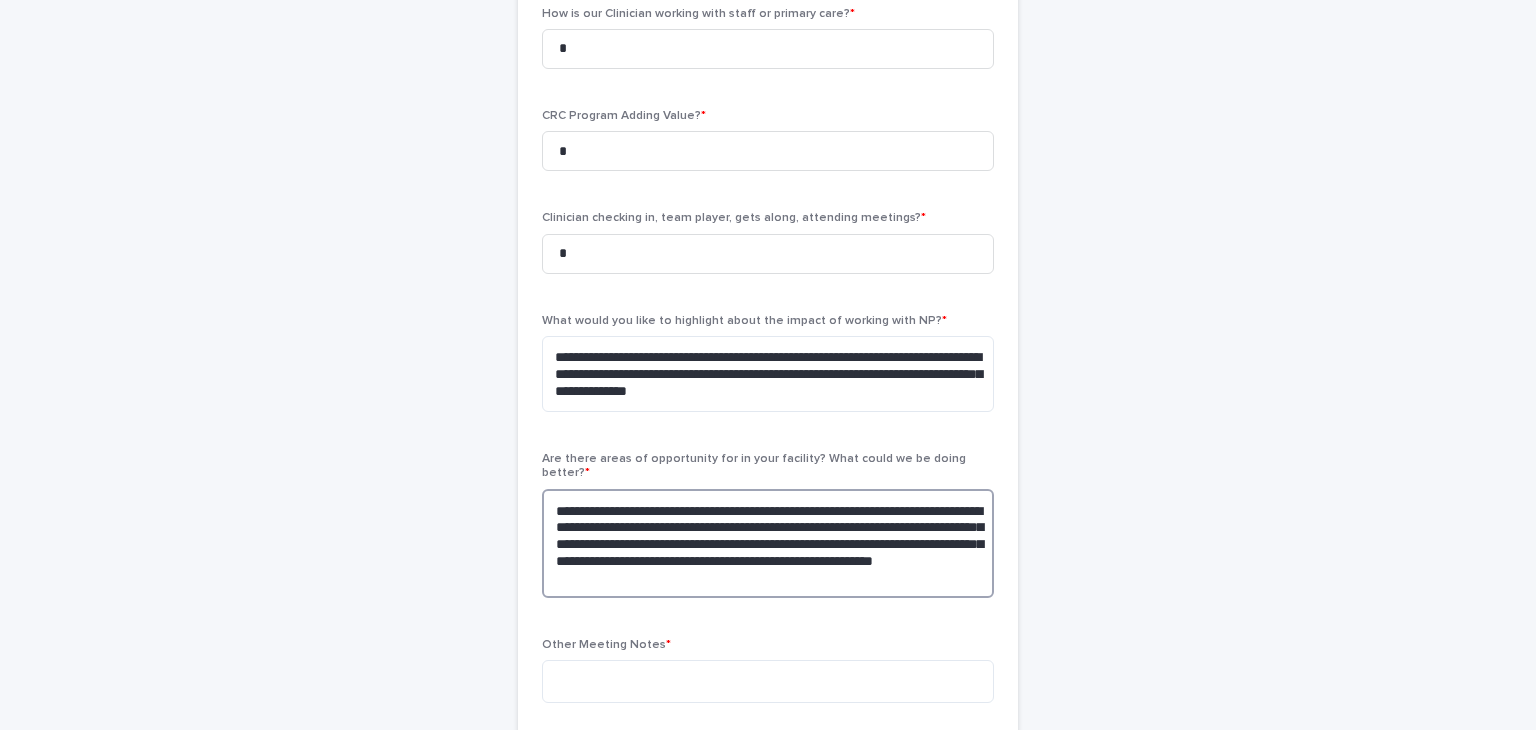 drag, startPoint x: 678, startPoint y: 547, endPoint x: 826, endPoint y: 563, distance: 148.86235 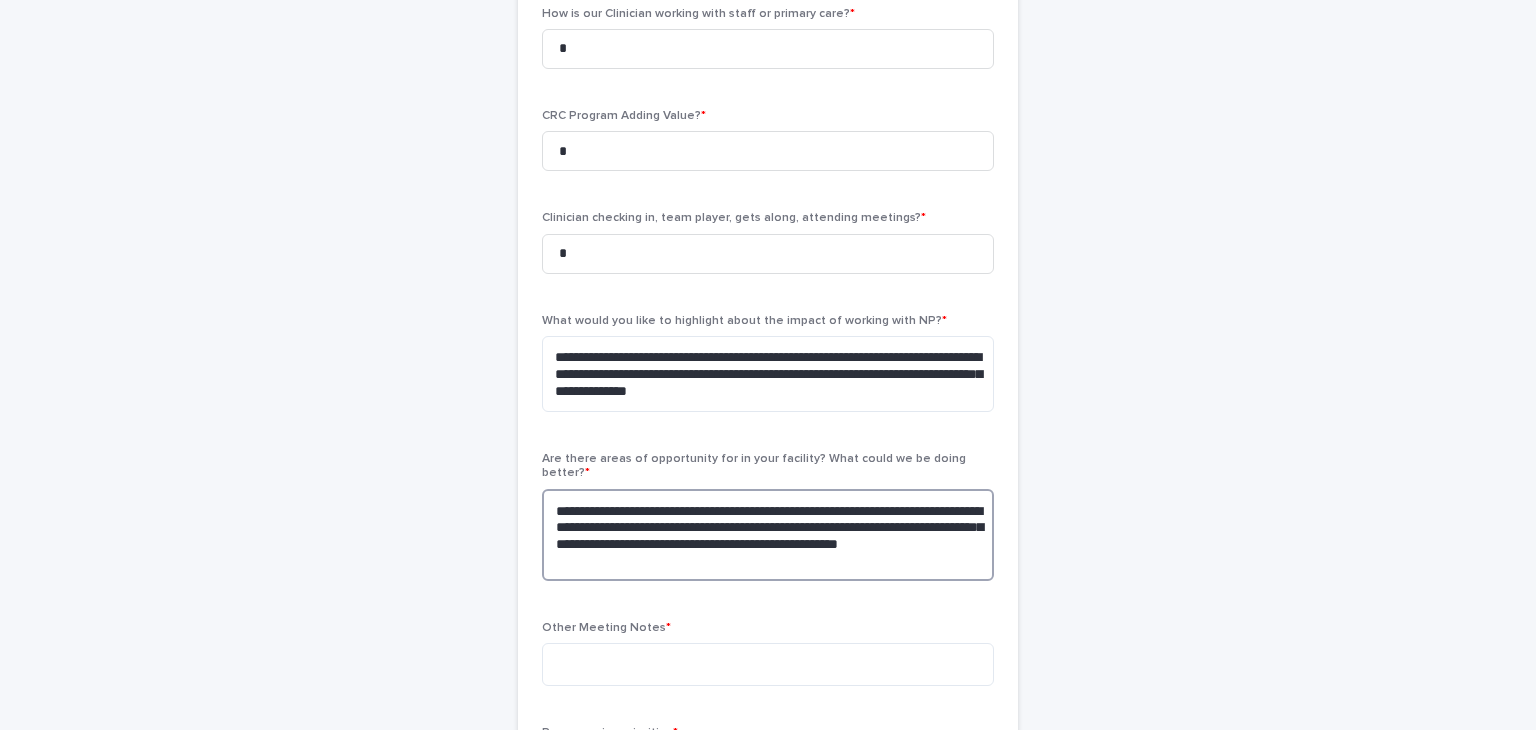 click on "**********" at bounding box center [768, 535] 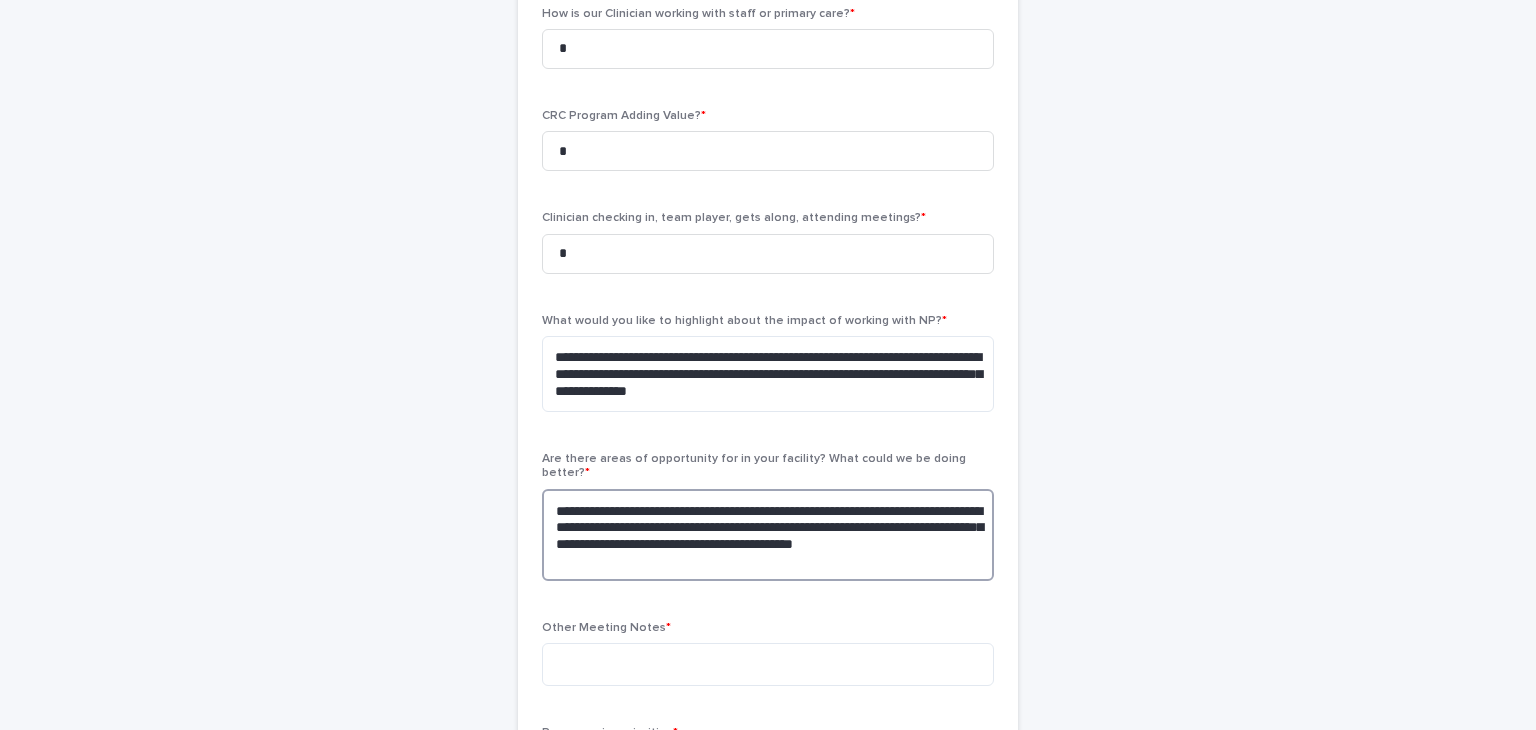 click on "**********" at bounding box center [768, 535] 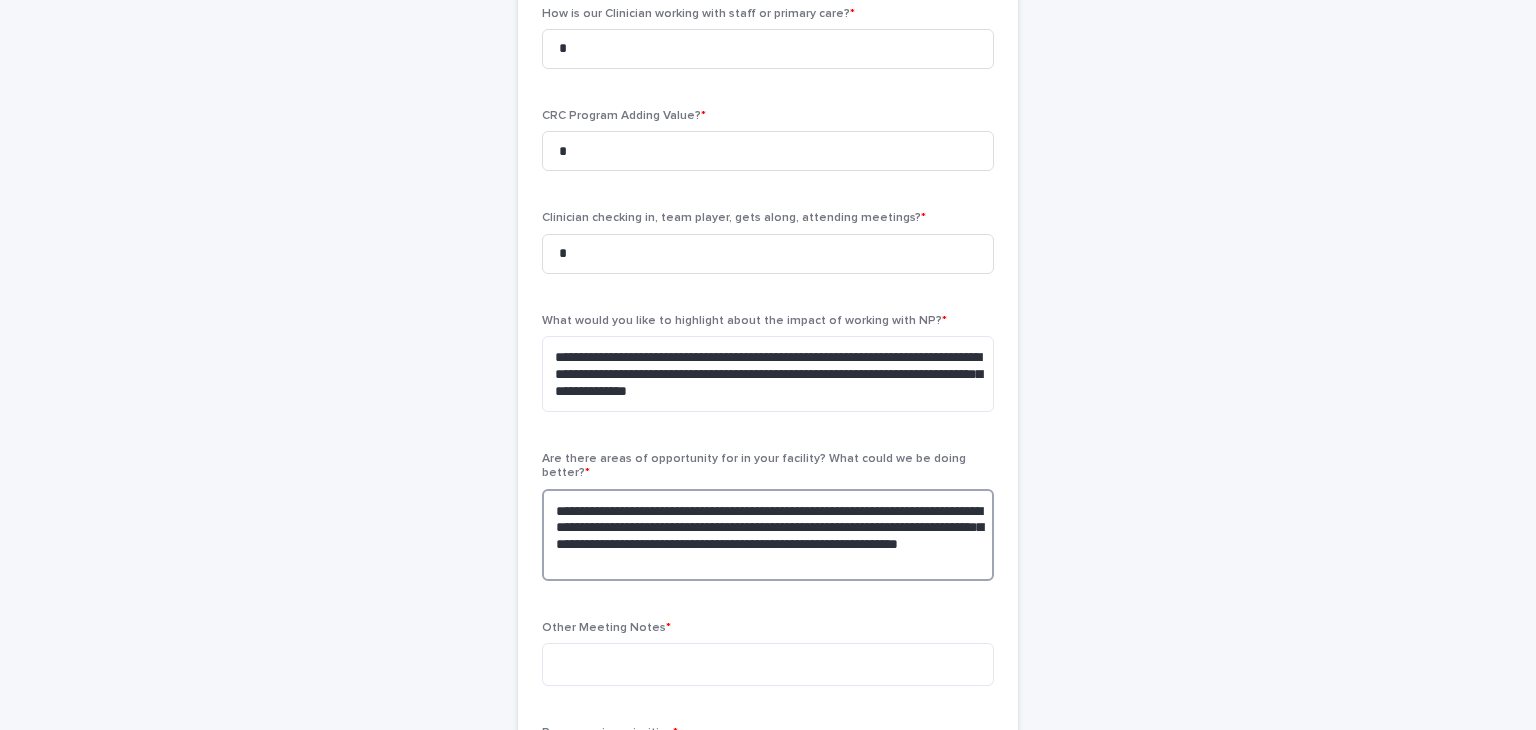 click on "**********" at bounding box center (768, 535) 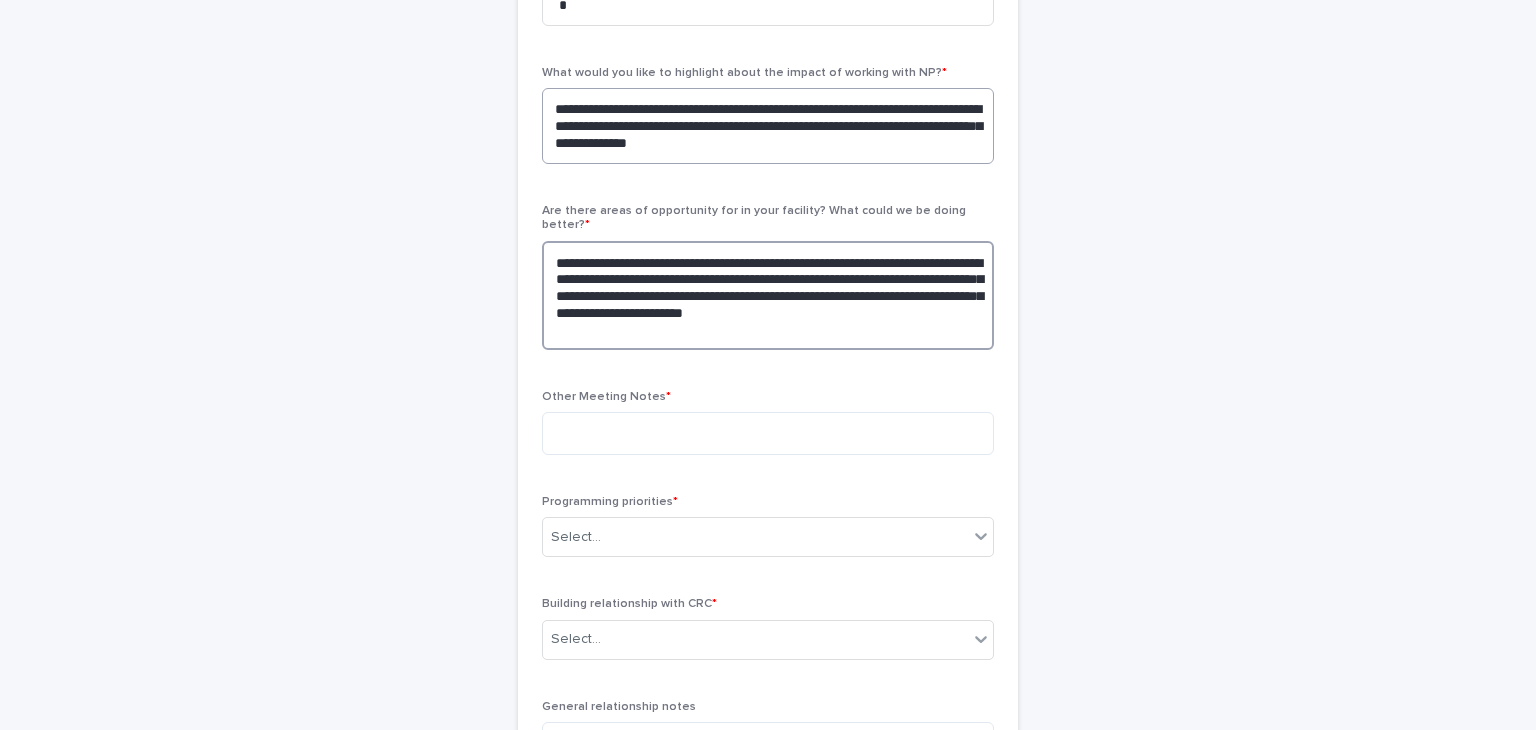 scroll, scrollTop: 752, scrollLeft: 0, axis: vertical 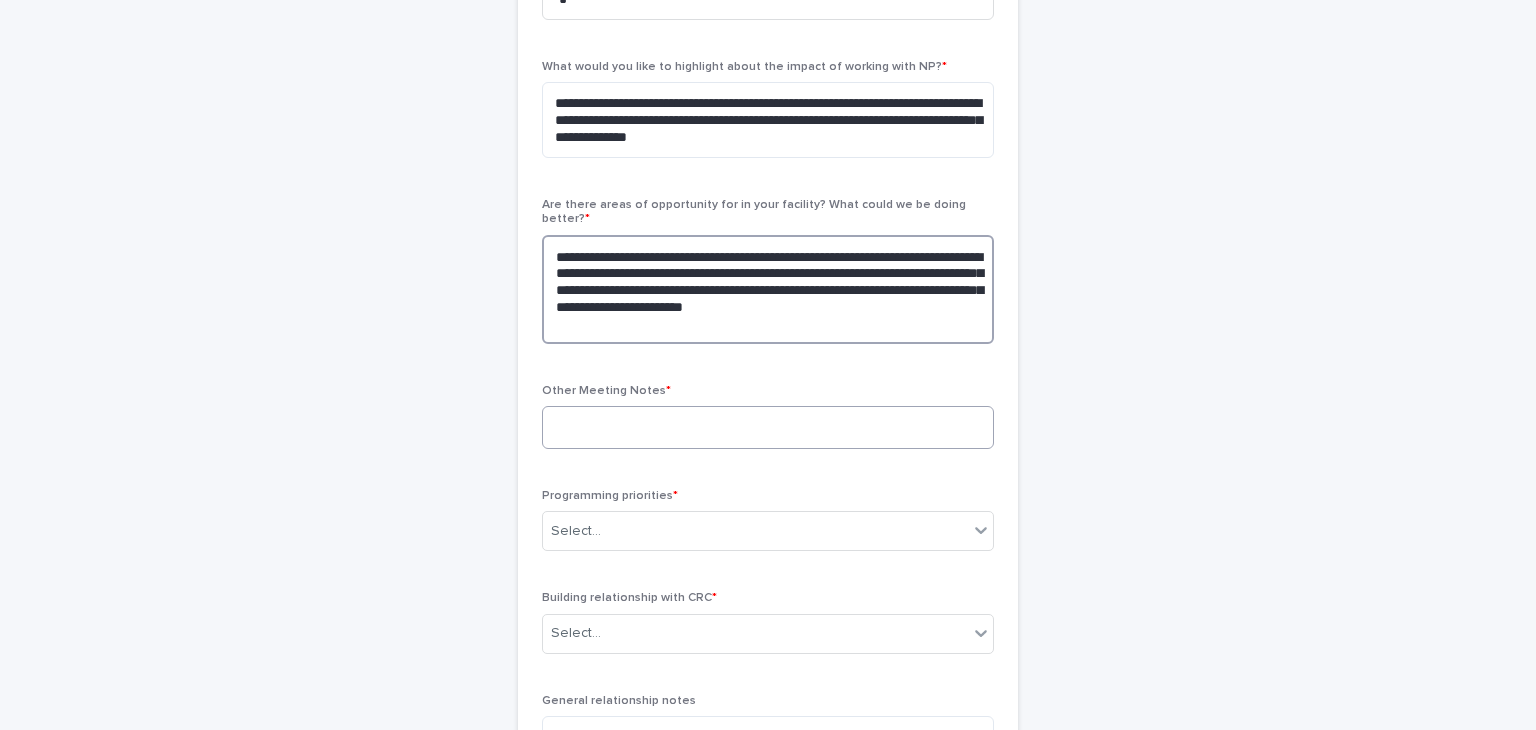 type on "**********" 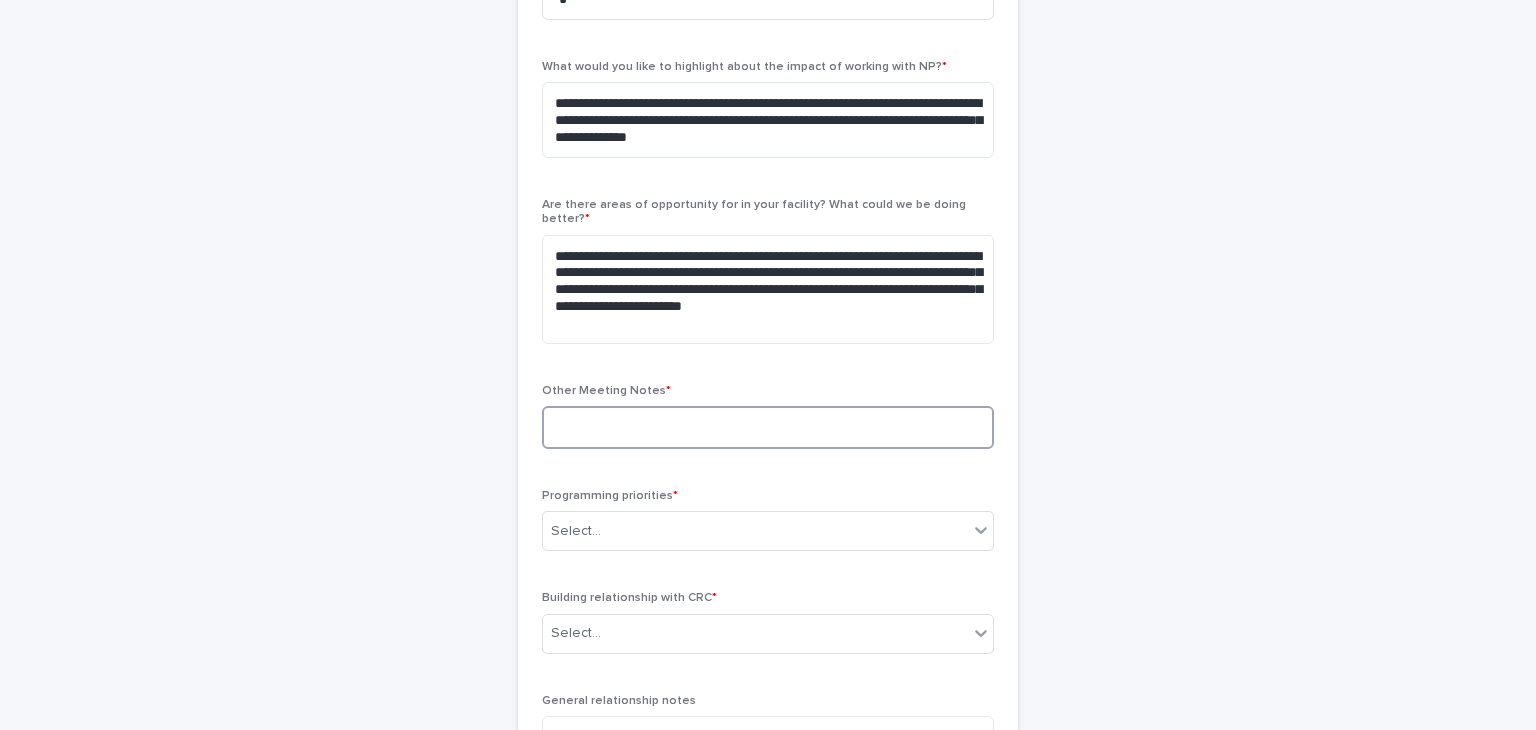 click at bounding box center [768, 427] 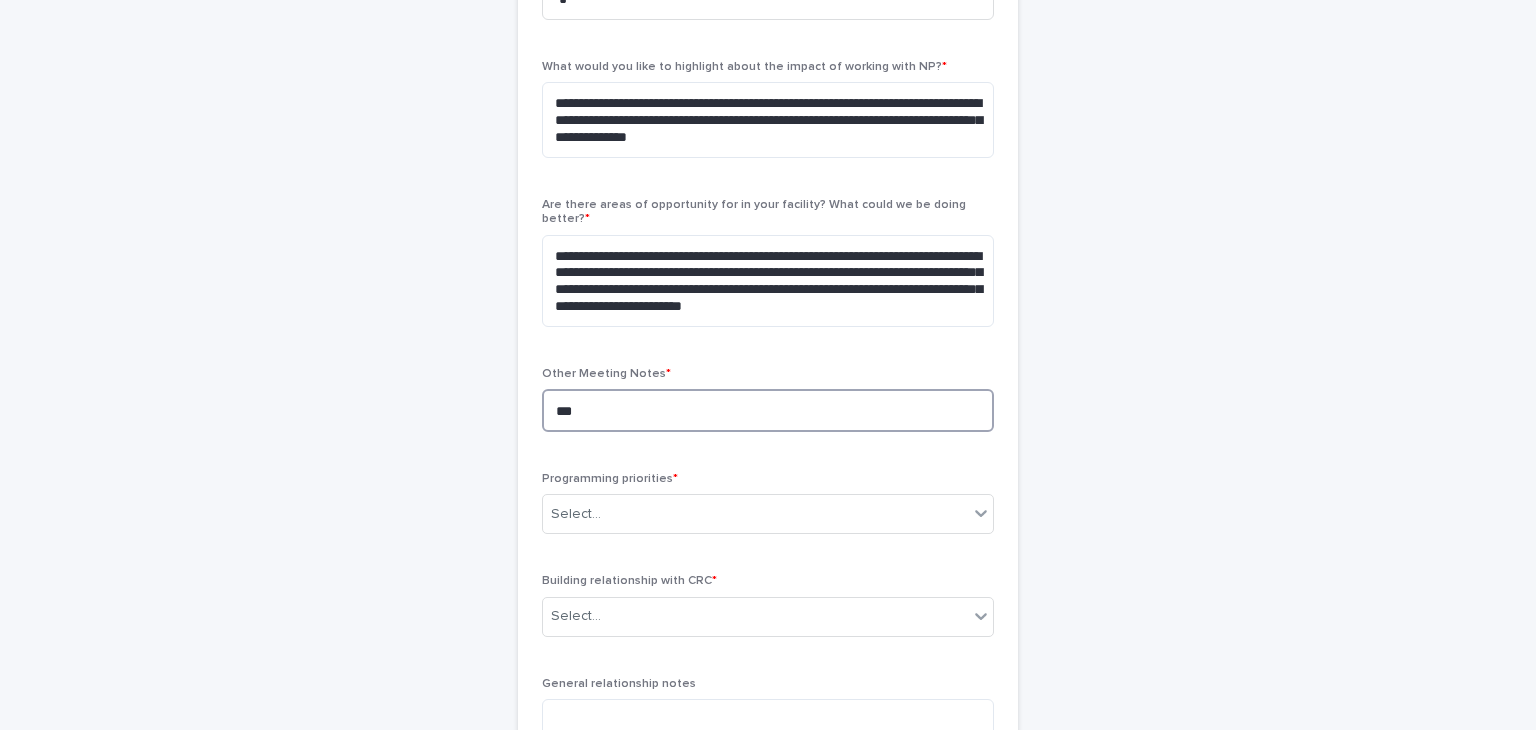 scroll, scrollTop: 906, scrollLeft: 0, axis: vertical 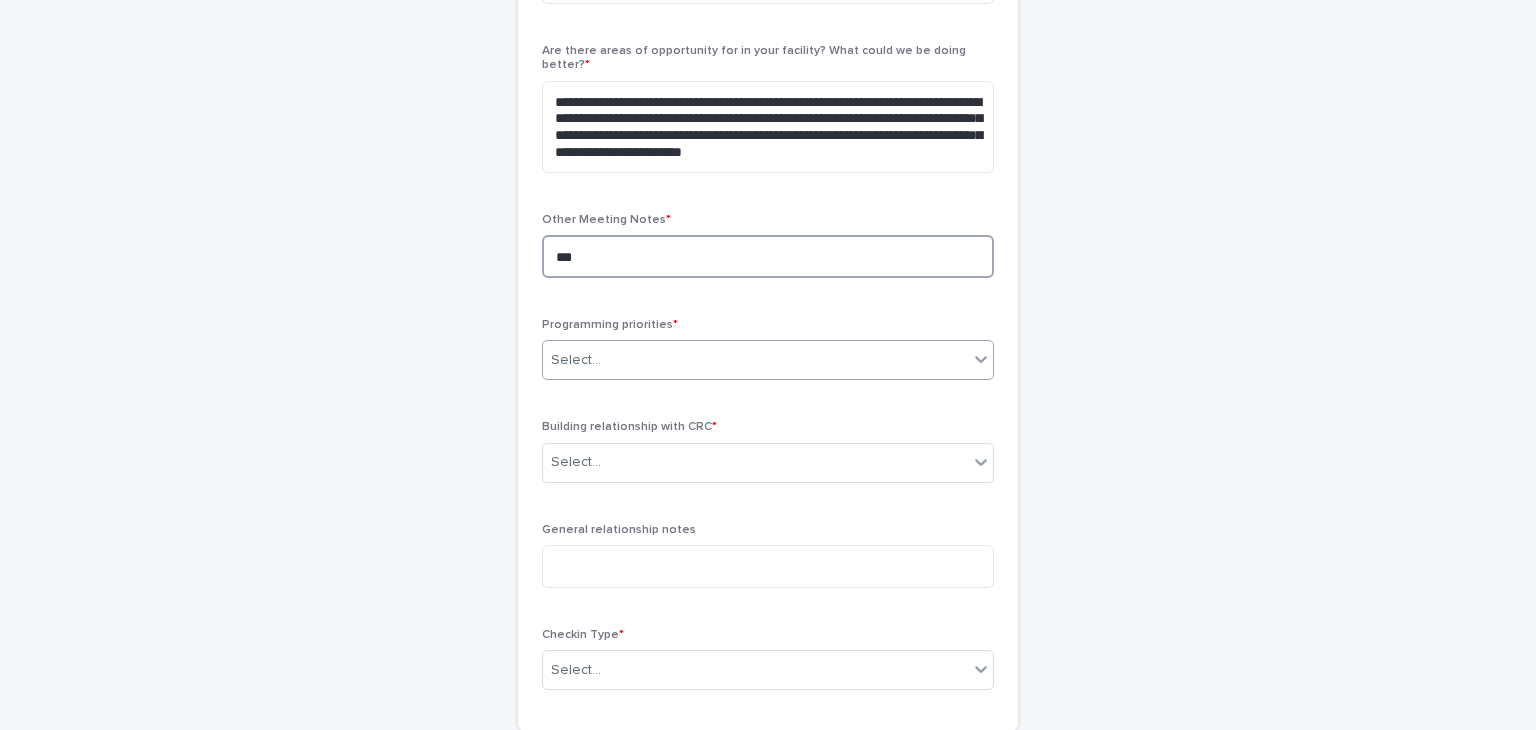 type on "***" 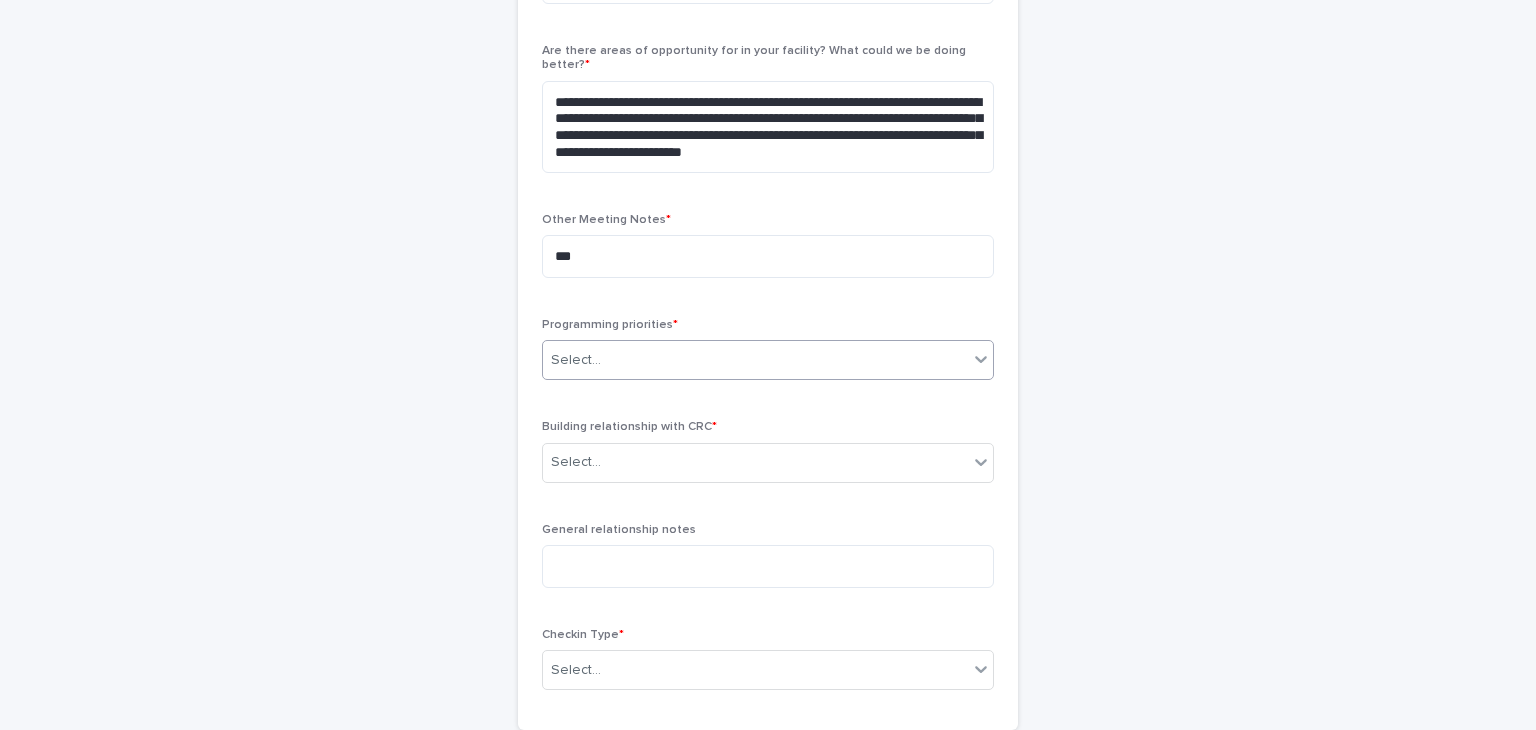 click on "Select..." at bounding box center [755, 360] 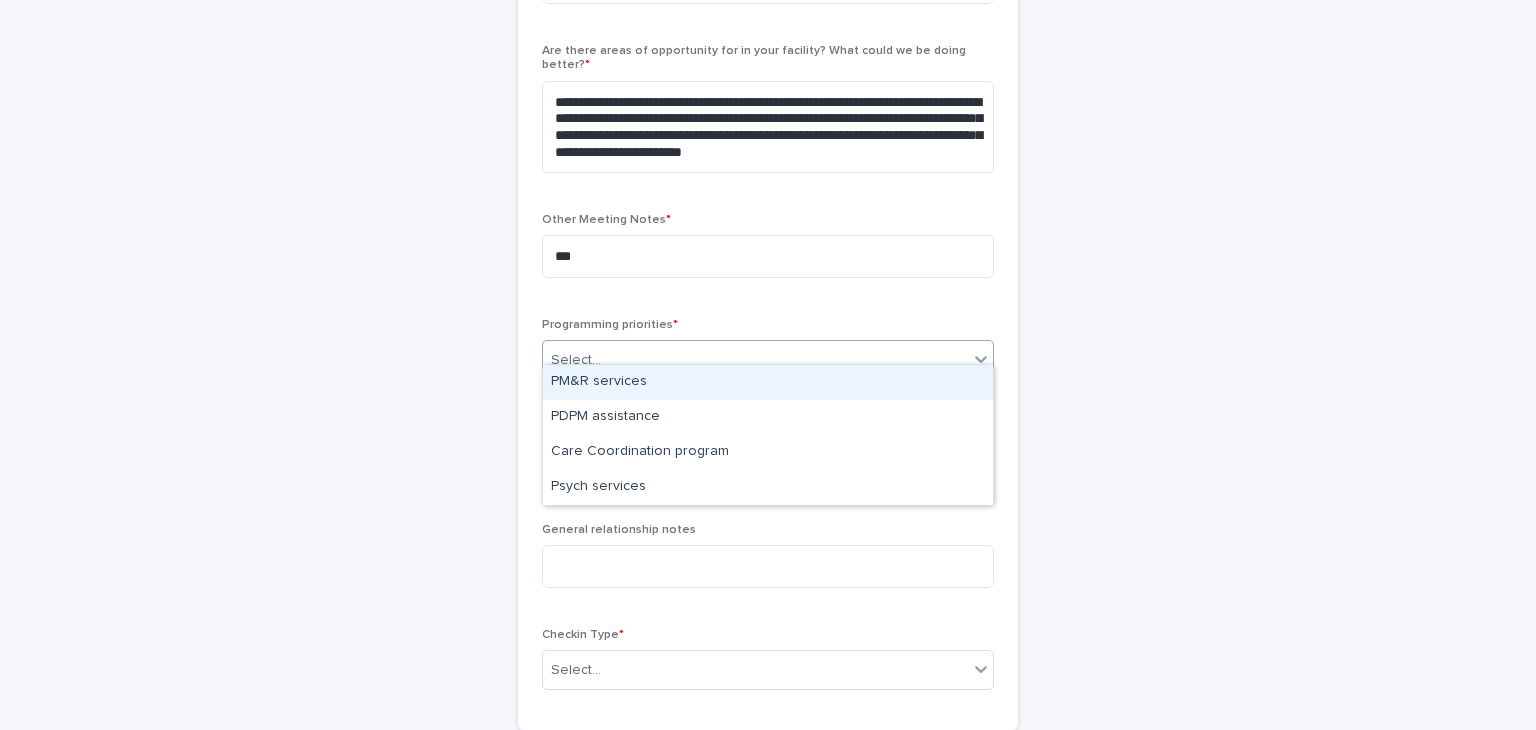 click on "PM&R services" at bounding box center [768, 382] 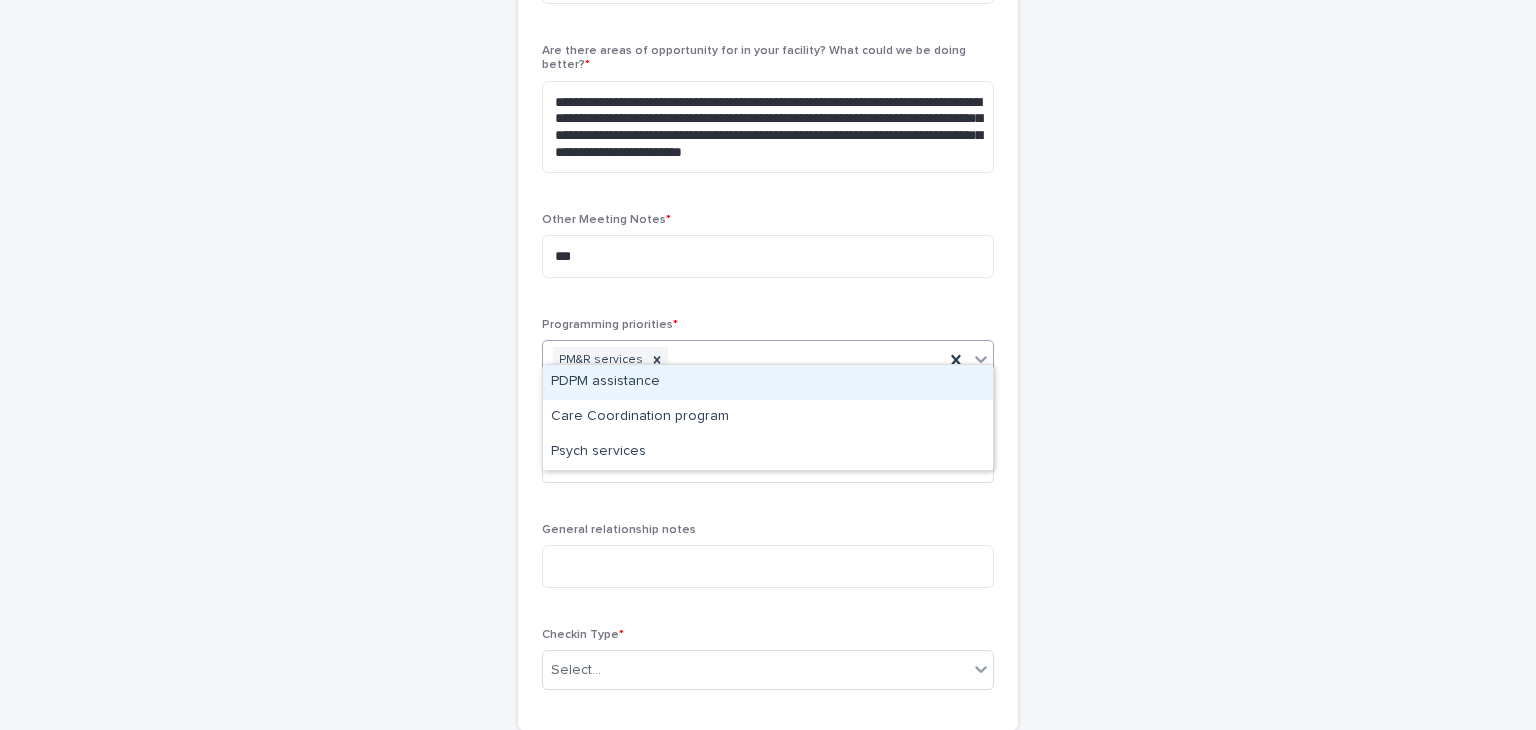 click on "PM&R services" at bounding box center (743, 360) 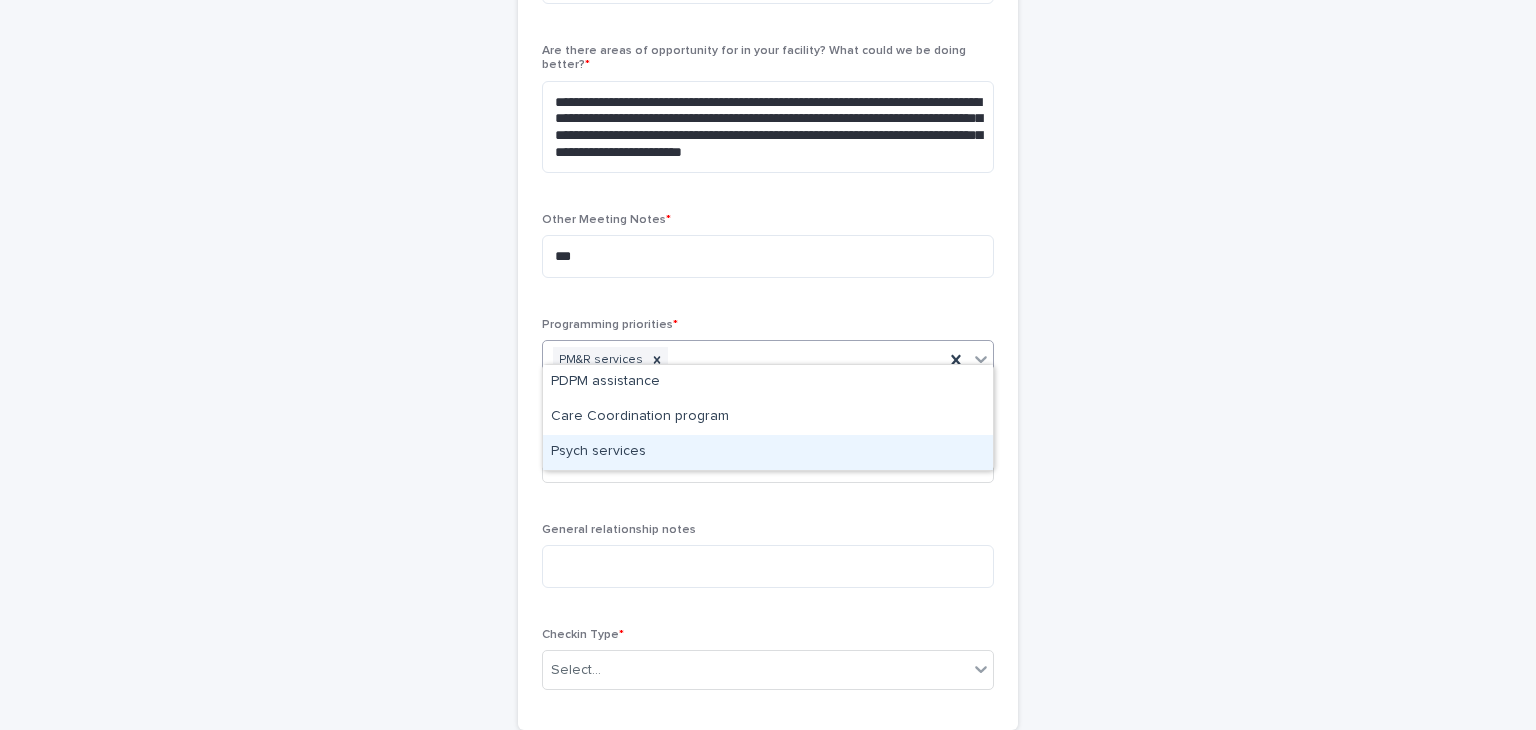 click on "Psych services" at bounding box center [768, 452] 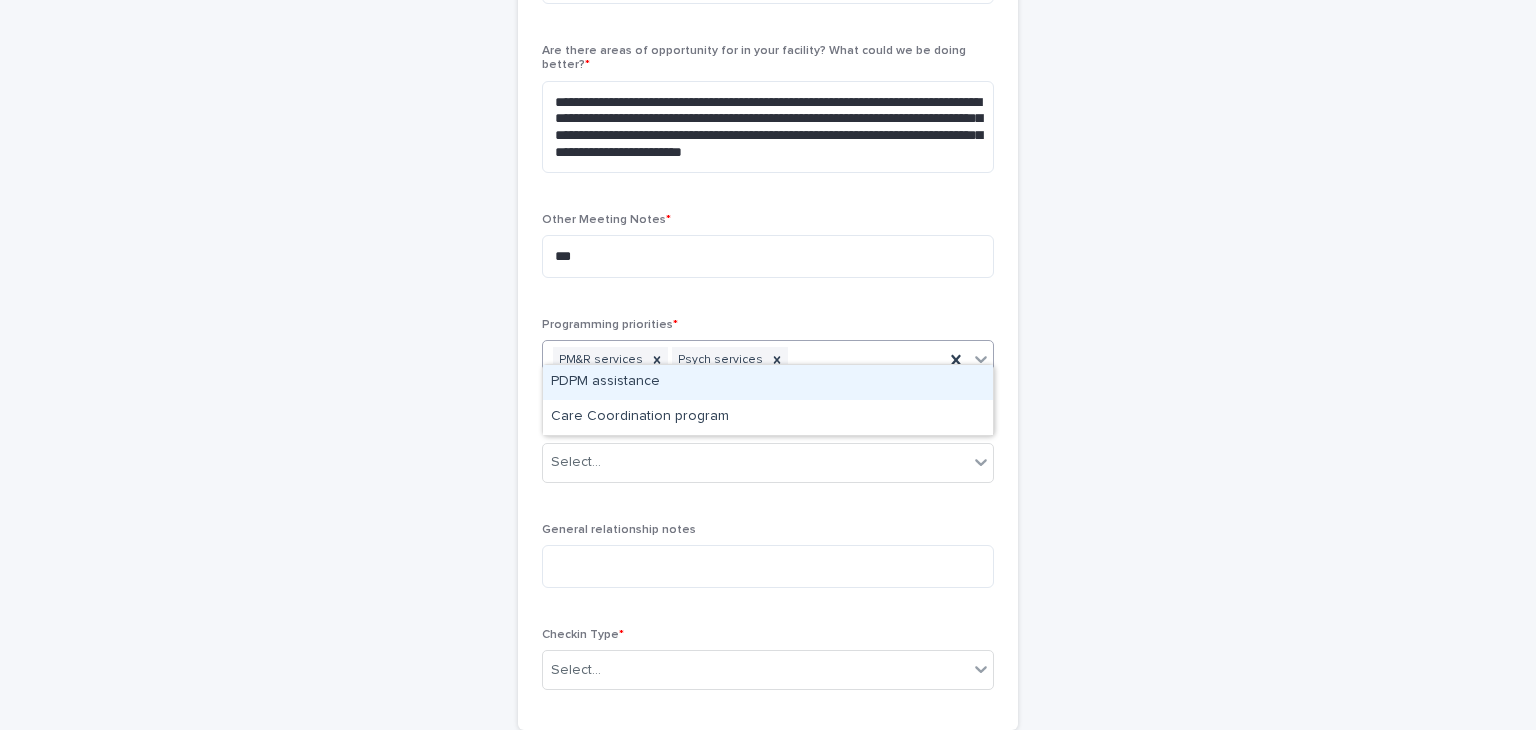 click on "PM&R services Psych services" at bounding box center (743, 360) 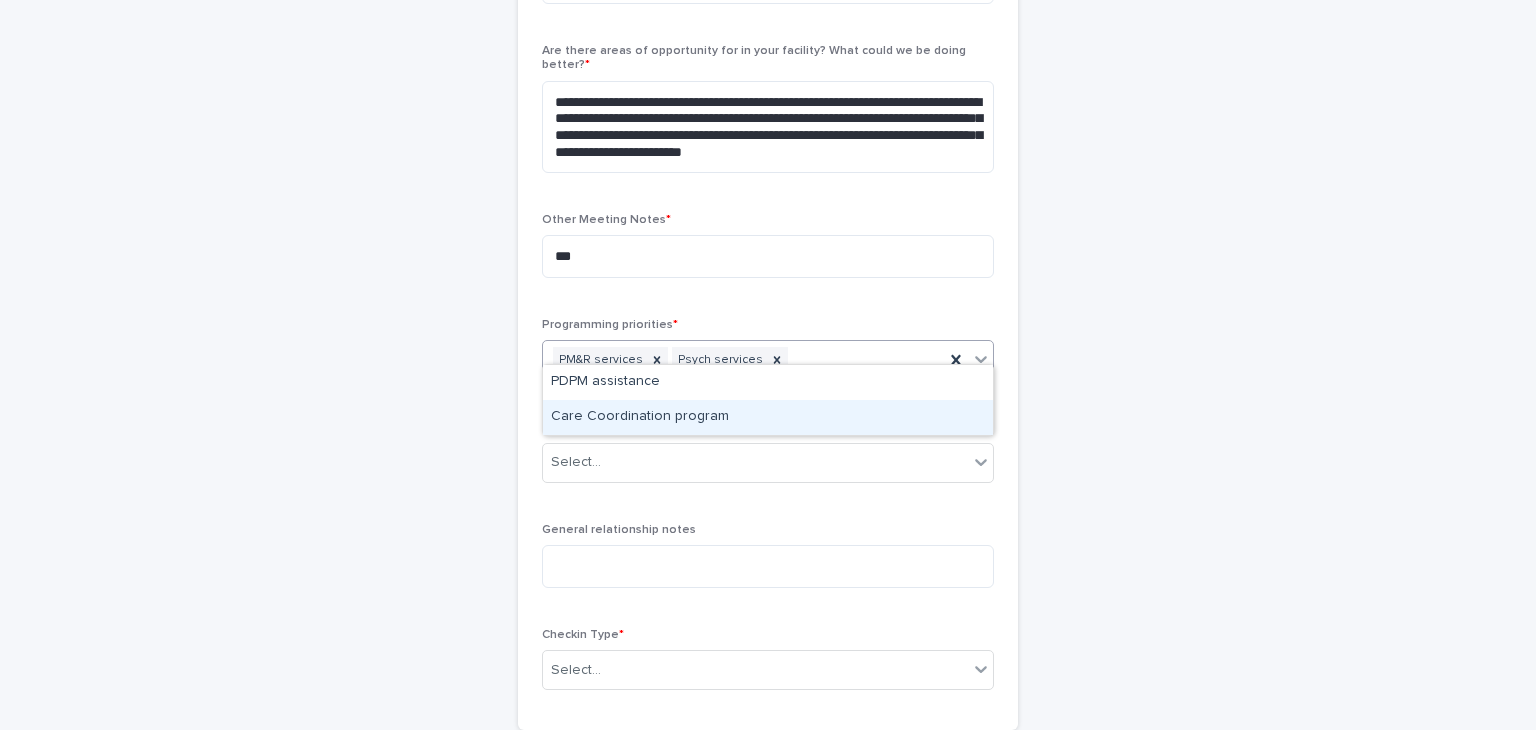 click on "Care Coordination program" at bounding box center (768, 417) 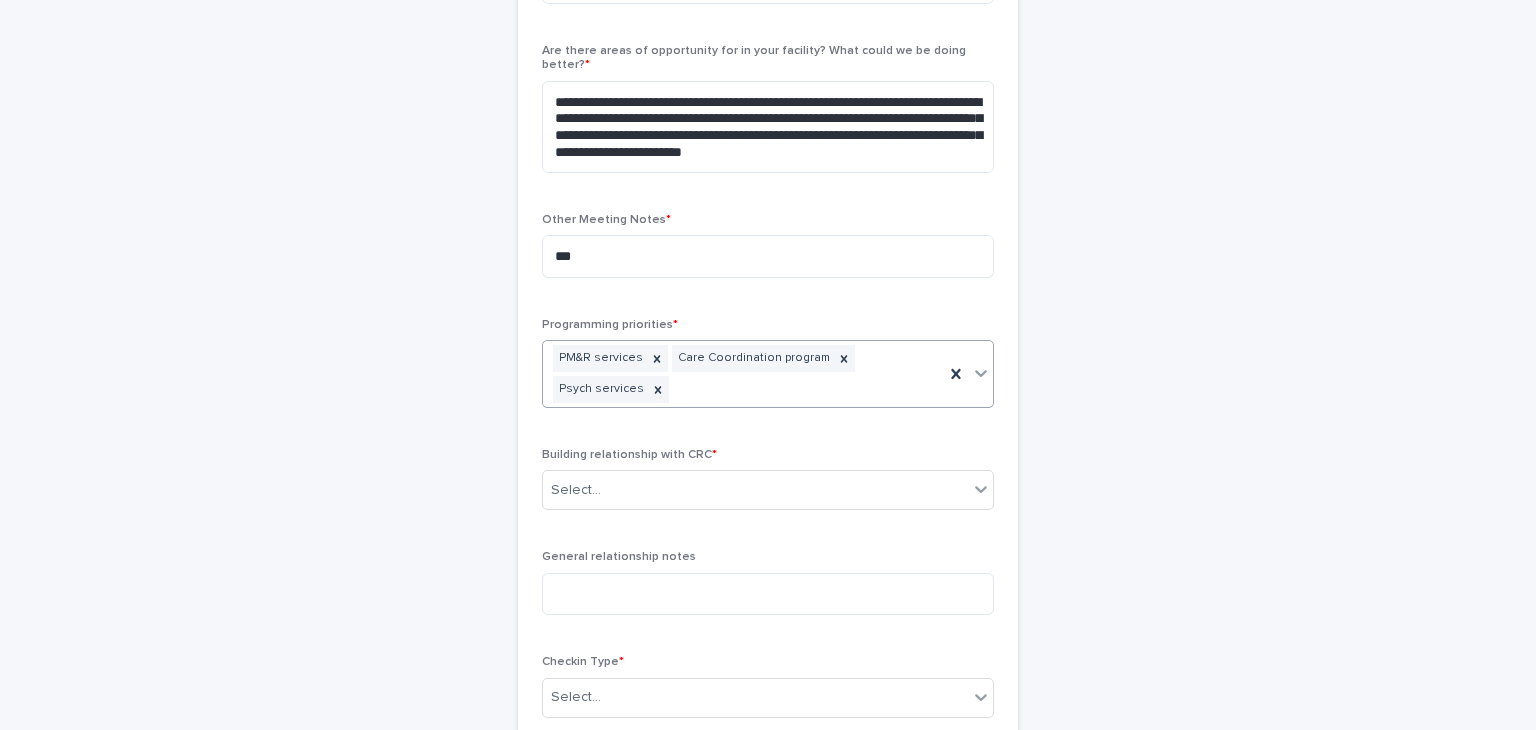scroll, scrollTop: 920, scrollLeft: 0, axis: vertical 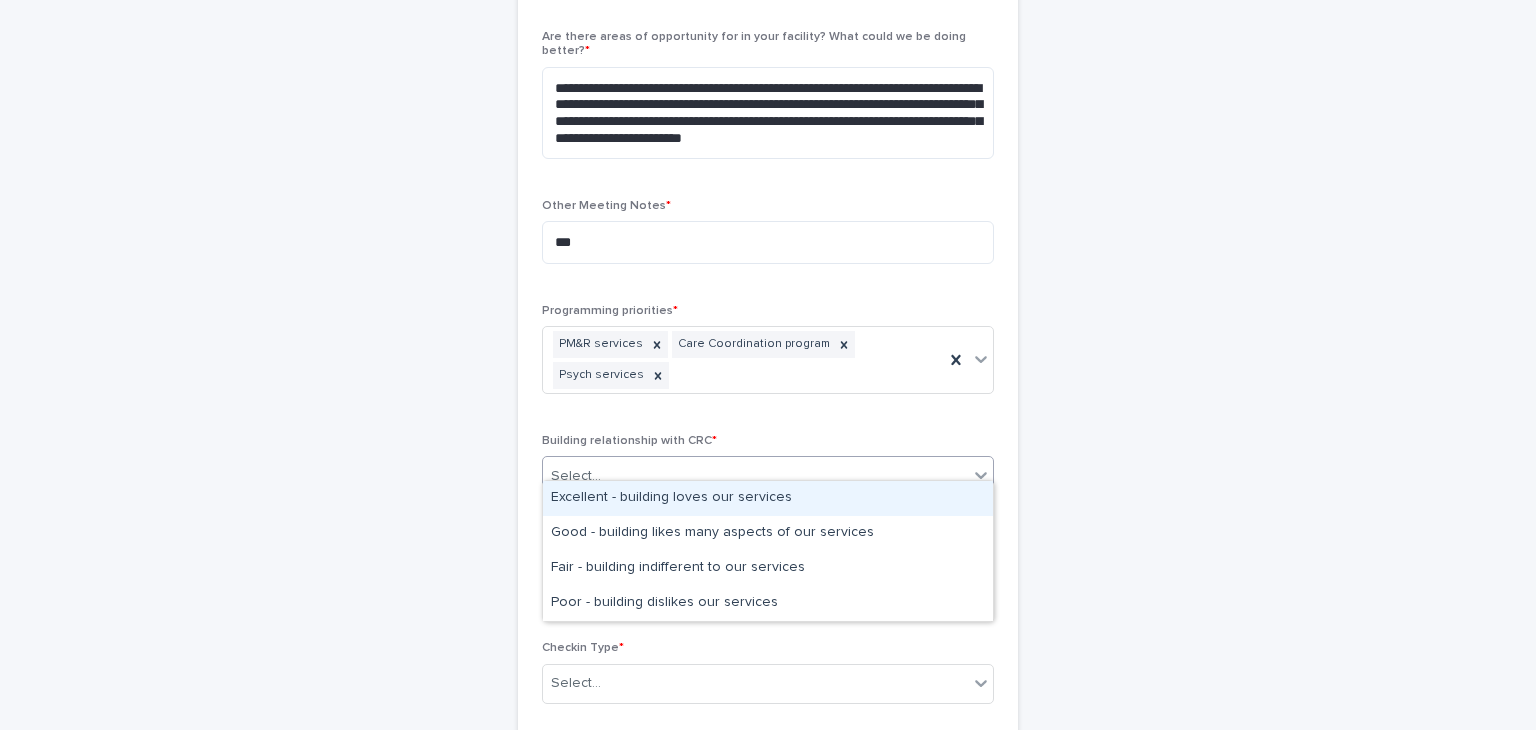 click on "Select..." at bounding box center (755, 476) 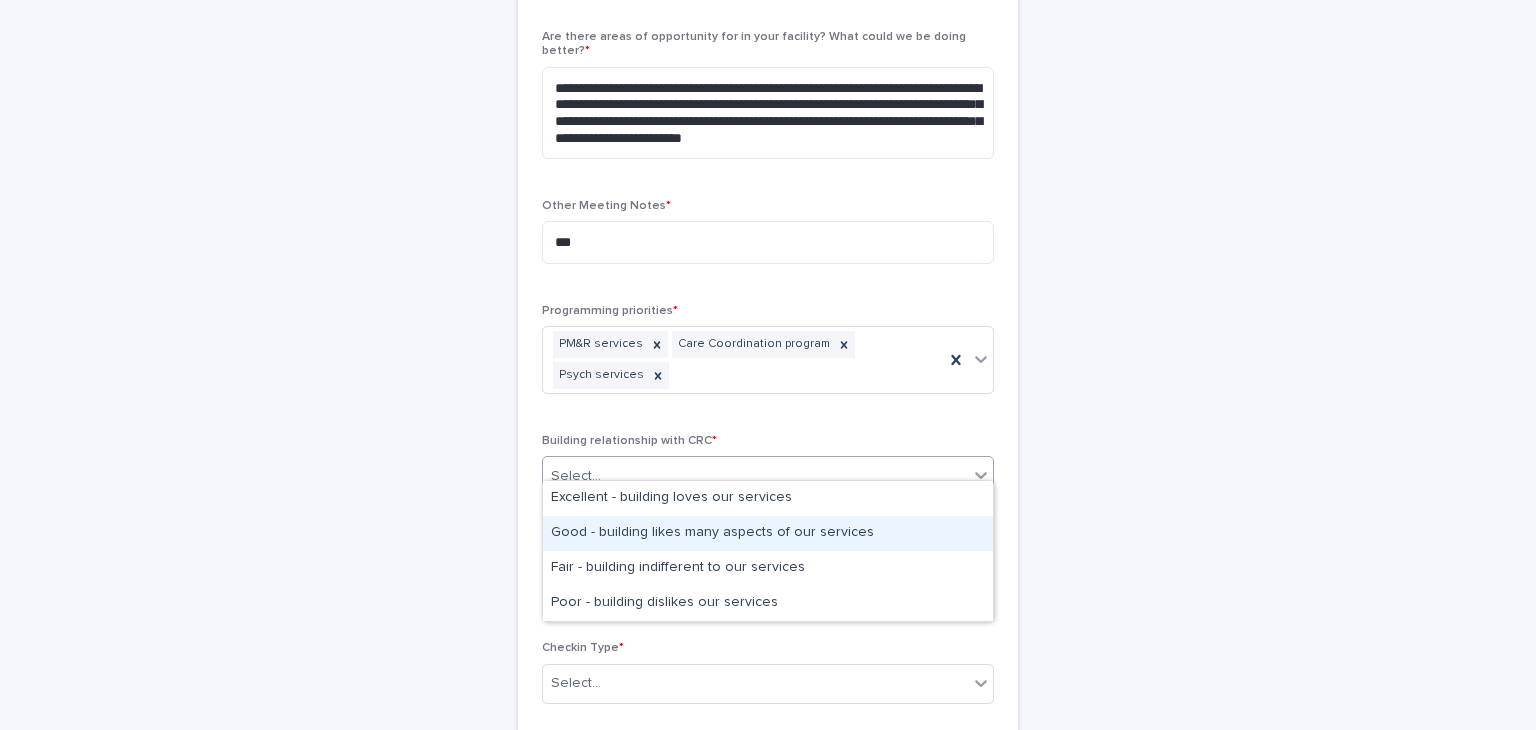 click on "Good - building likes many aspects of our services" at bounding box center (768, 533) 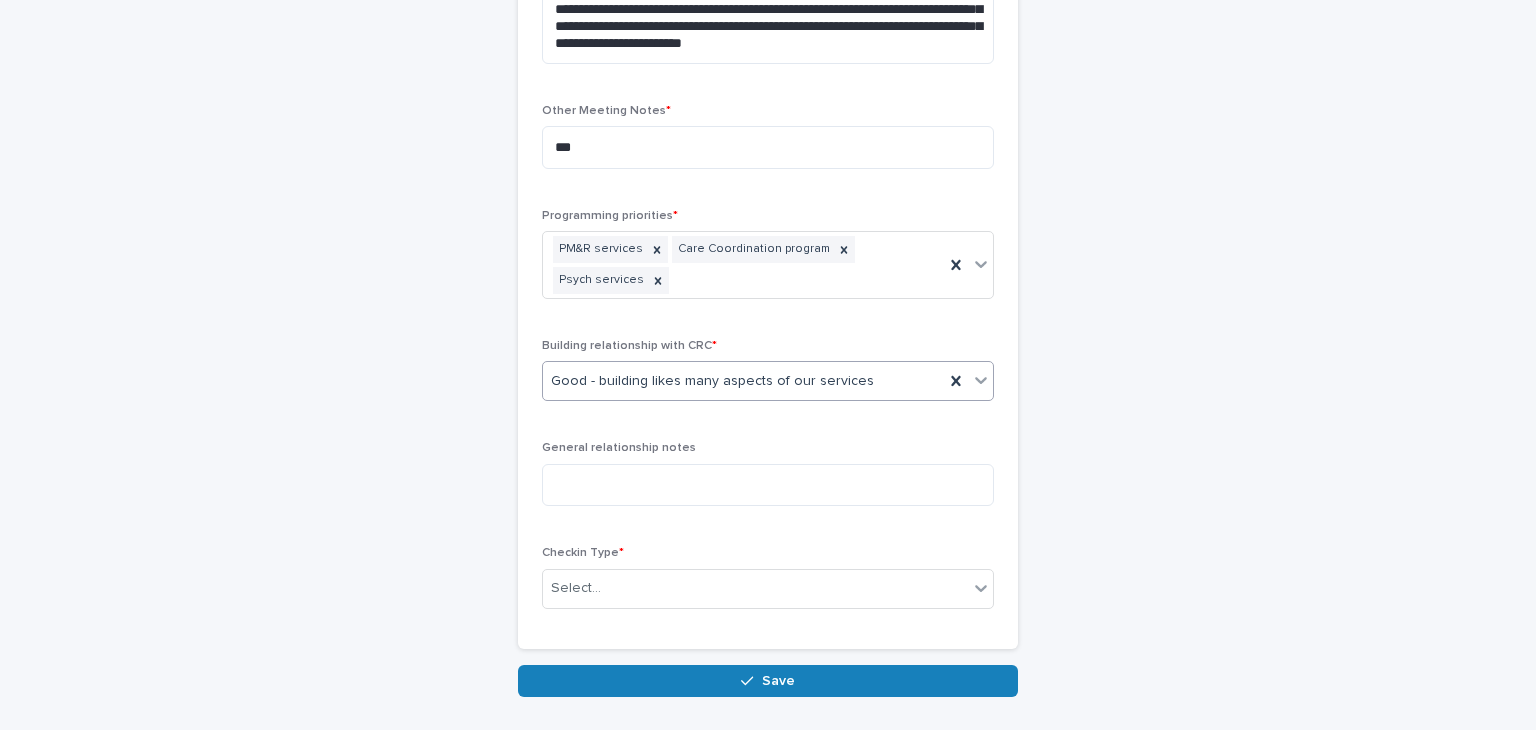 scroll, scrollTop: 1020, scrollLeft: 0, axis: vertical 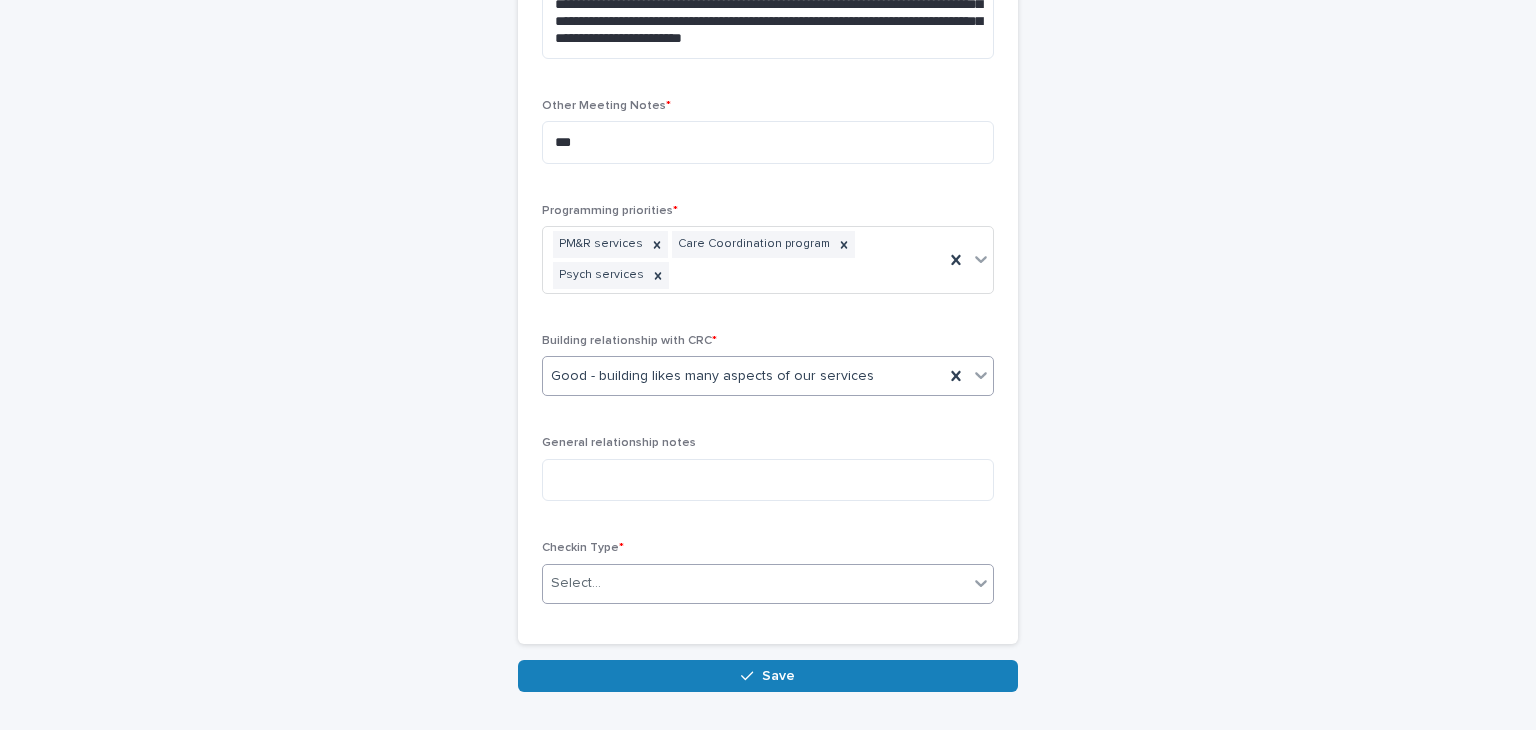 click on "Select..." at bounding box center (755, 583) 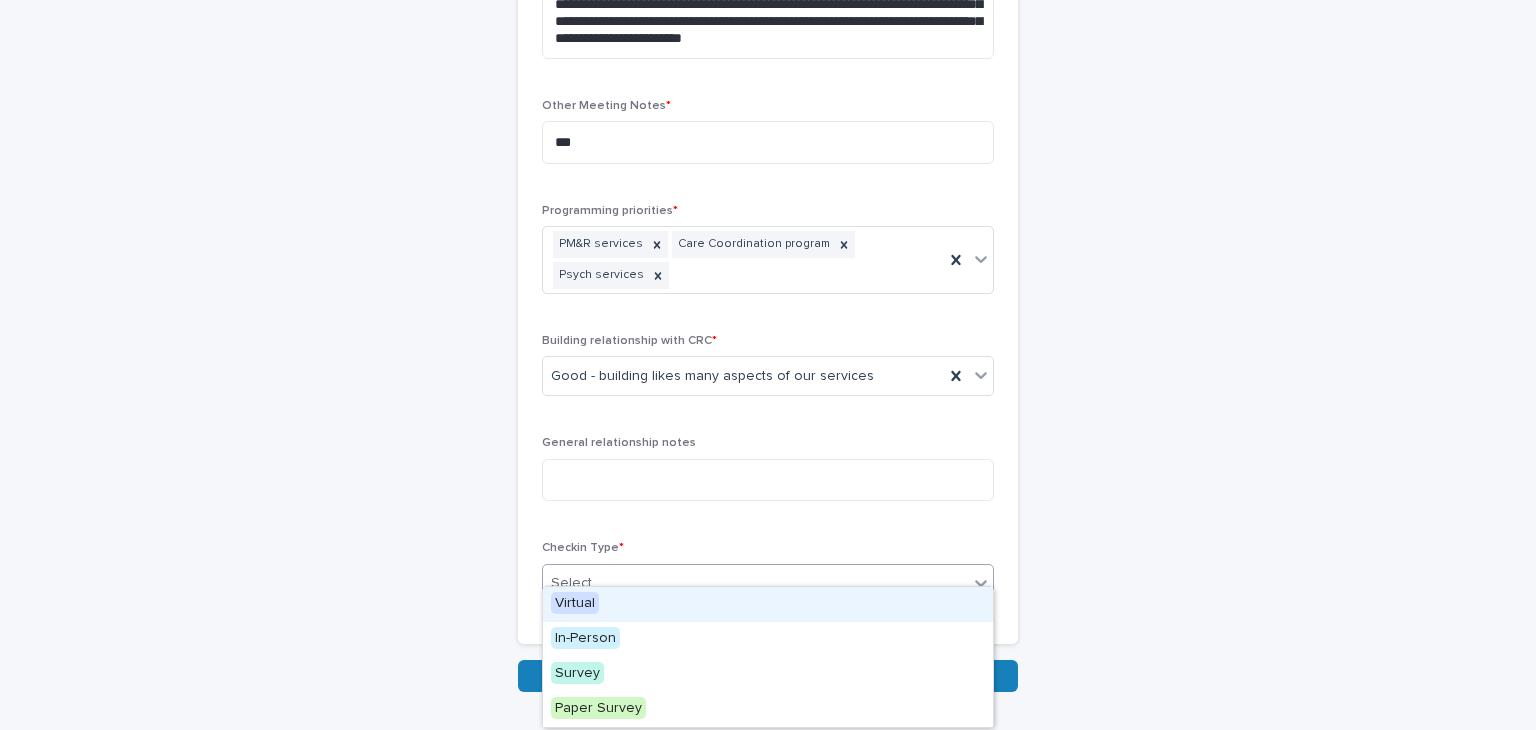 click on "Virtual" at bounding box center [575, 603] 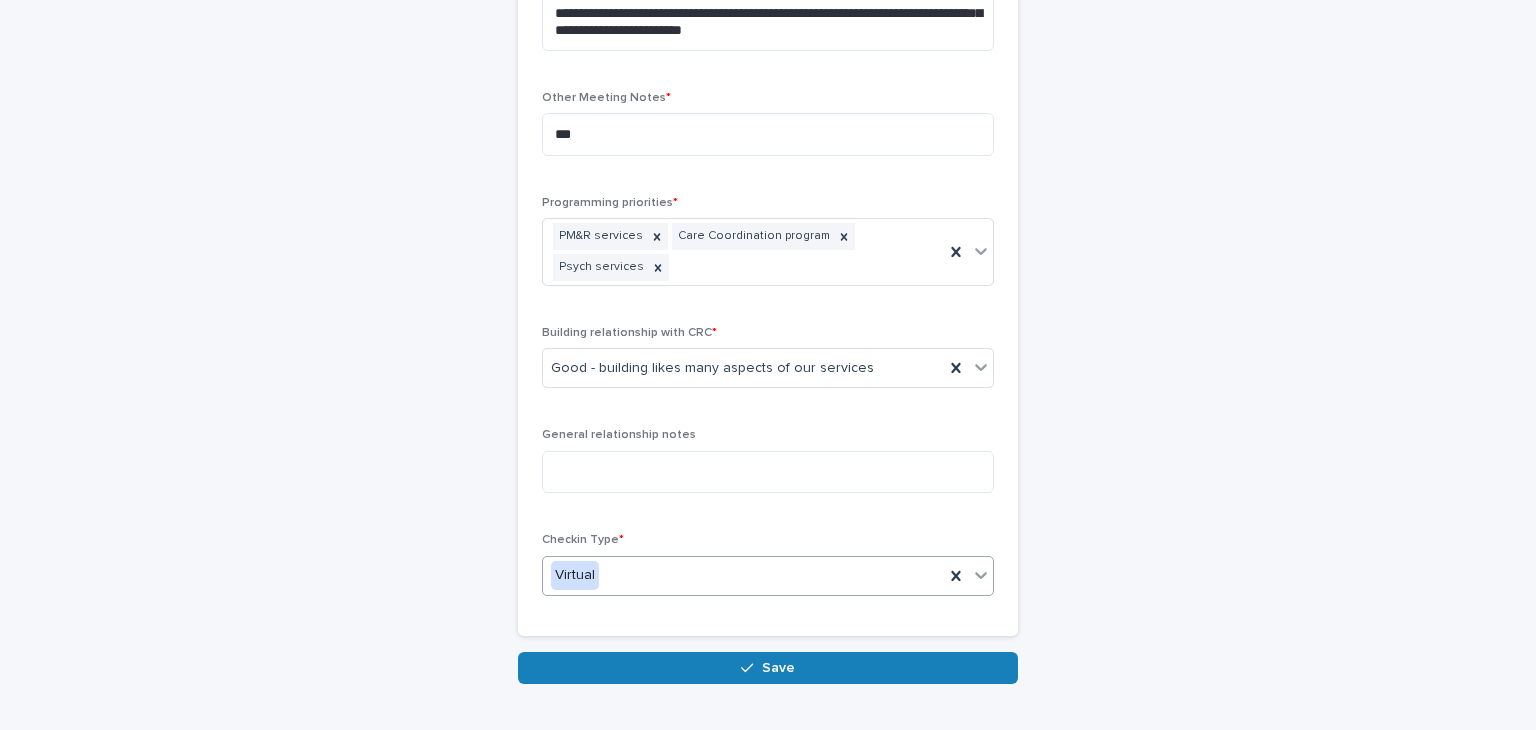 scroll, scrollTop: 1035, scrollLeft: 0, axis: vertical 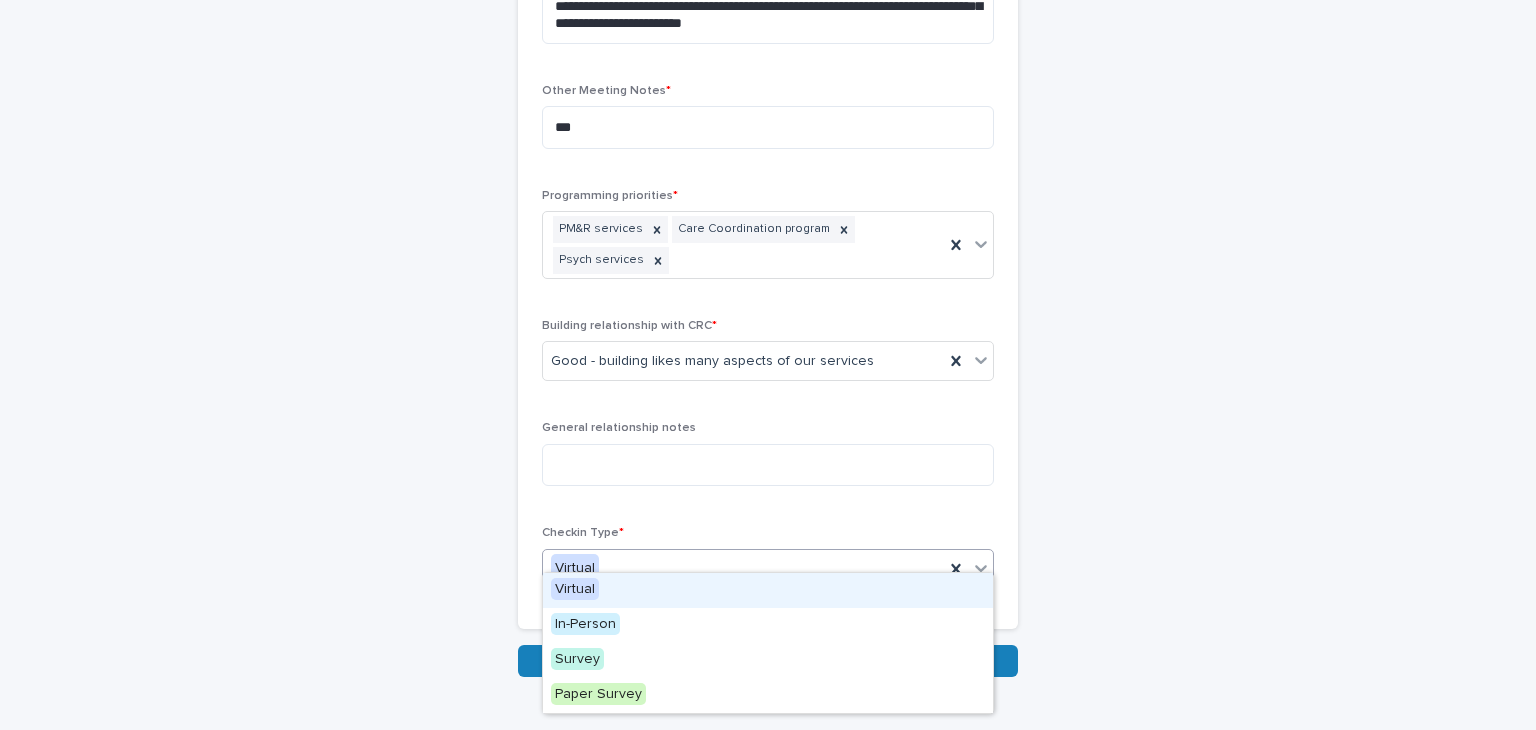 click on "Virtual" at bounding box center [743, 568] 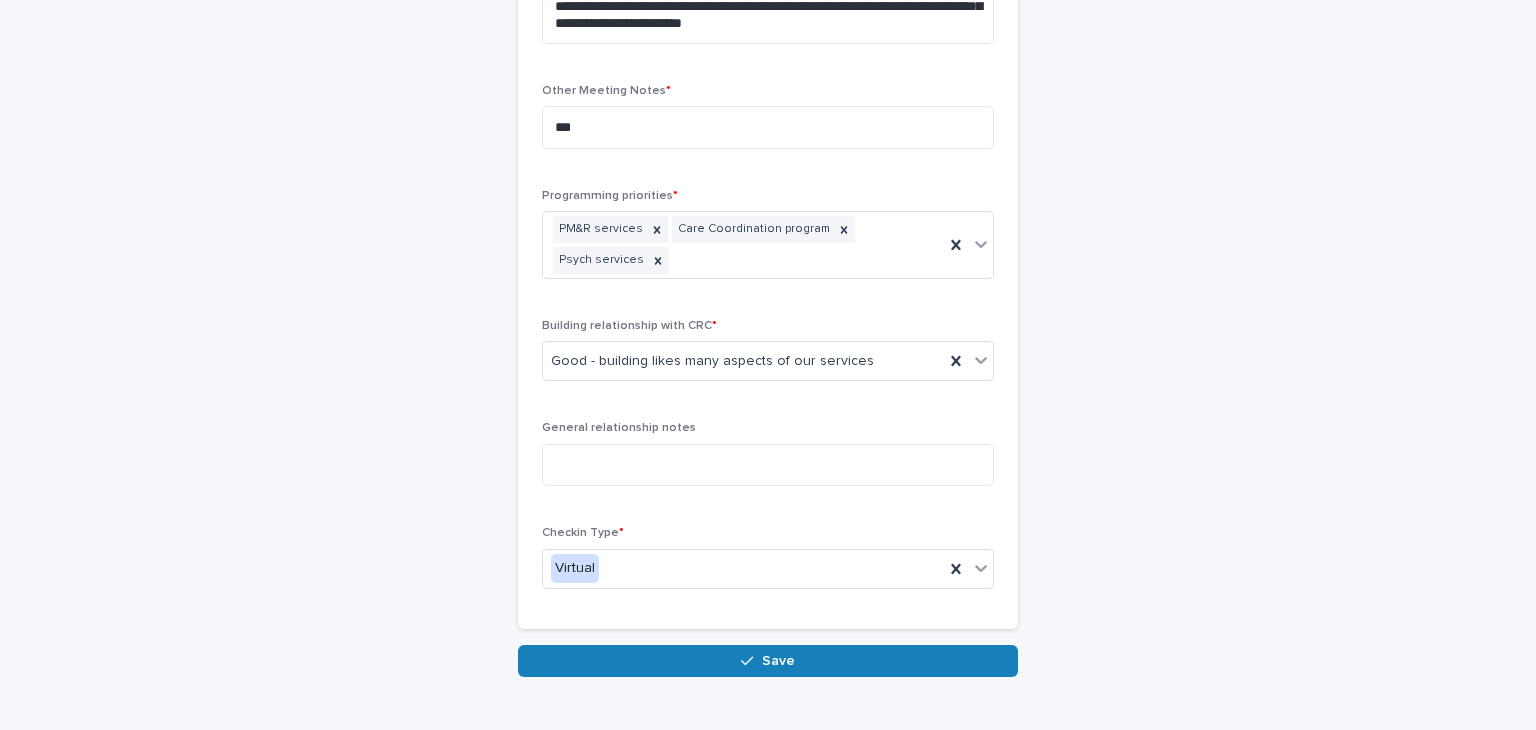 click on "General relationship notes" at bounding box center [768, 461] 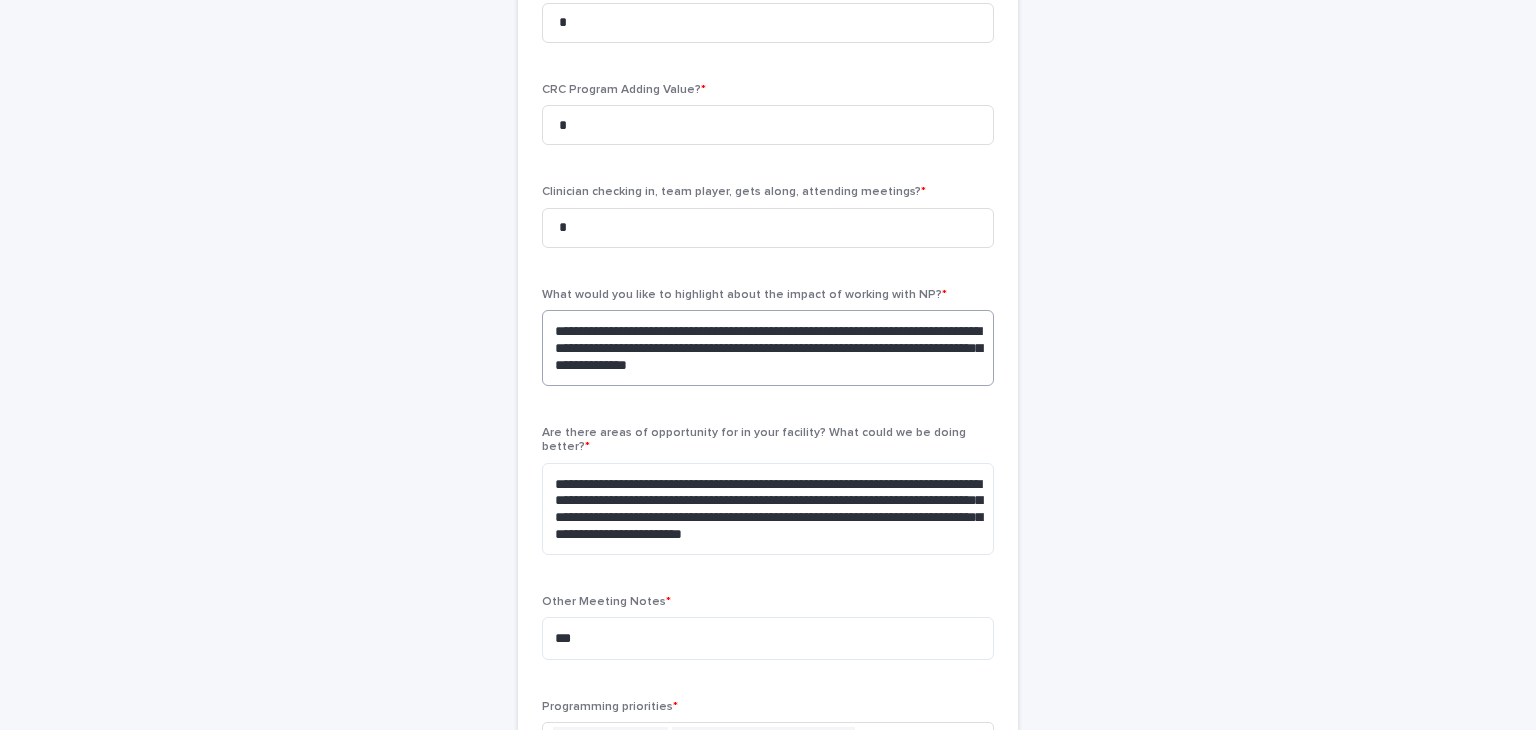 scroll, scrollTop: 724, scrollLeft: 0, axis: vertical 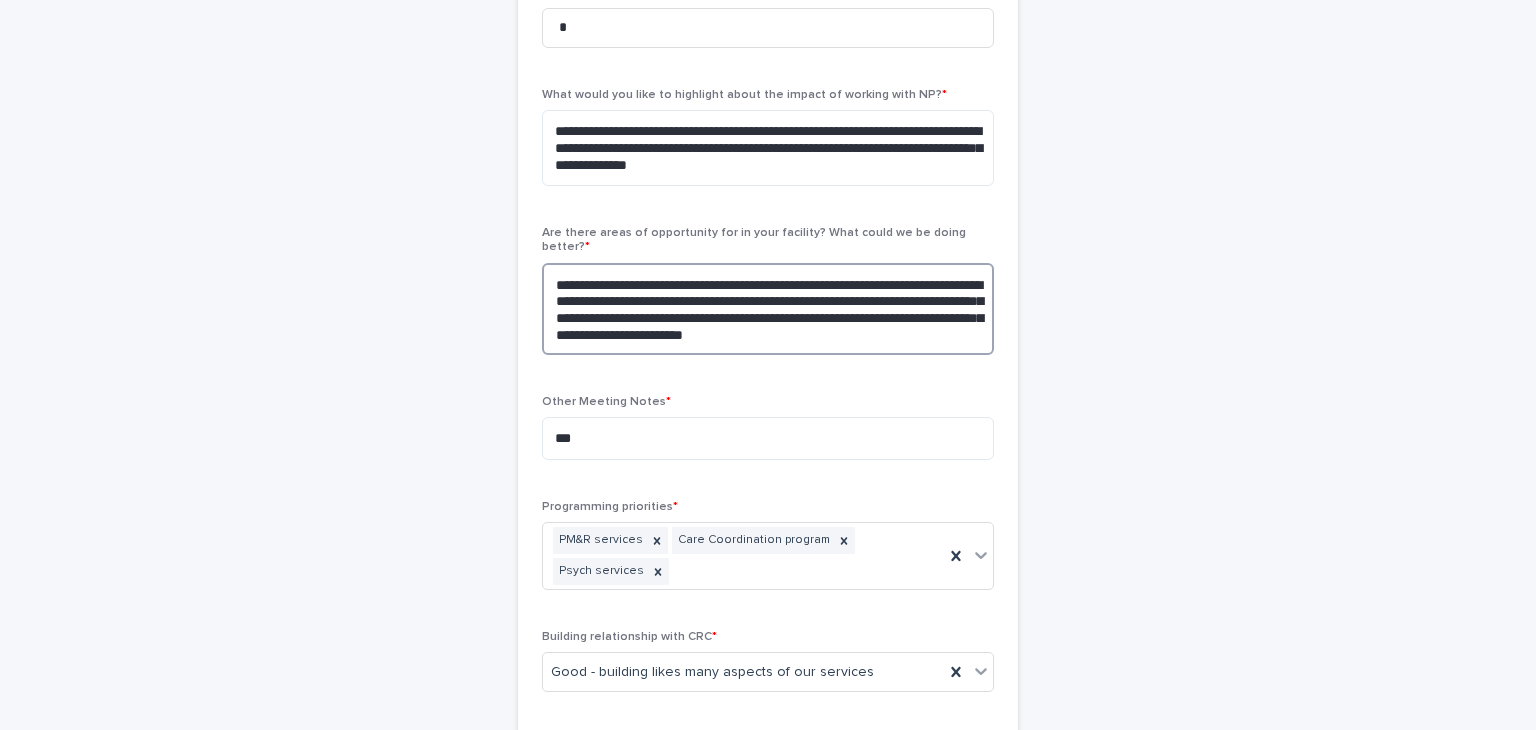 click on "**********" at bounding box center [768, 309] 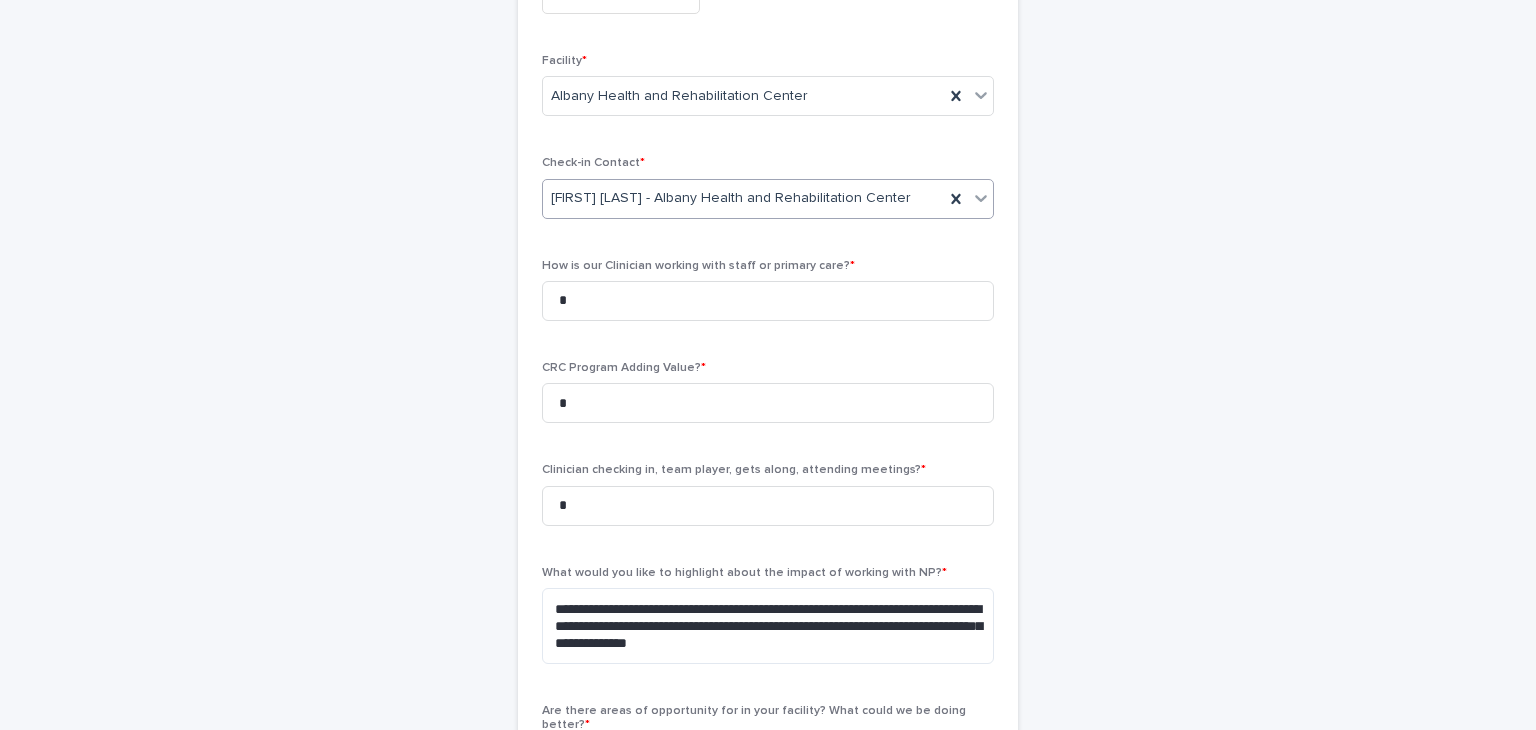 scroll, scrollTop: 251, scrollLeft: 0, axis: vertical 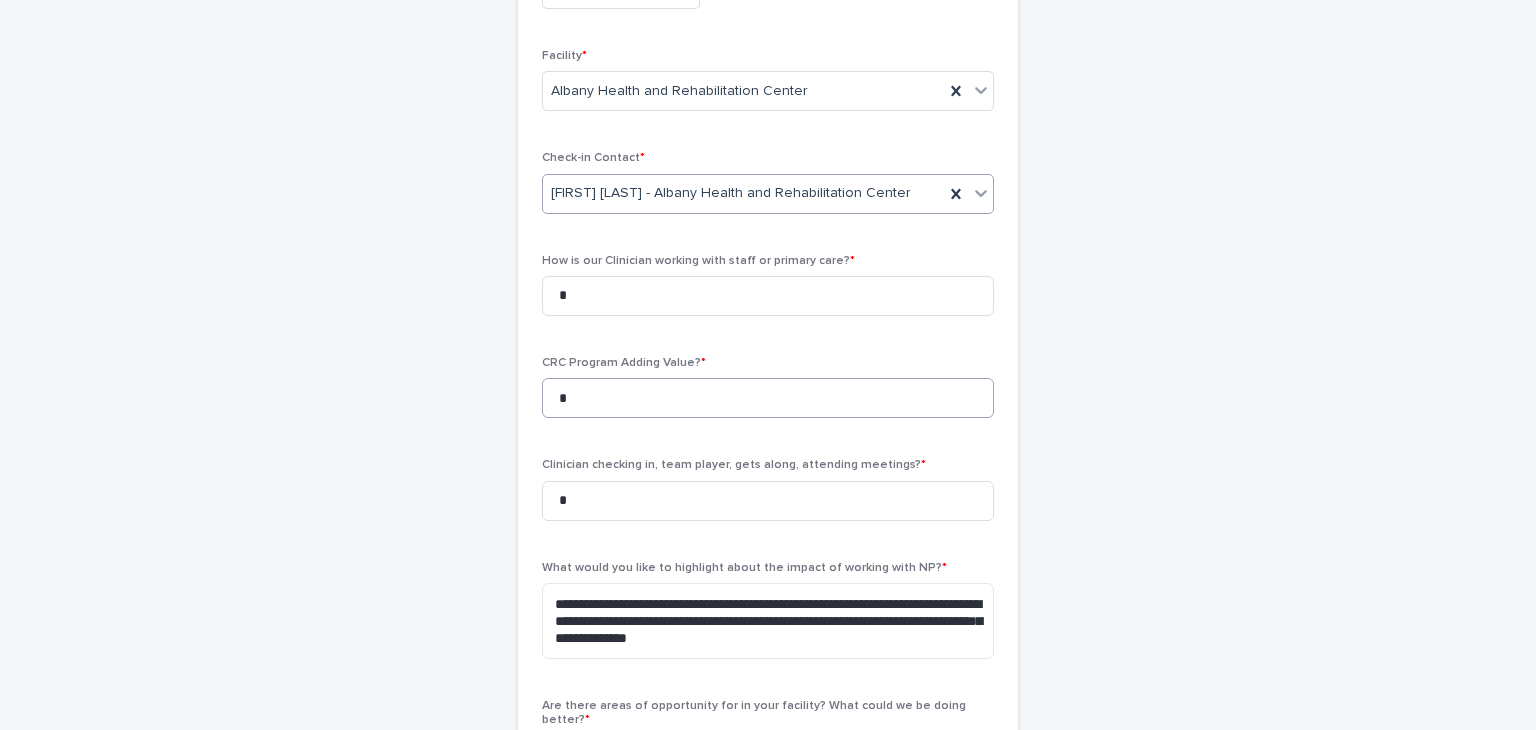 type on "**********" 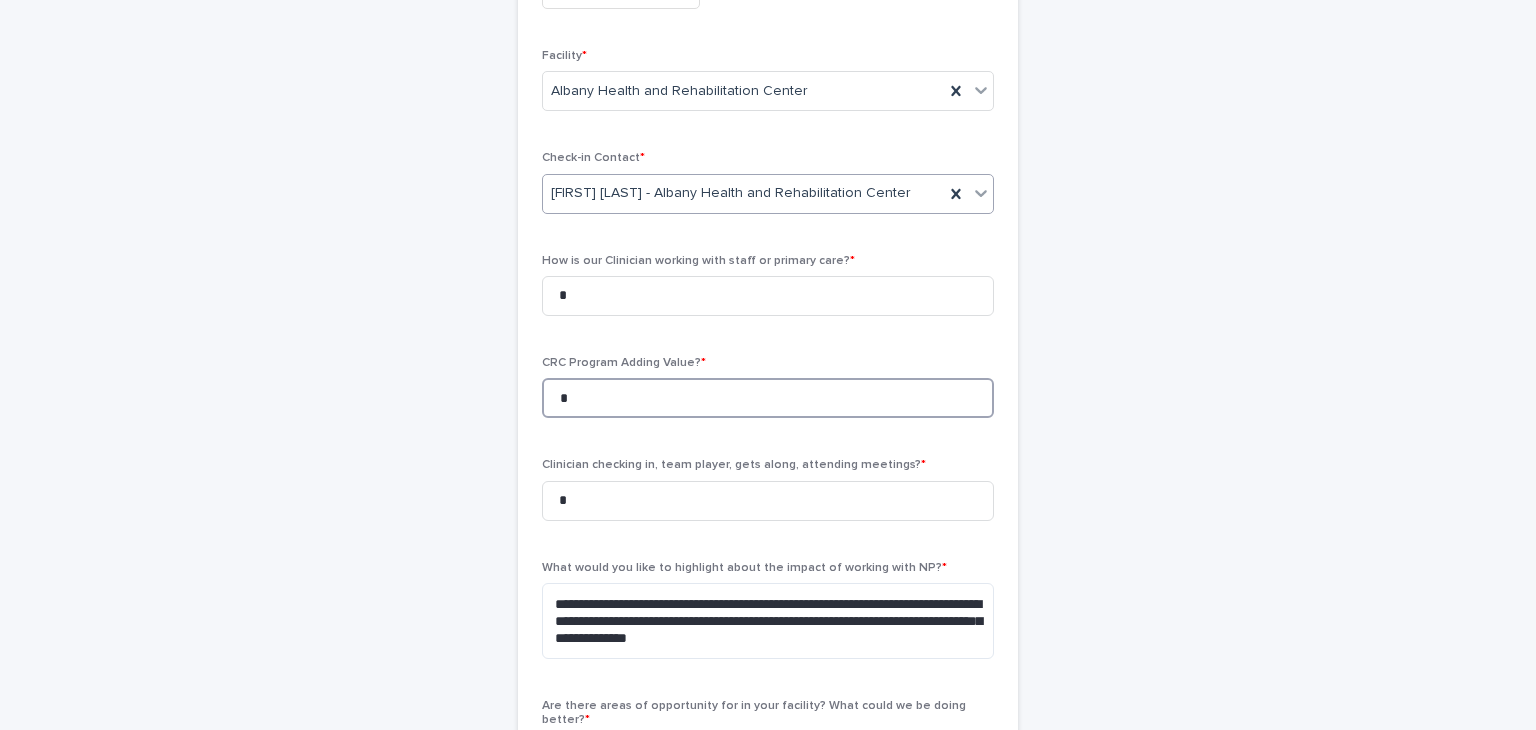 click on "*" at bounding box center [768, 398] 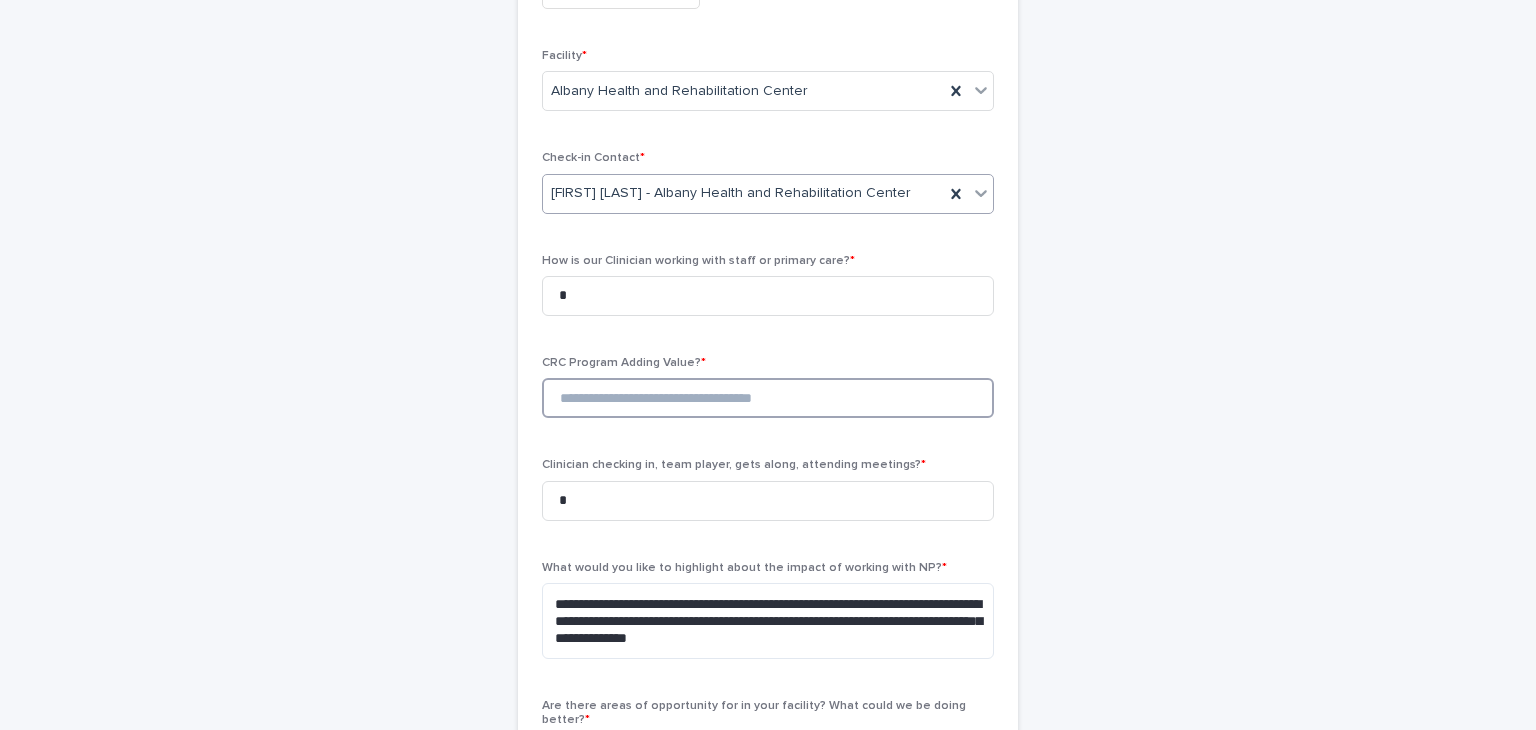 type on "*" 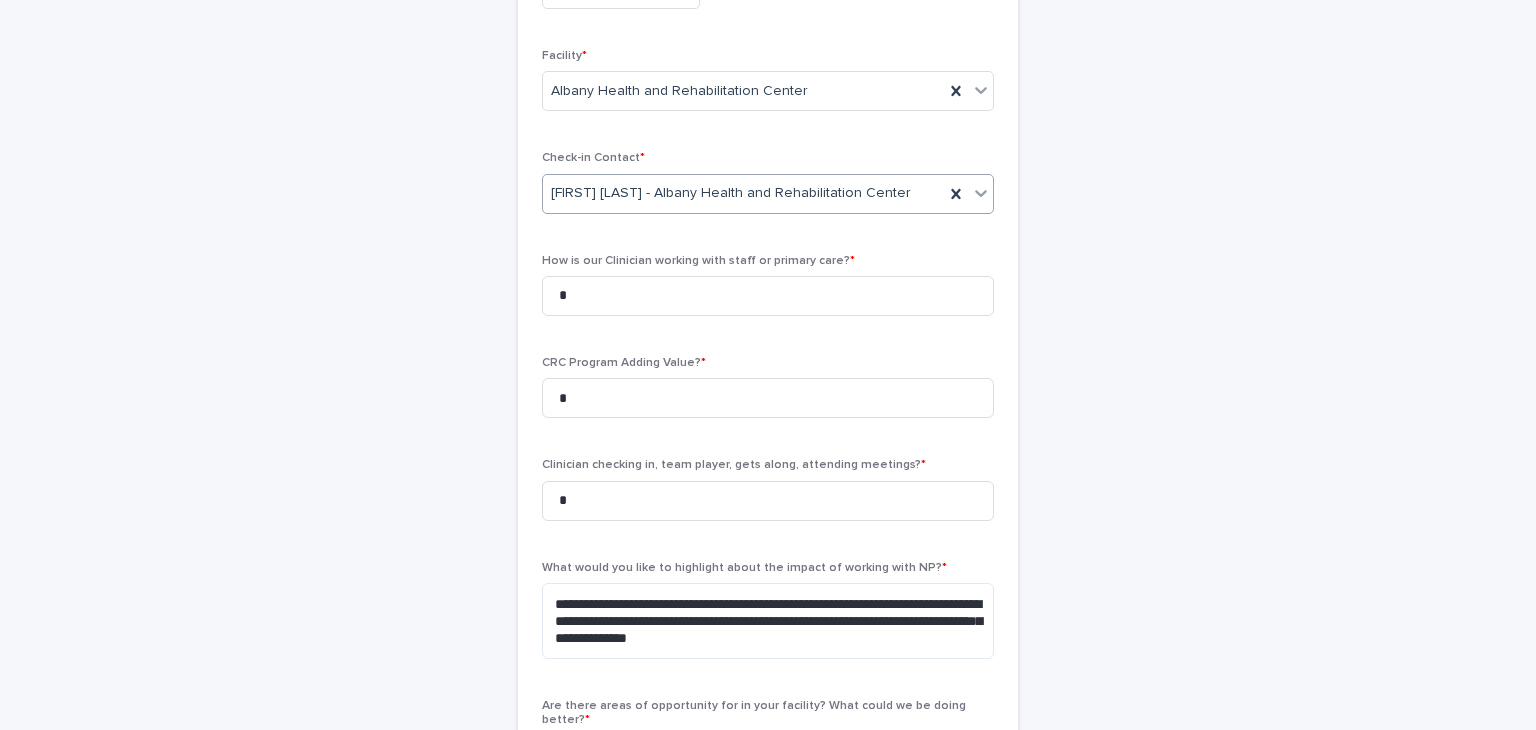 click on "**********" at bounding box center [768, 670] 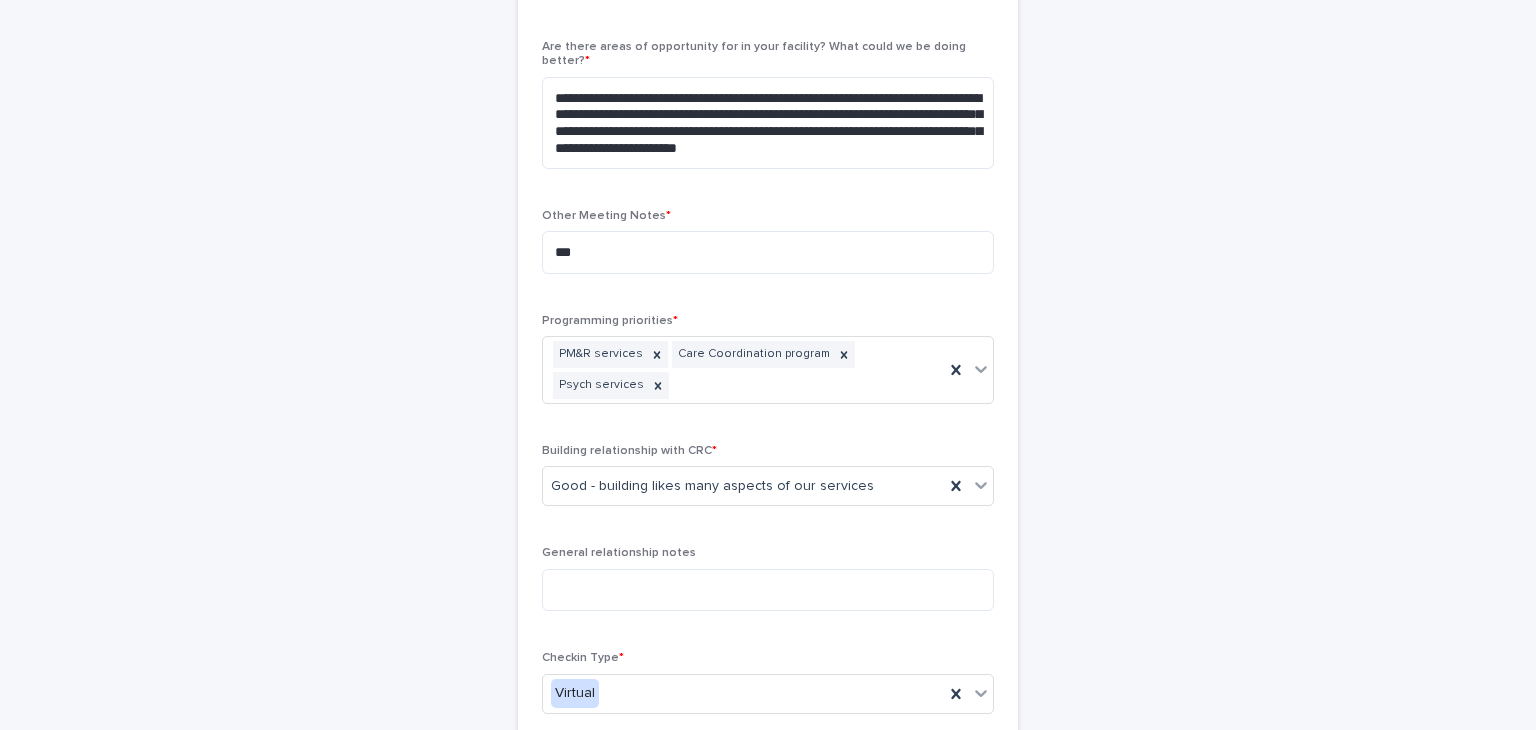 scroll, scrollTop: 1122, scrollLeft: 0, axis: vertical 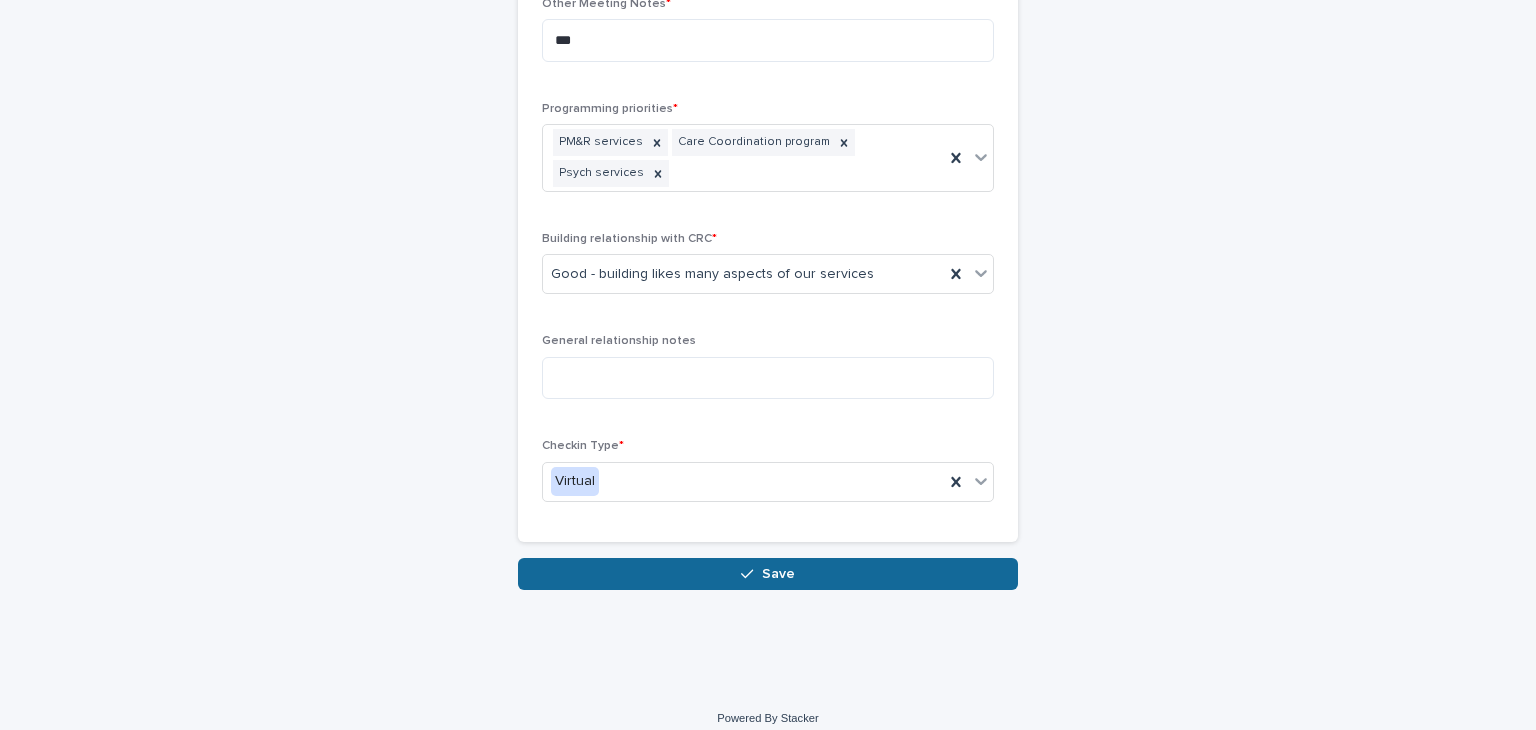click on "Save" at bounding box center [768, 574] 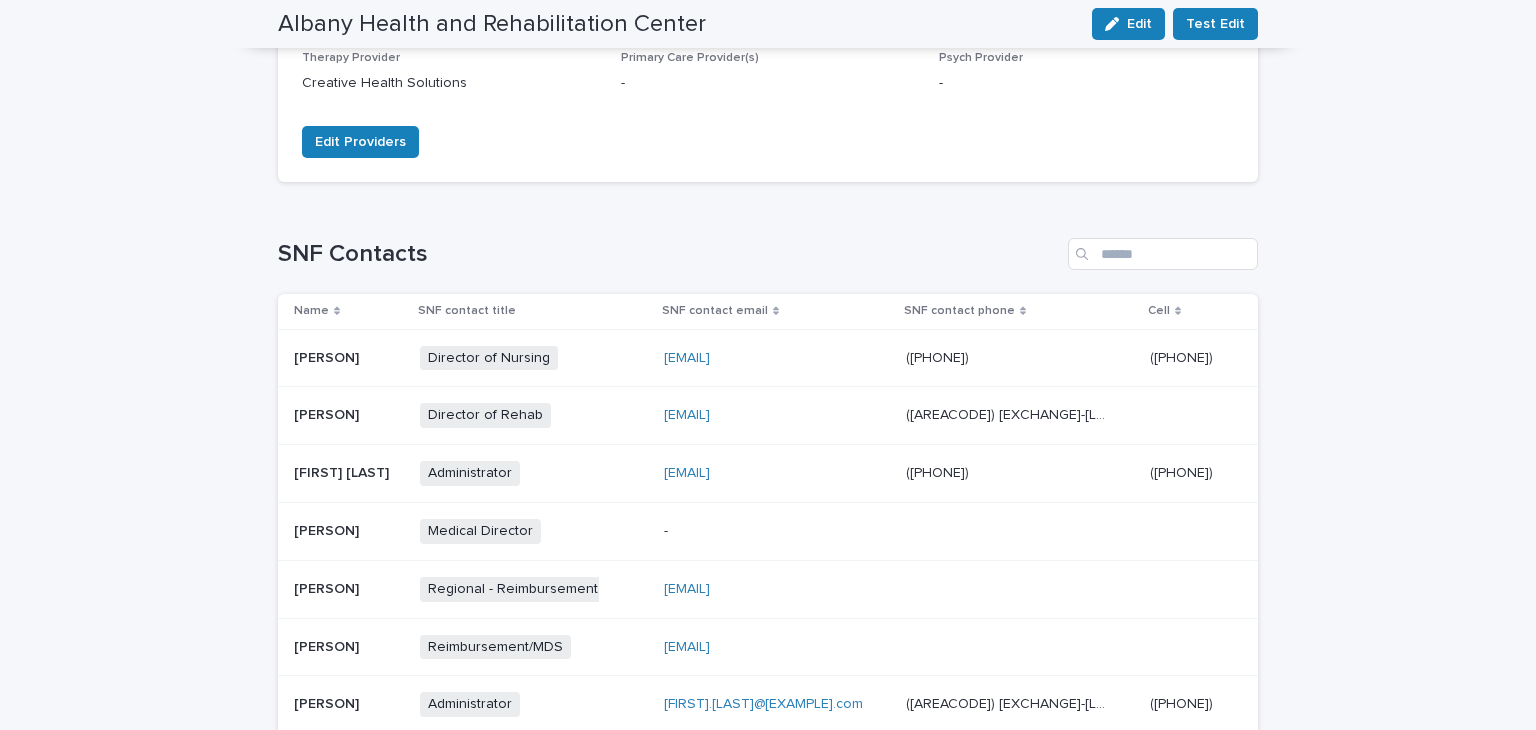 scroll, scrollTop: 0, scrollLeft: 0, axis: both 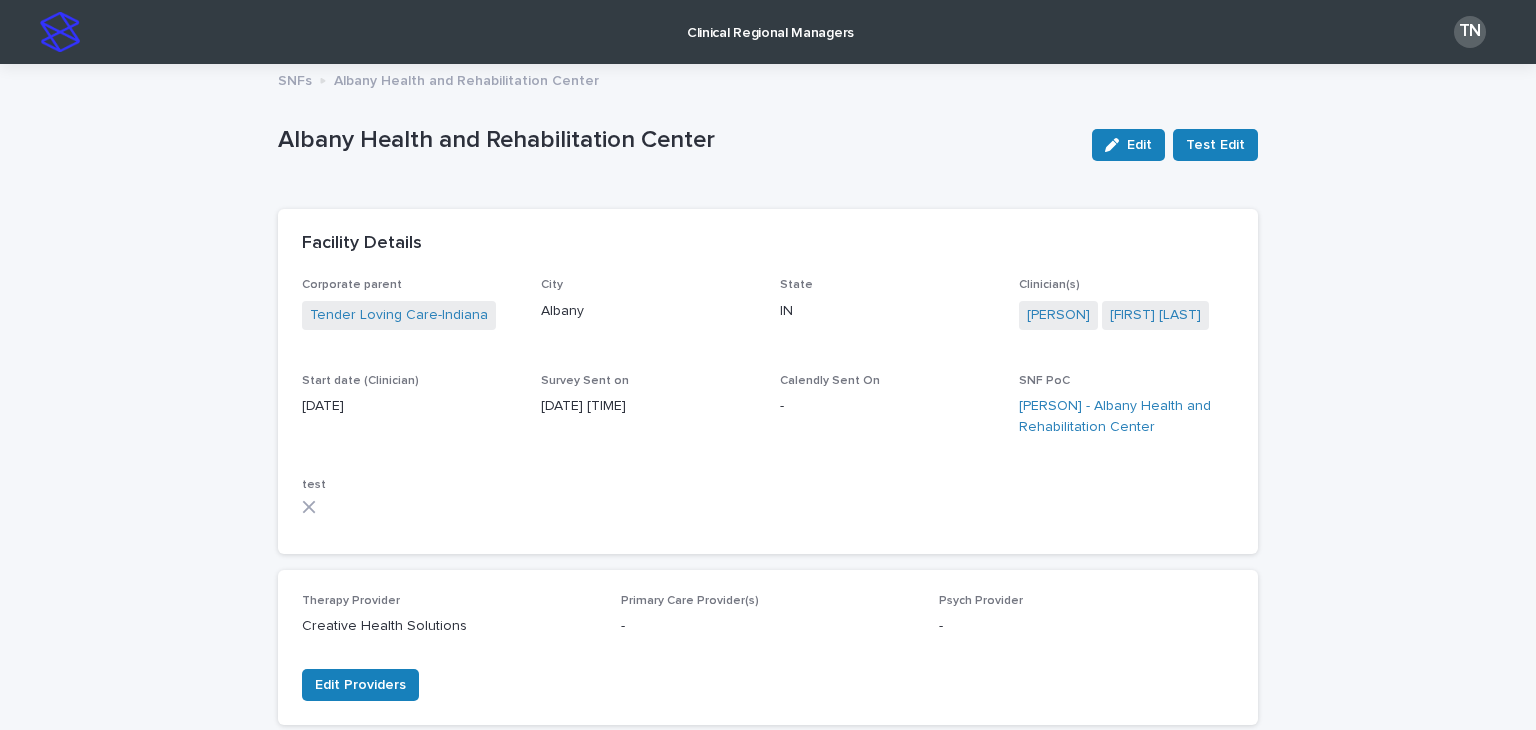 click at bounding box center [60, 32] 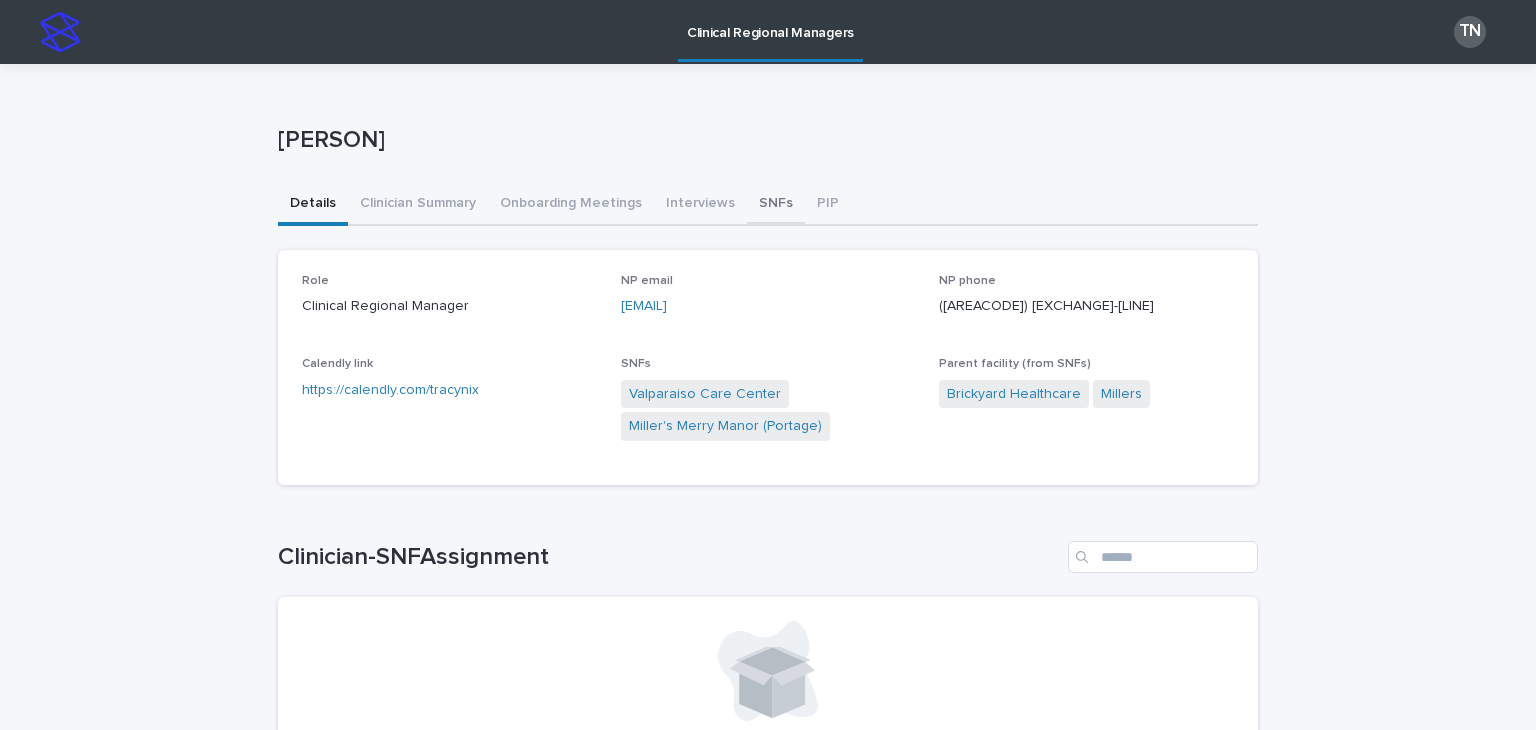 click on "SNFs" at bounding box center [776, 205] 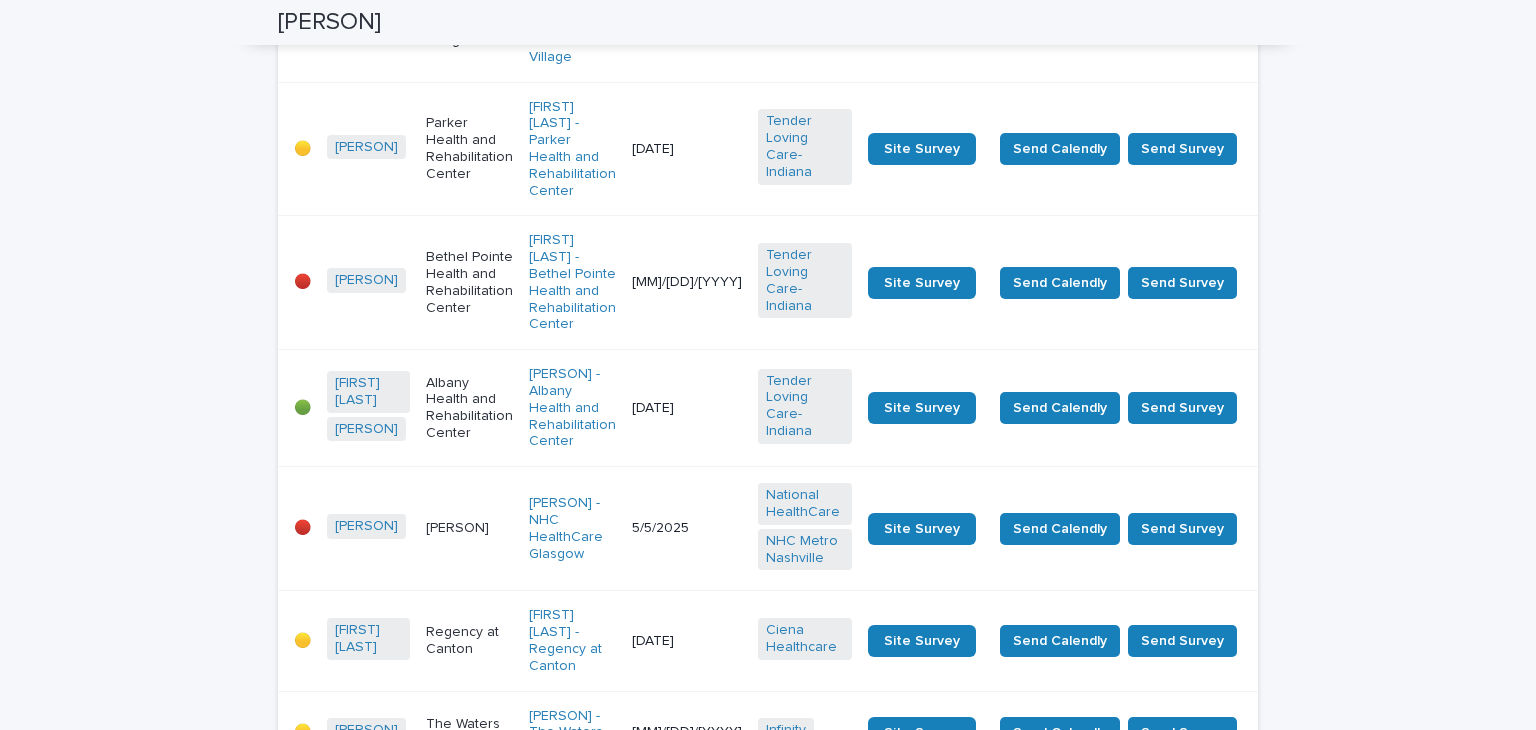 scroll, scrollTop: 1543, scrollLeft: 0, axis: vertical 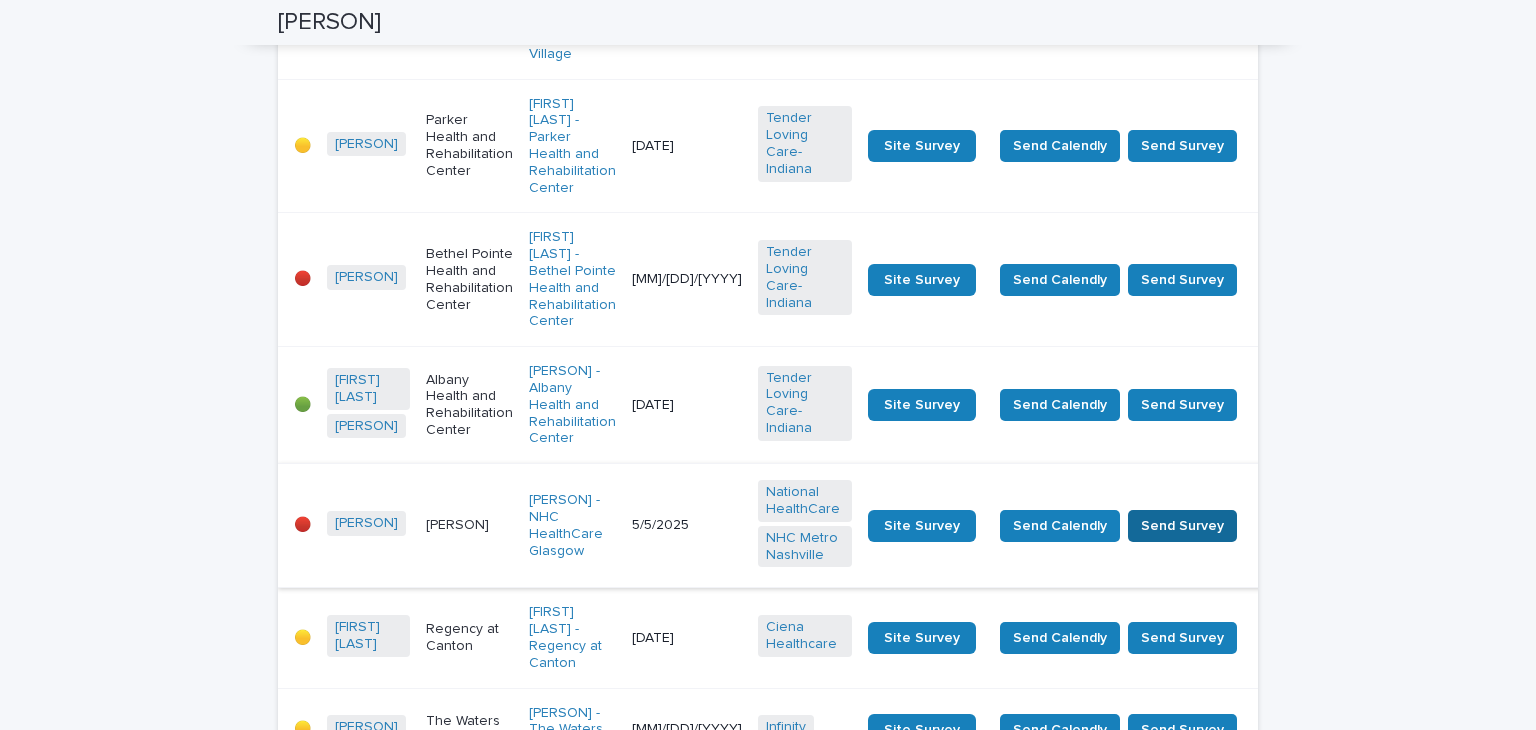 click on "Send Survey" at bounding box center [1182, 526] 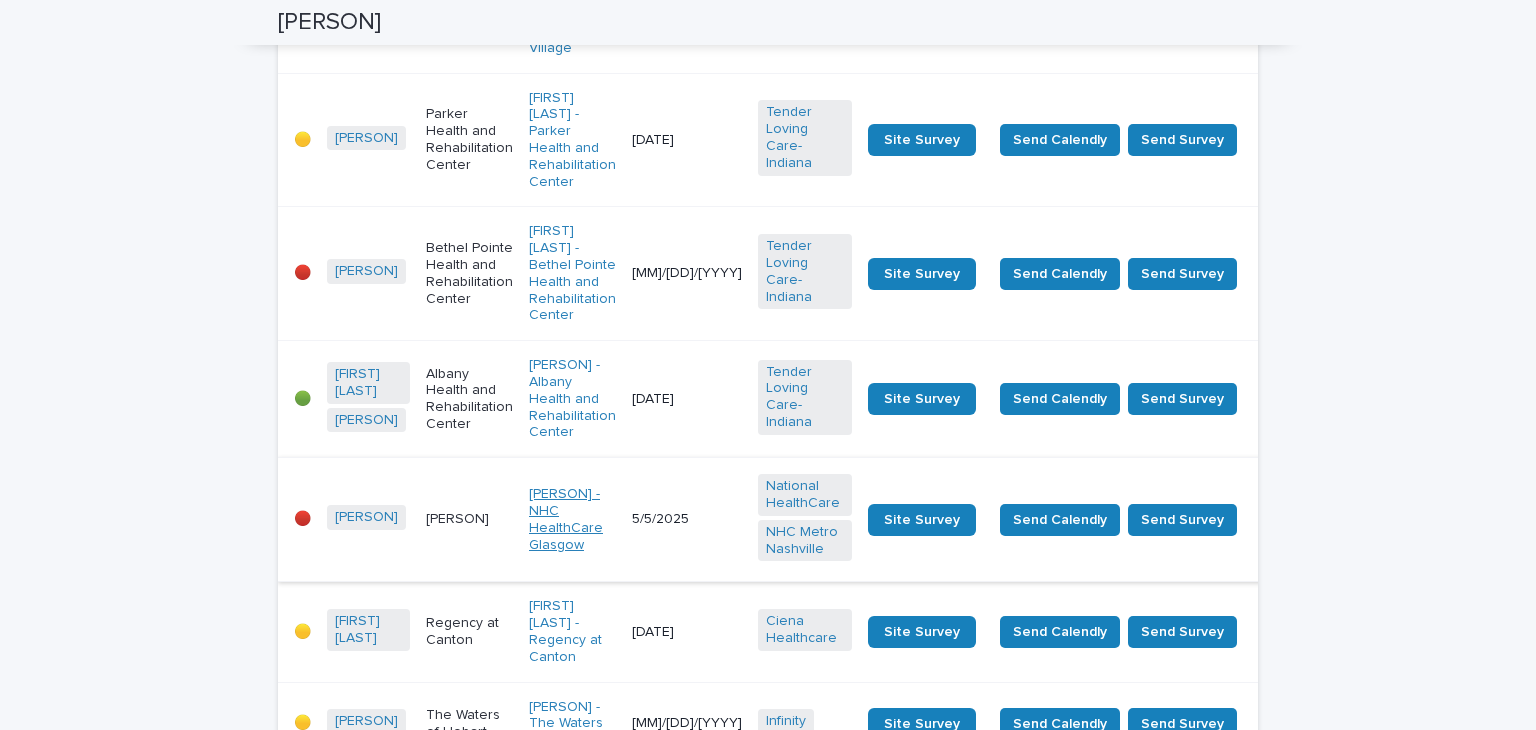 scroll, scrollTop: 1552, scrollLeft: 0, axis: vertical 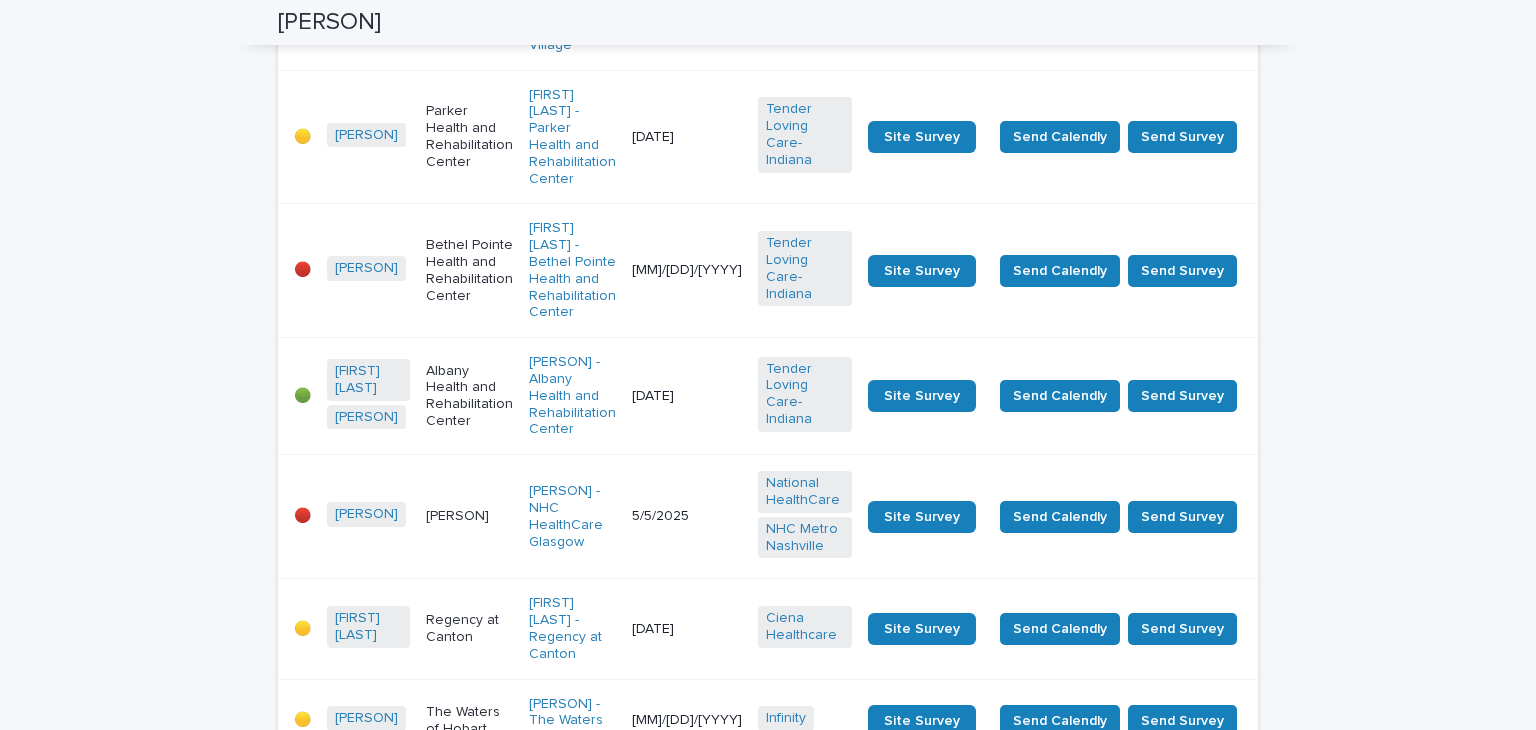 click on "5/5/2025" at bounding box center [687, 517] 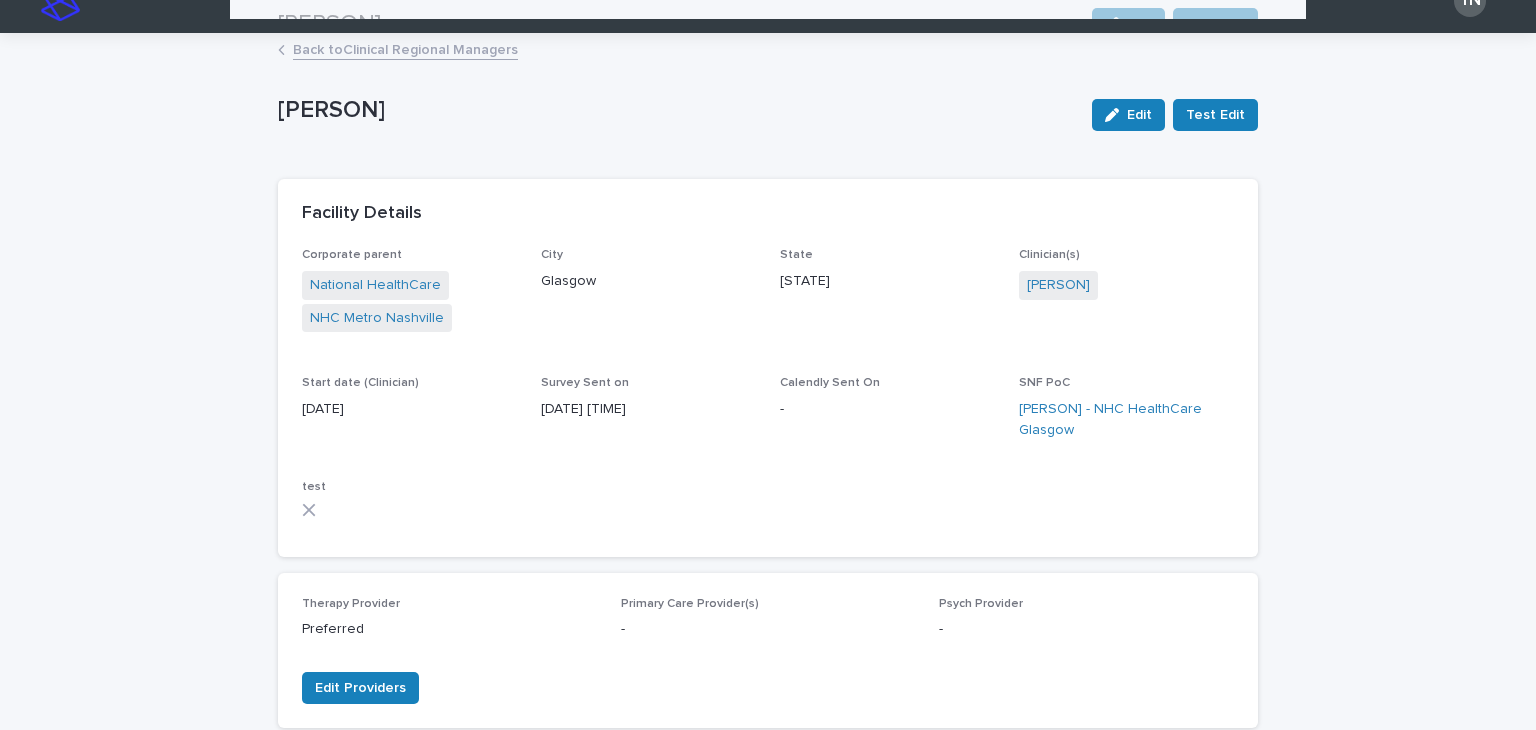 scroll, scrollTop: 0, scrollLeft: 0, axis: both 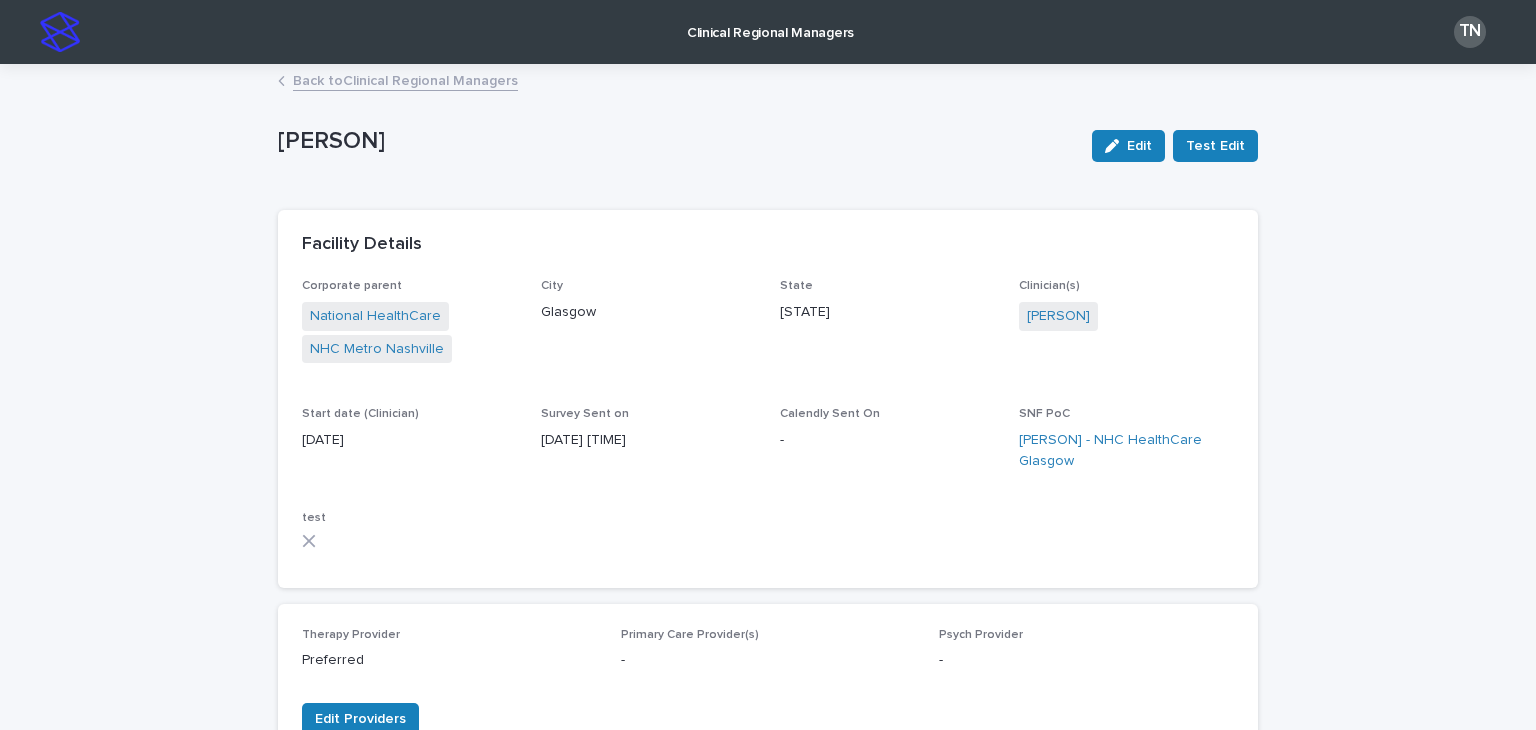 click on "Back to  Clinical Regional Managers" at bounding box center (405, 79) 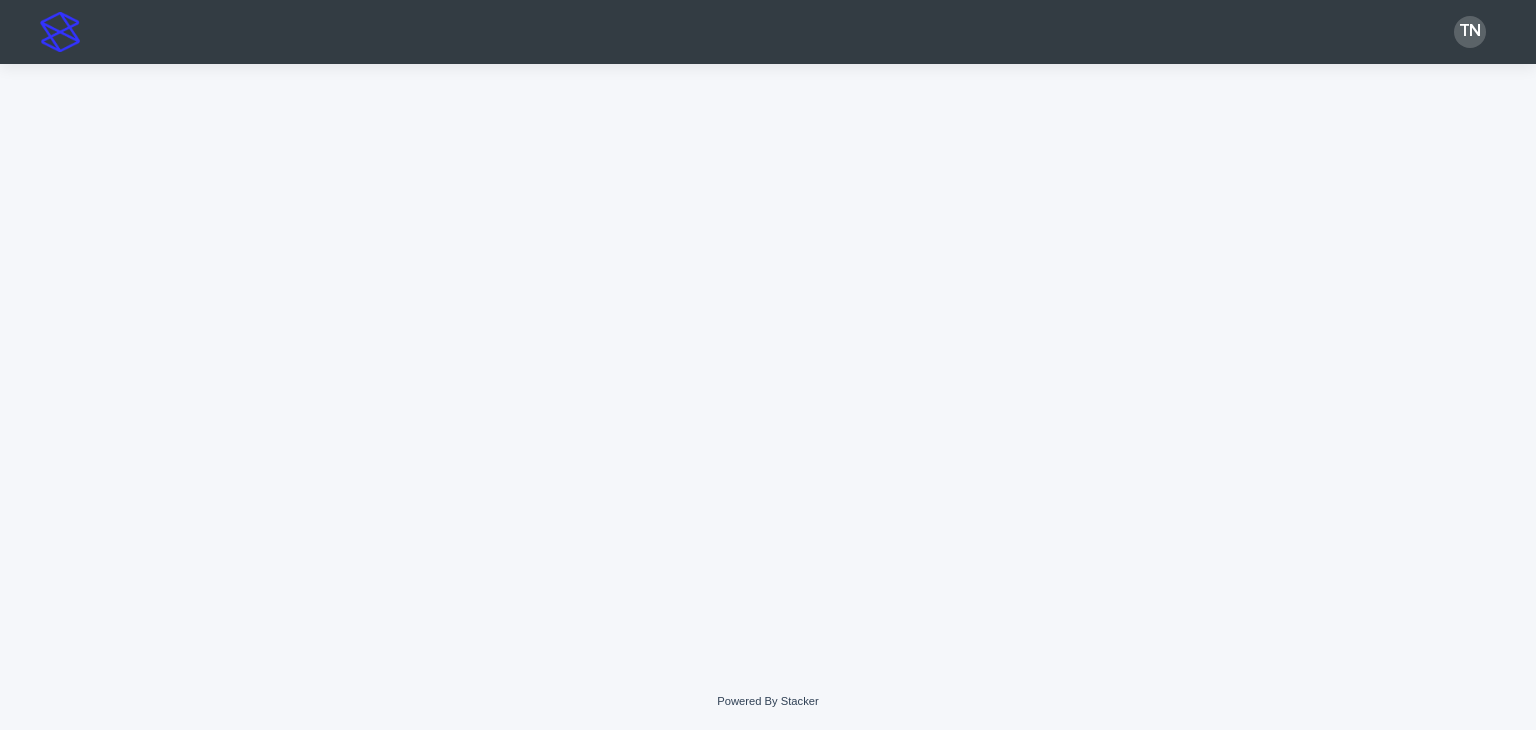 scroll, scrollTop: 0, scrollLeft: 0, axis: both 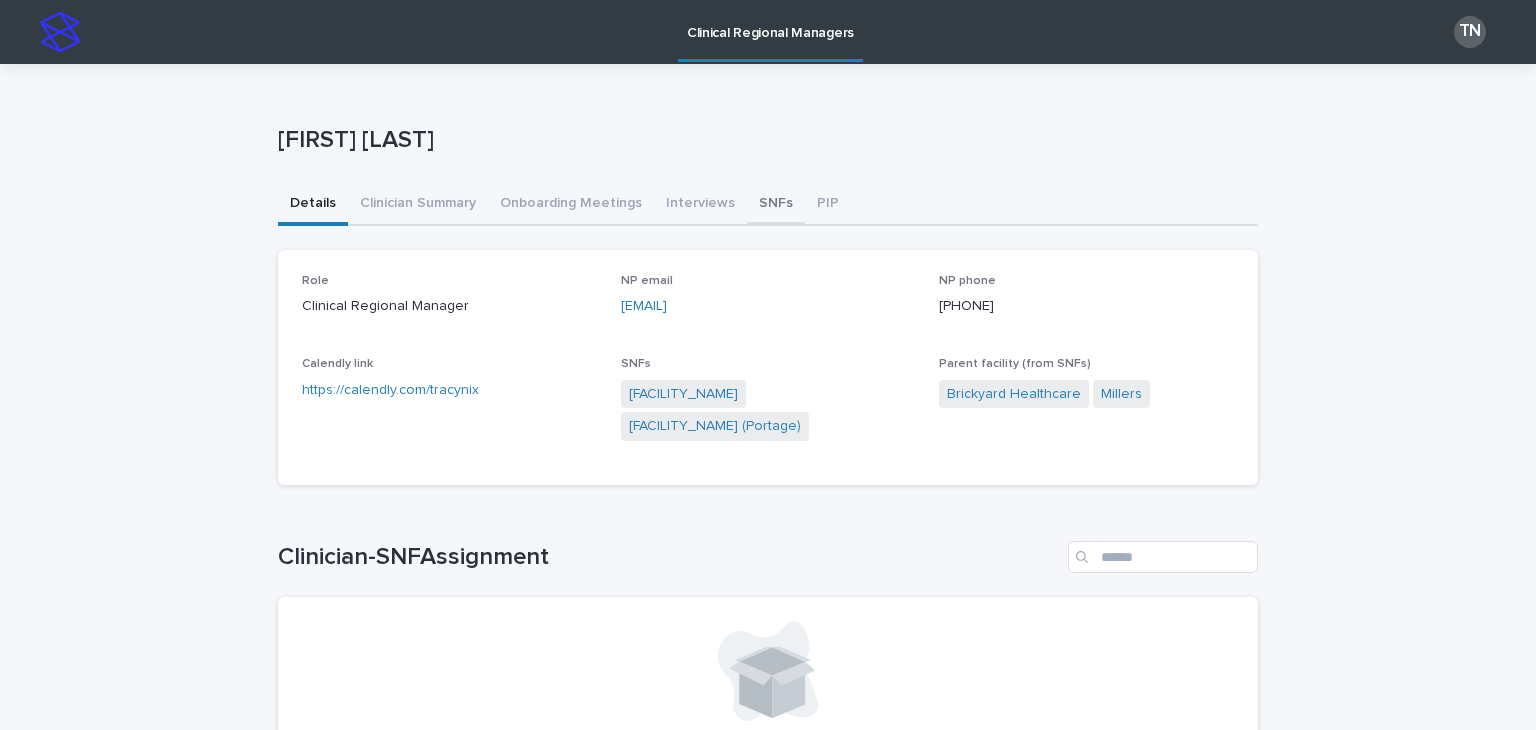 click on "SNFs" at bounding box center (776, 205) 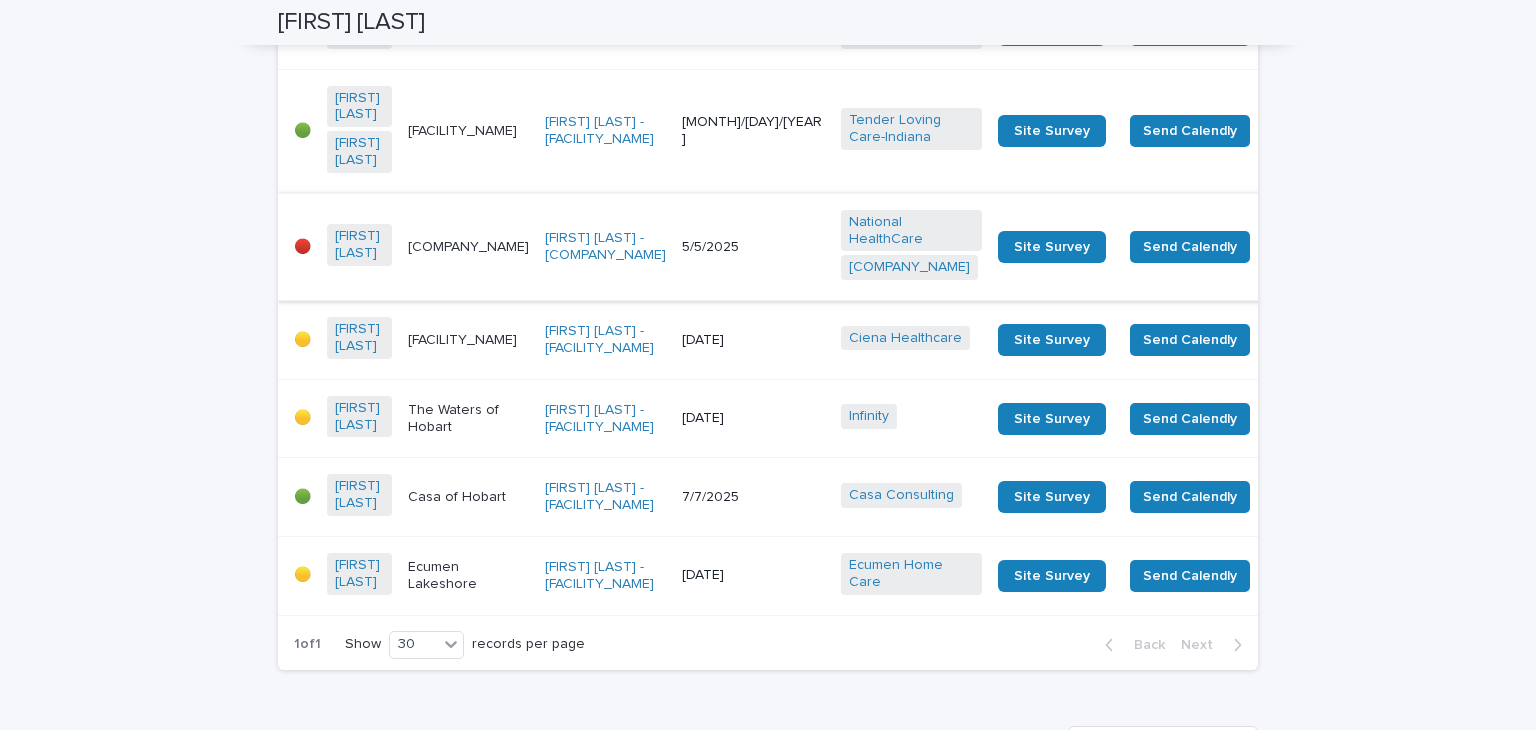 scroll, scrollTop: 1445, scrollLeft: 0, axis: vertical 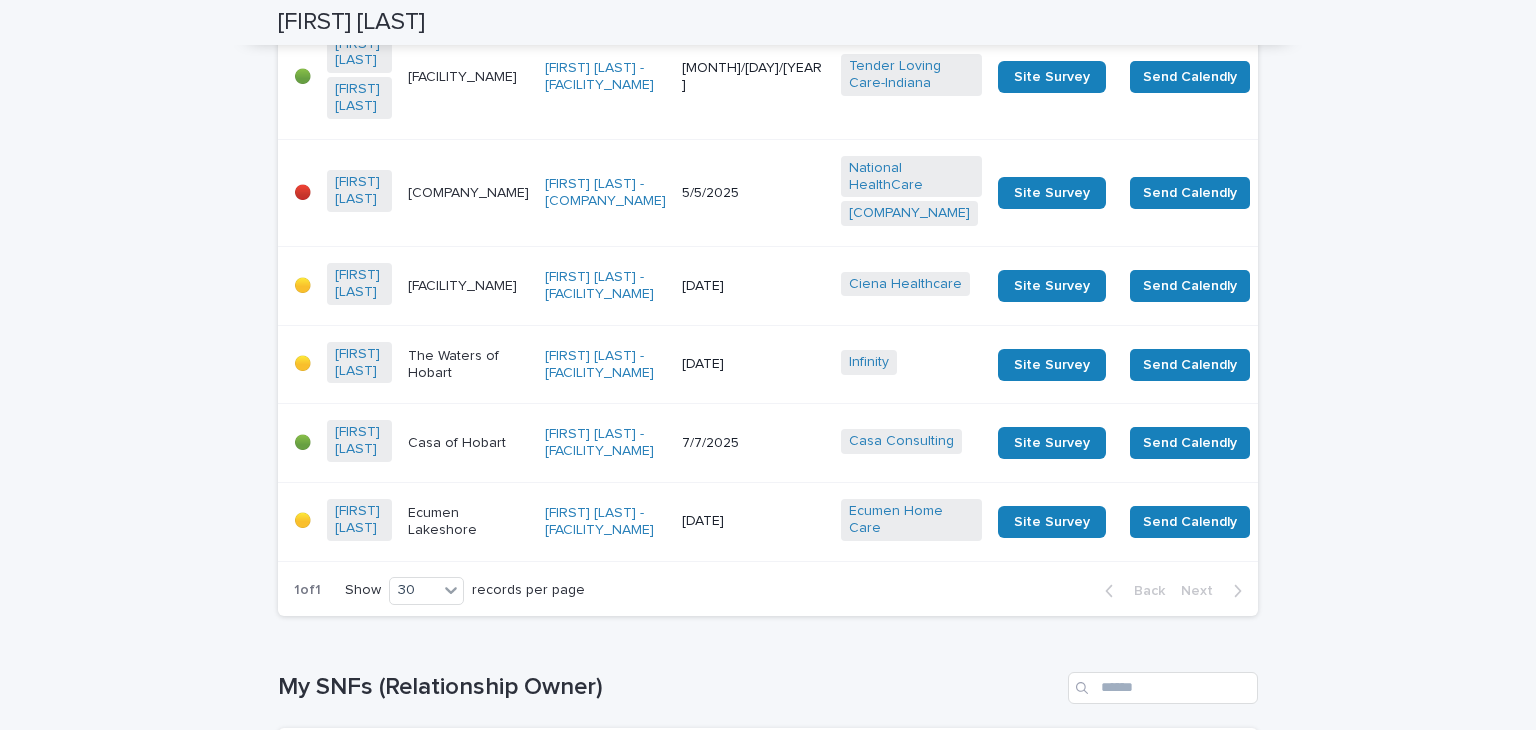 click on "[COMPANY_NAME]" at bounding box center (468, 193) 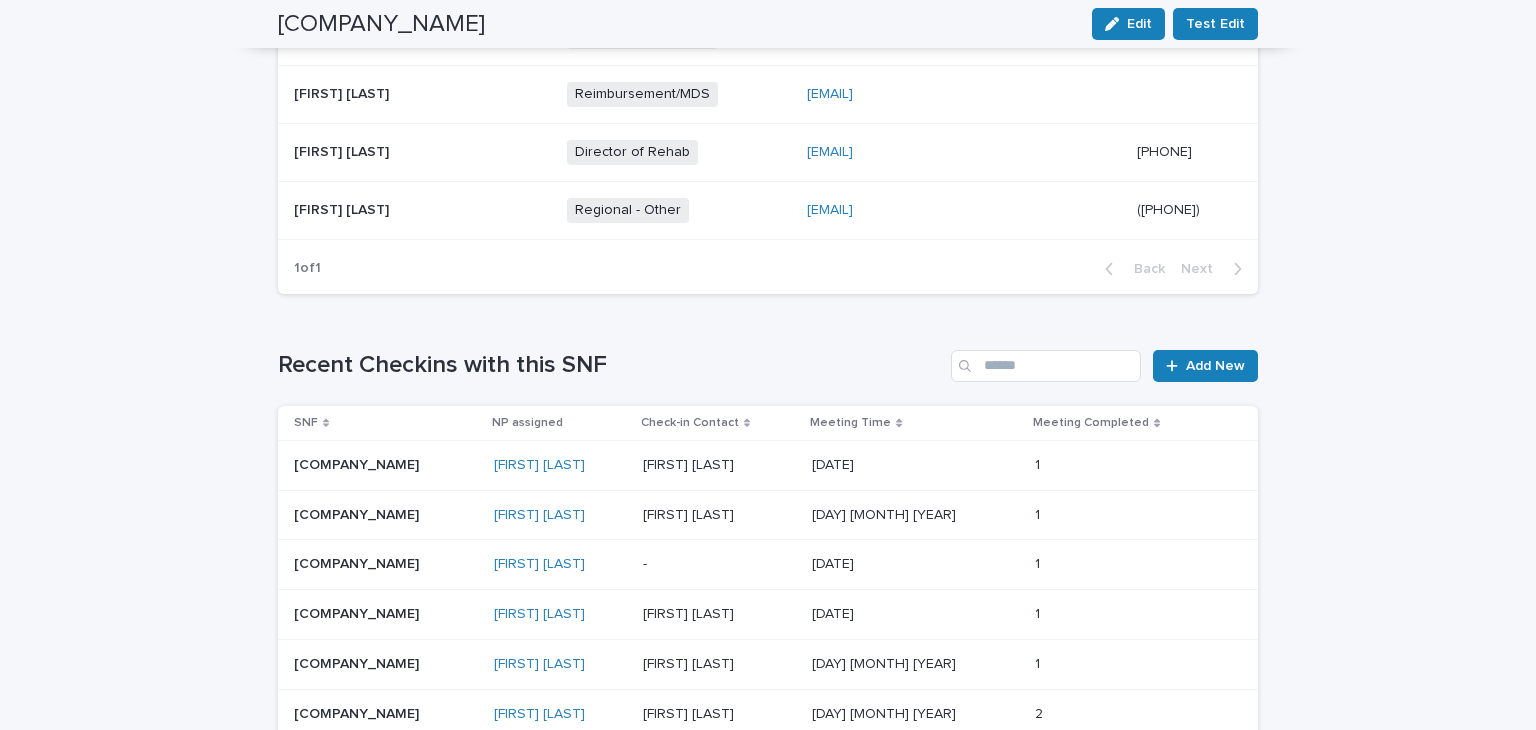 scroll, scrollTop: 1191, scrollLeft: 0, axis: vertical 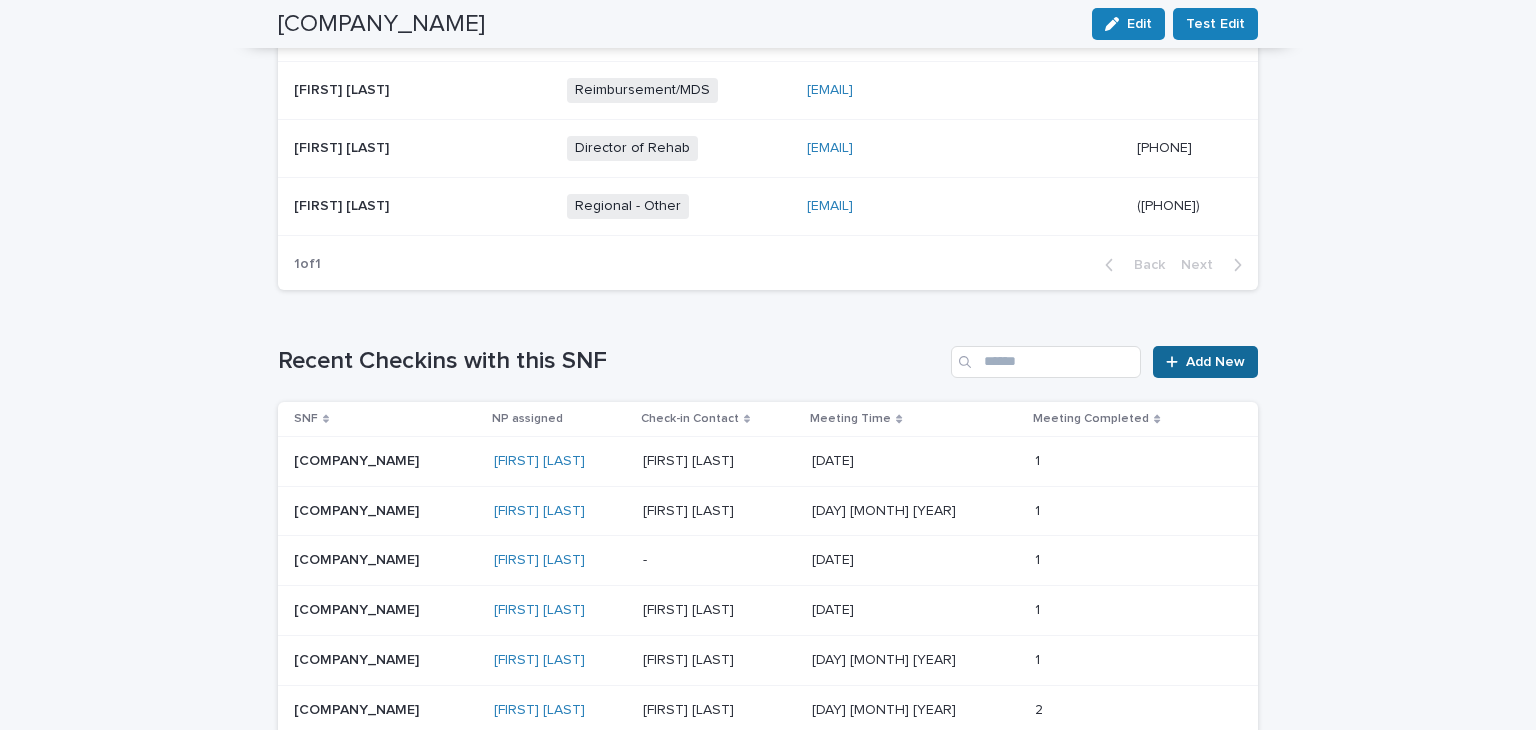 click on "Add New" at bounding box center (1215, 362) 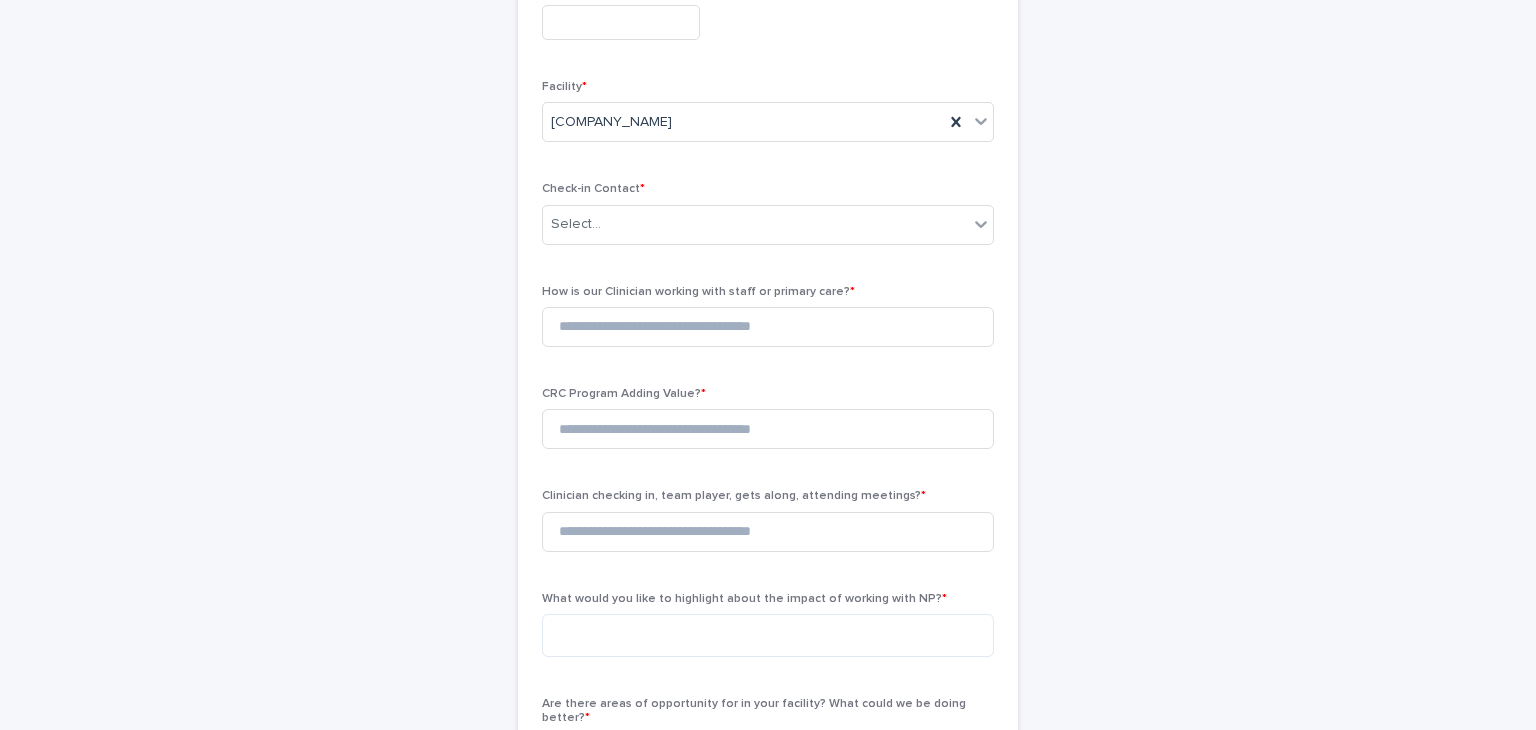 scroll, scrollTop: 0, scrollLeft: 0, axis: both 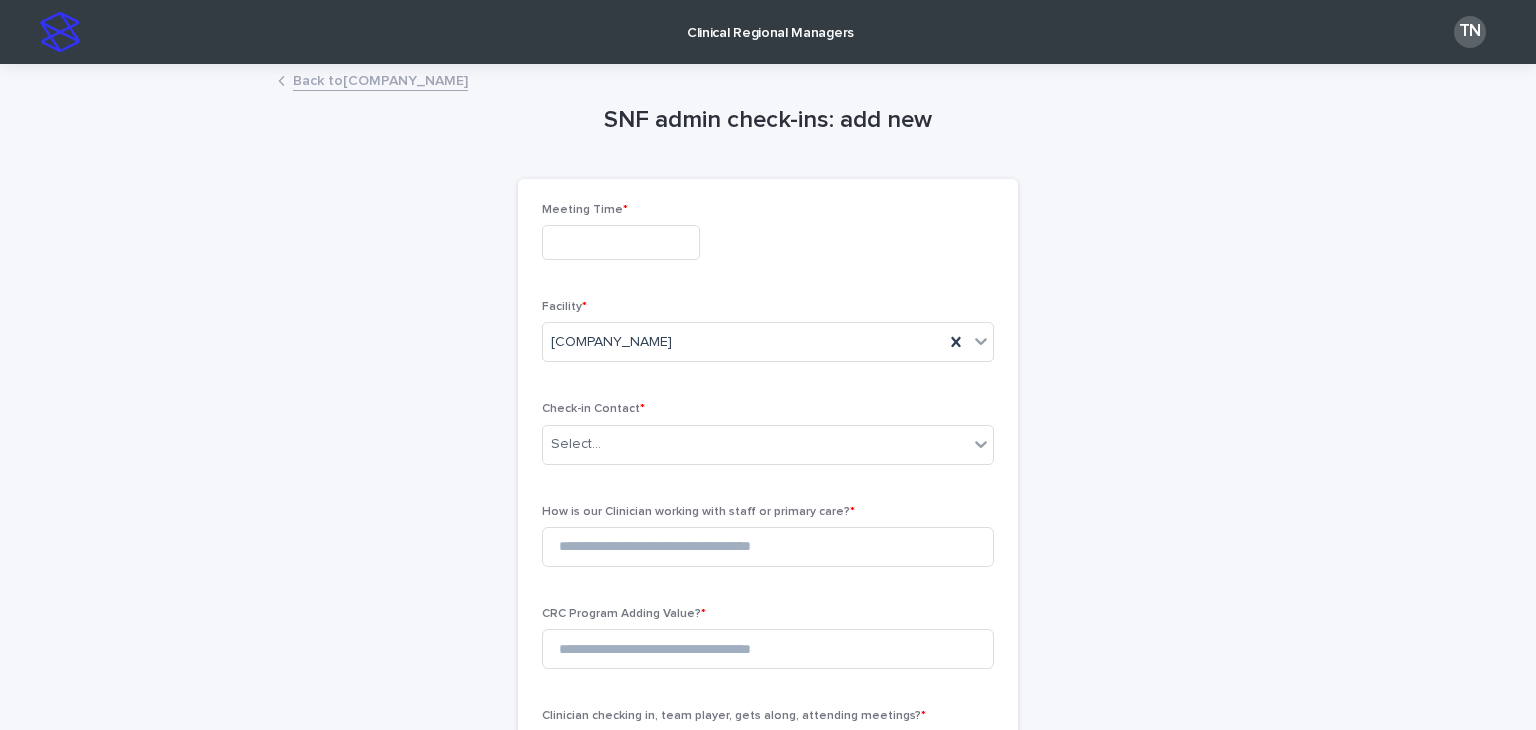 click at bounding box center (621, 242) 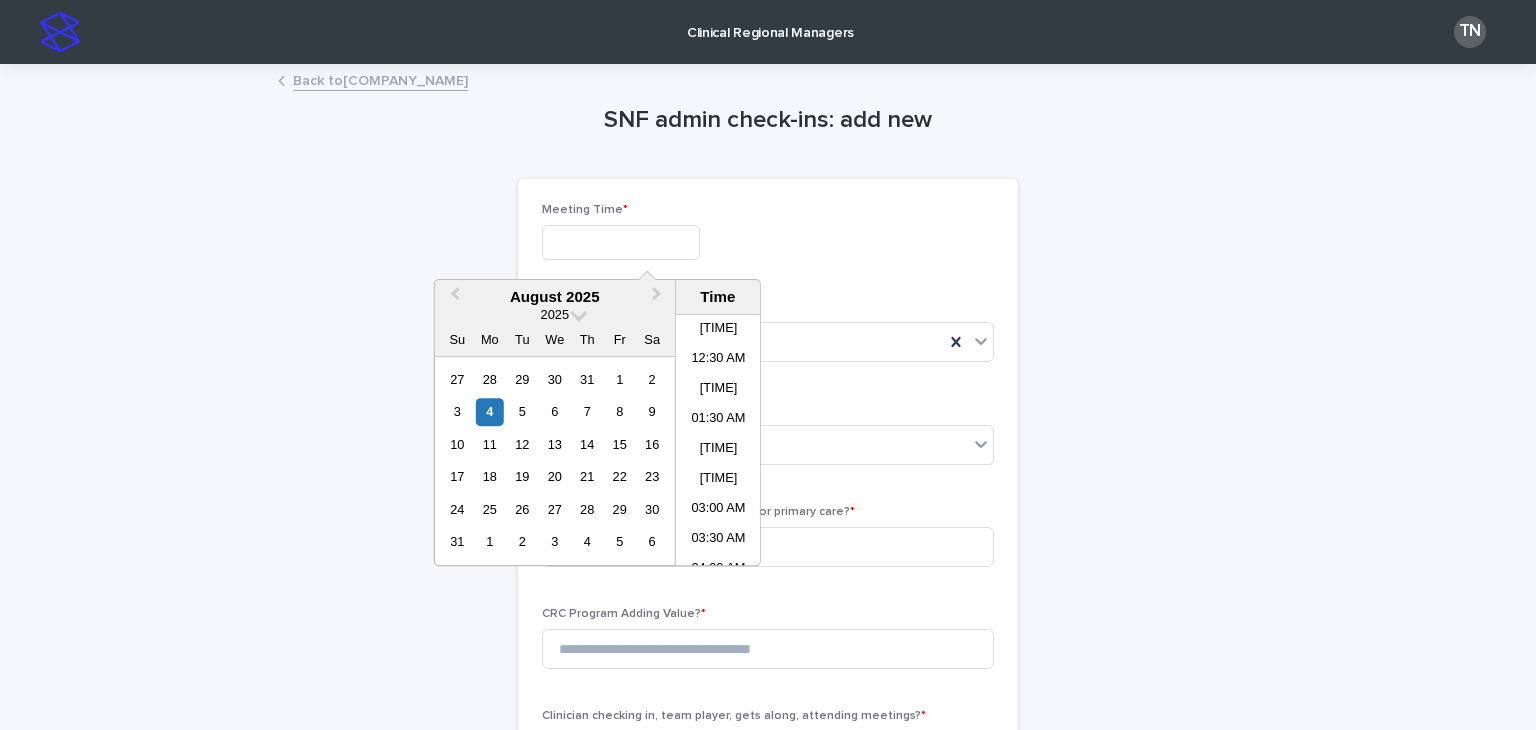 scroll, scrollTop: 790, scrollLeft: 0, axis: vertical 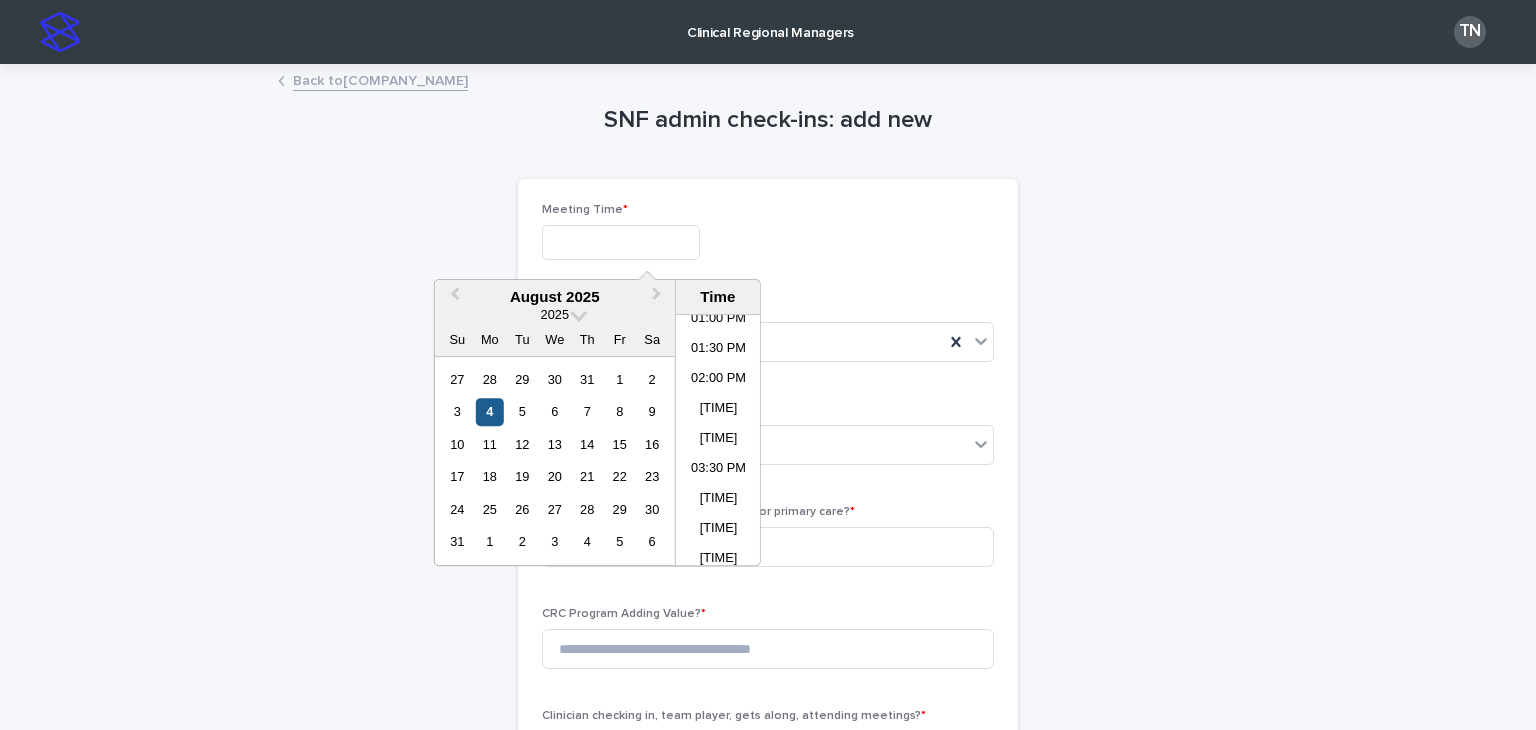 click on "4" at bounding box center [489, 412] 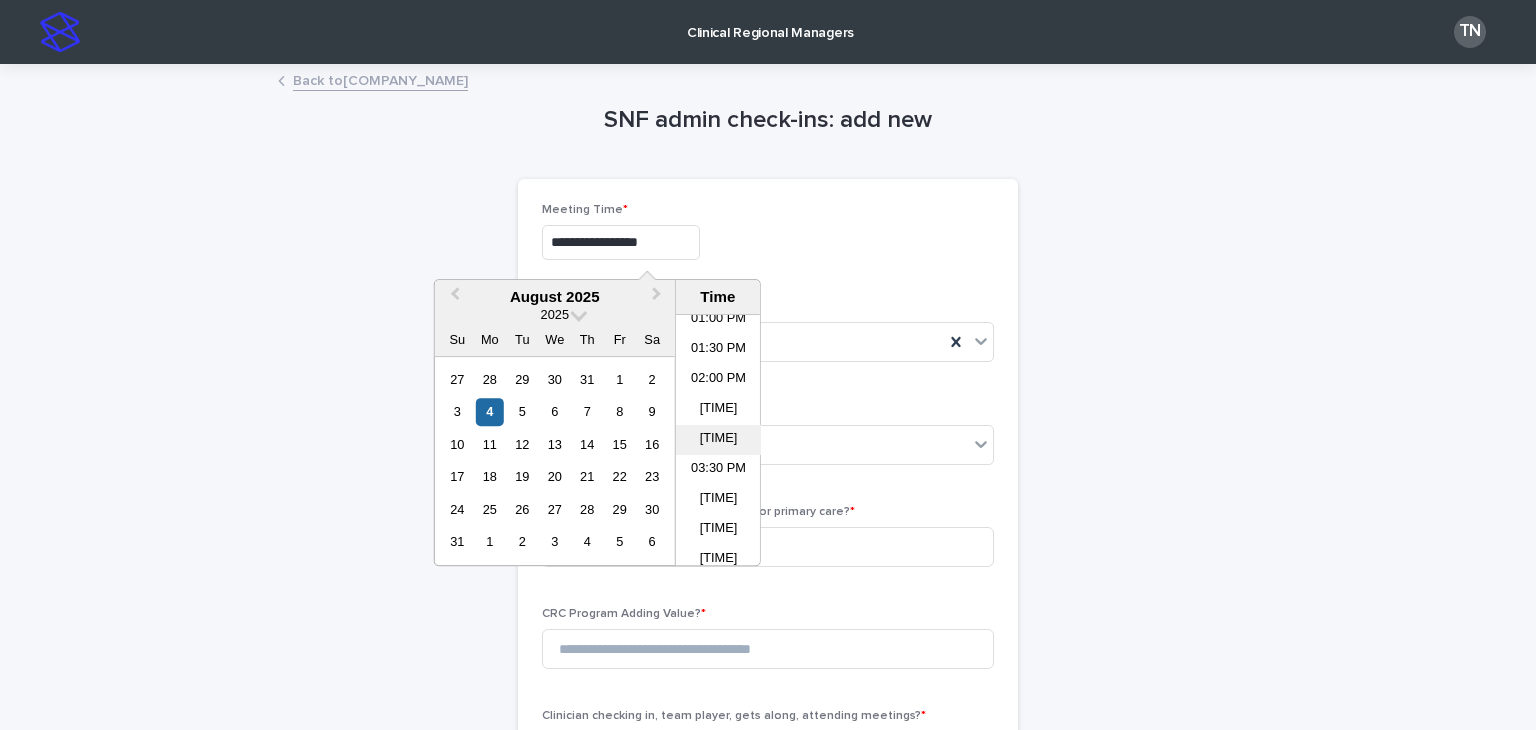 click on "[TIME]" at bounding box center [718, 440] 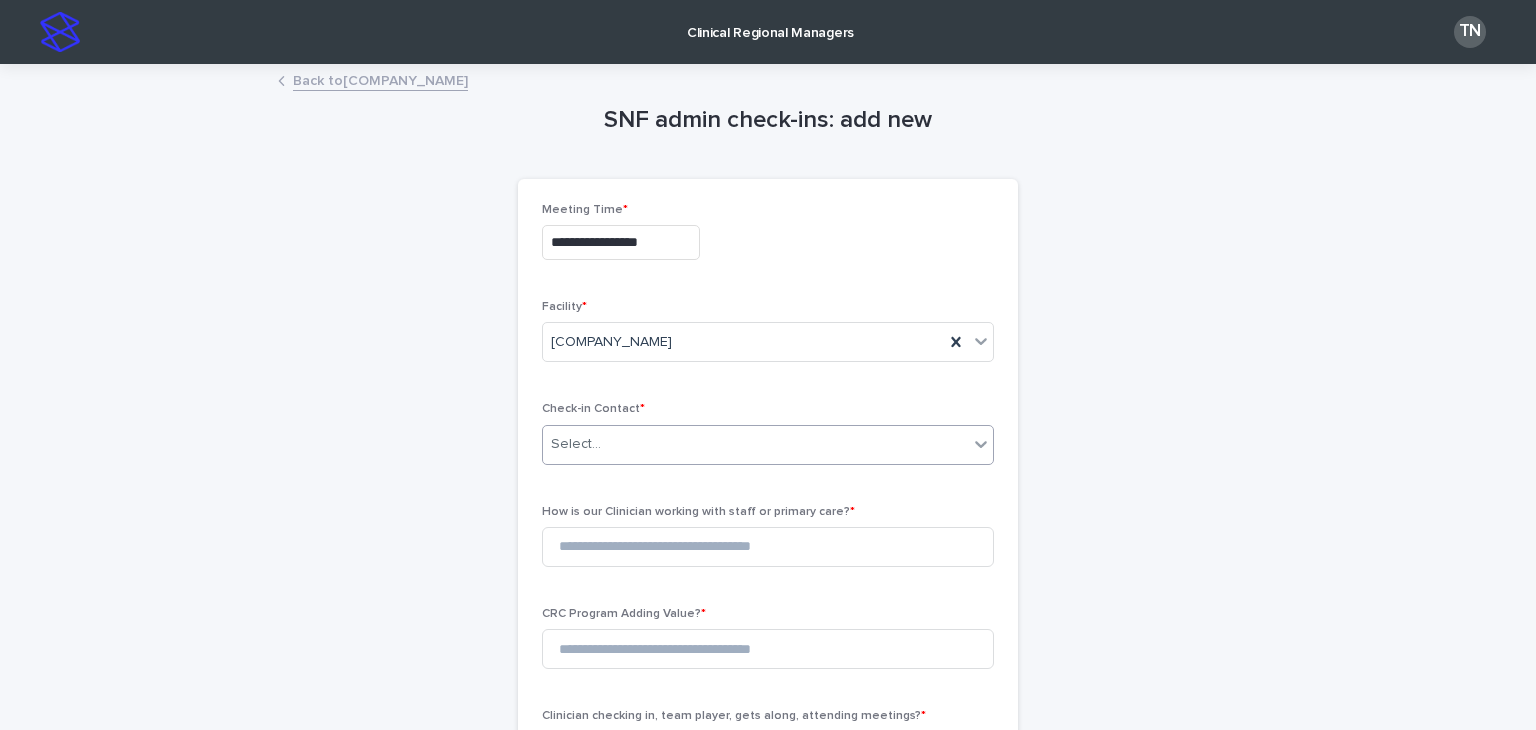 click on "Select..." at bounding box center [576, 444] 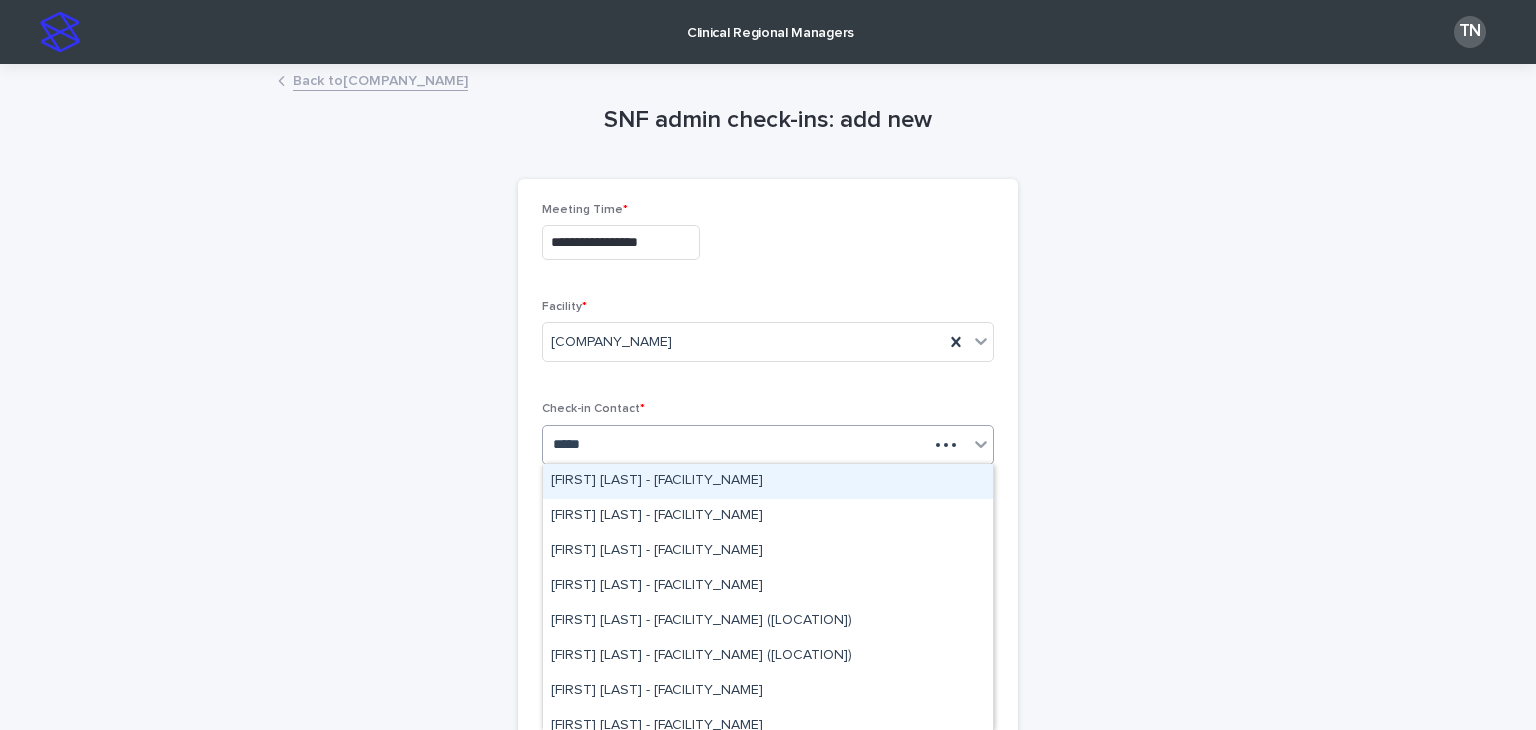 type on "******" 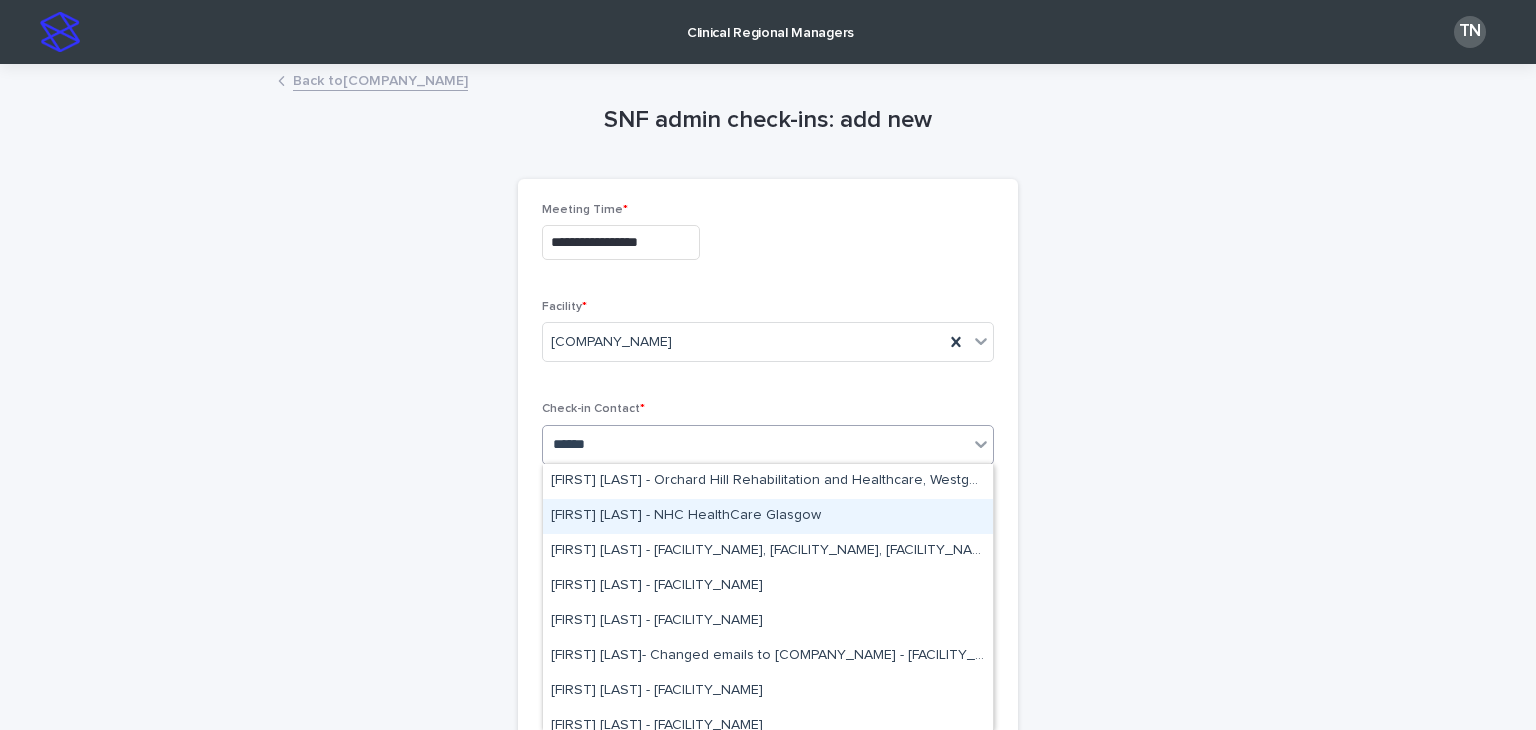 click on "[FIRST] [LAST] - NHC HealthCare Glasgow" at bounding box center (768, 516) 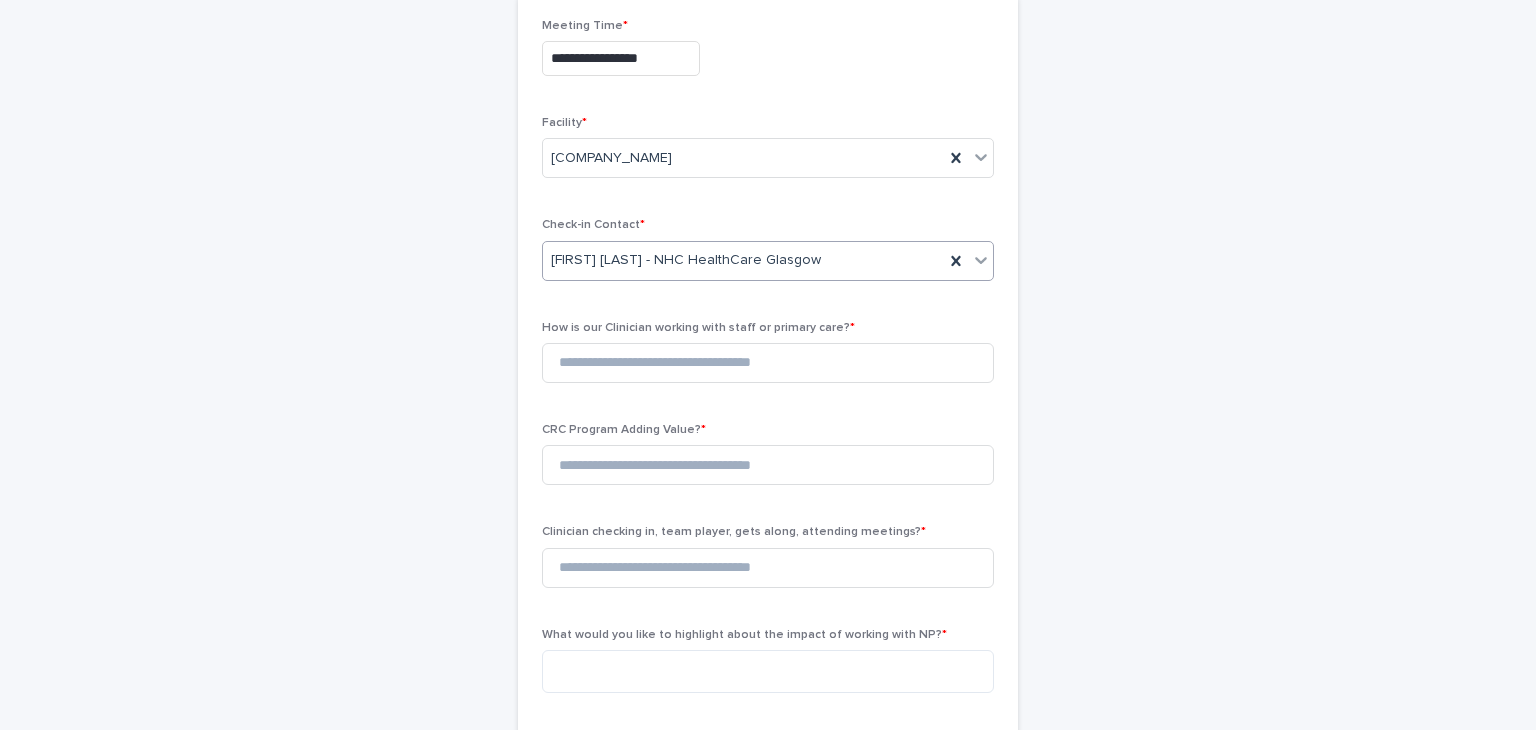 scroll, scrollTop: 188, scrollLeft: 0, axis: vertical 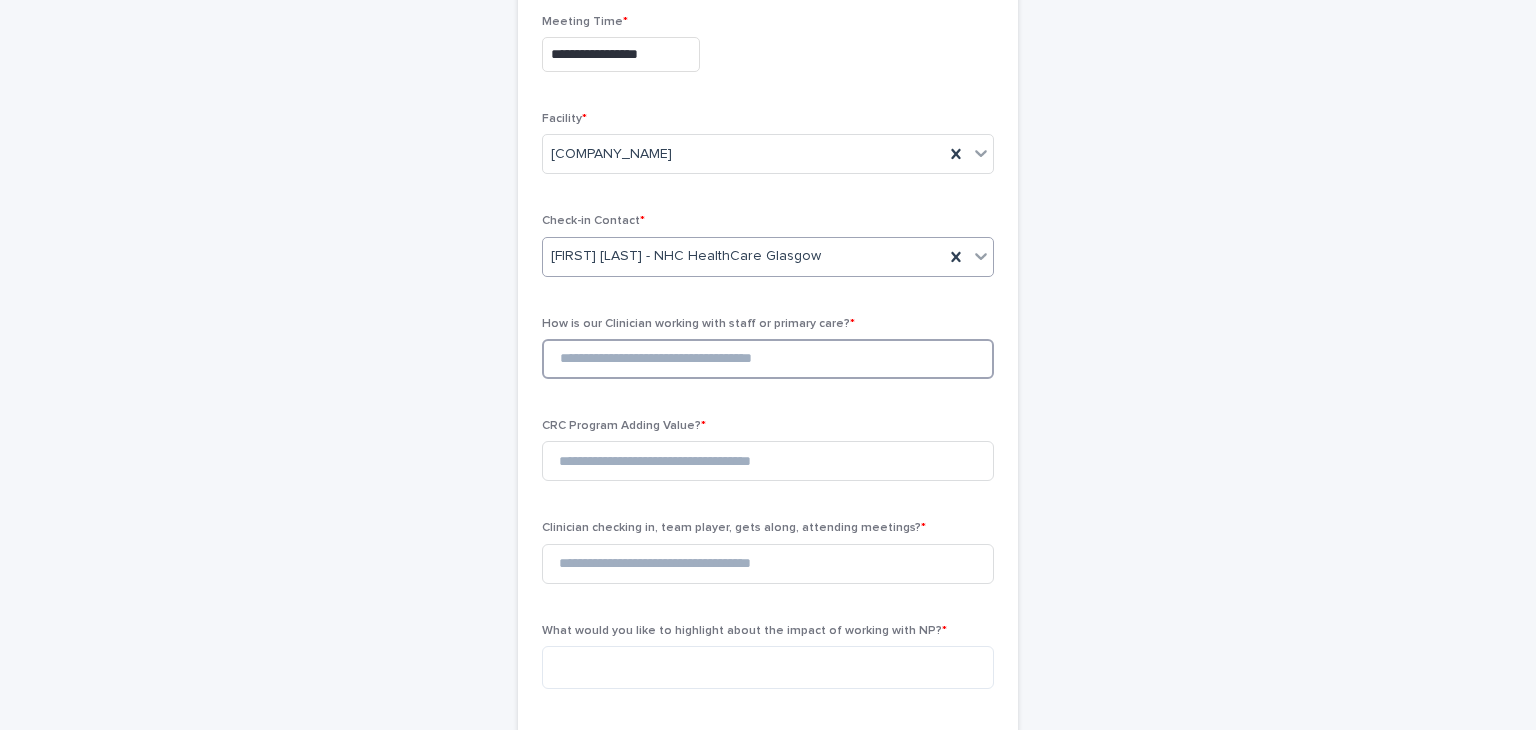 click at bounding box center [768, 359] 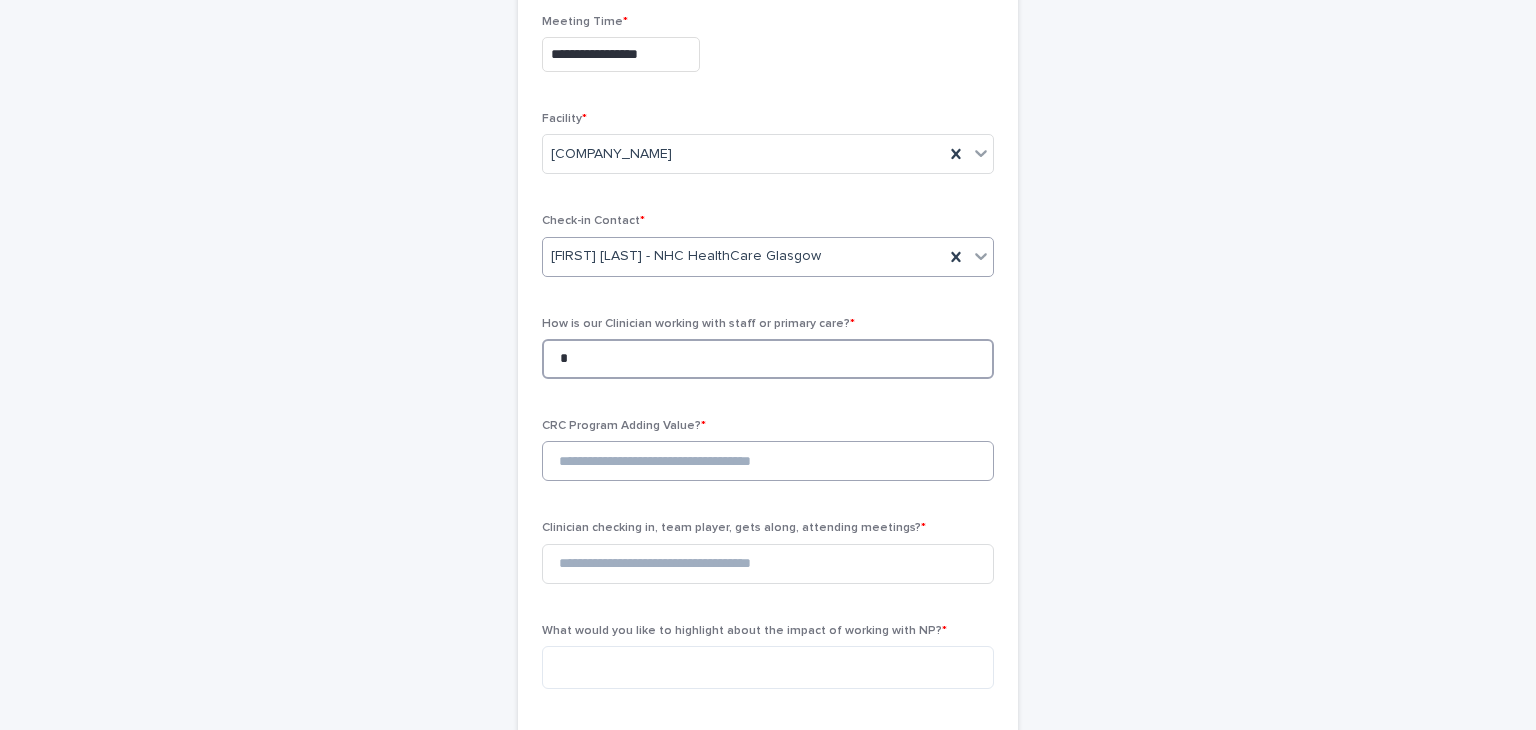 type on "*" 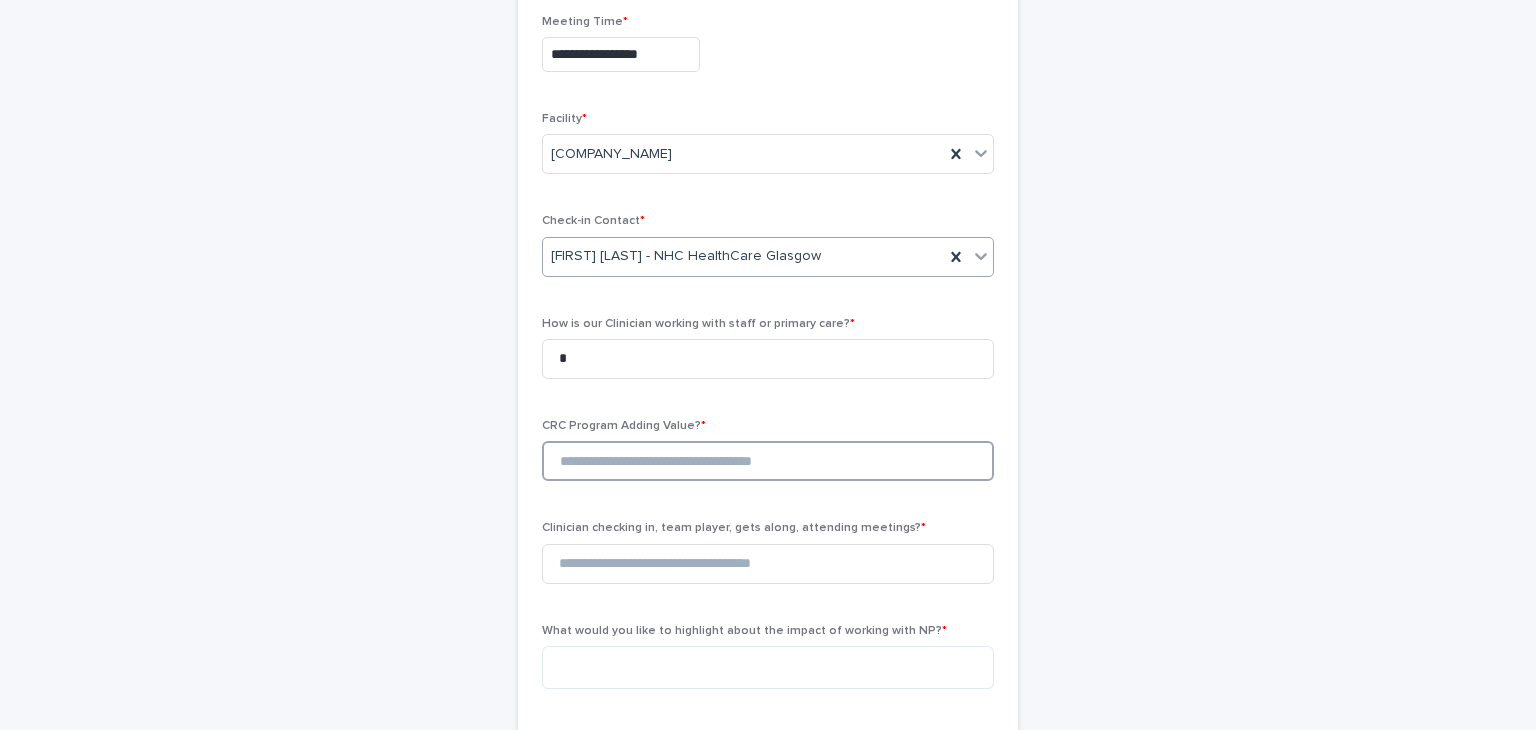 click at bounding box center [768, 461] 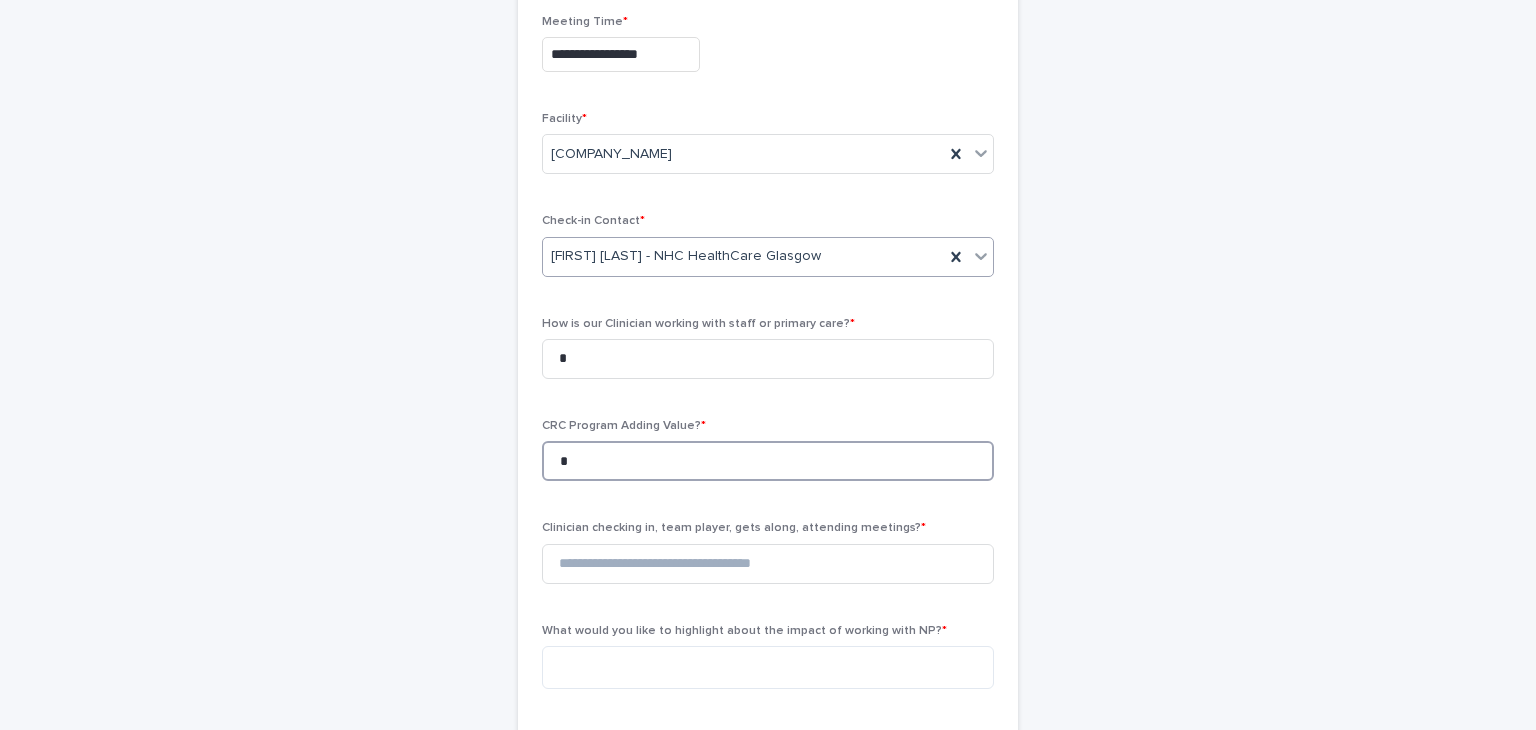 scroll, scrollTop: 290, scrollLeft: 0, axis: vertical 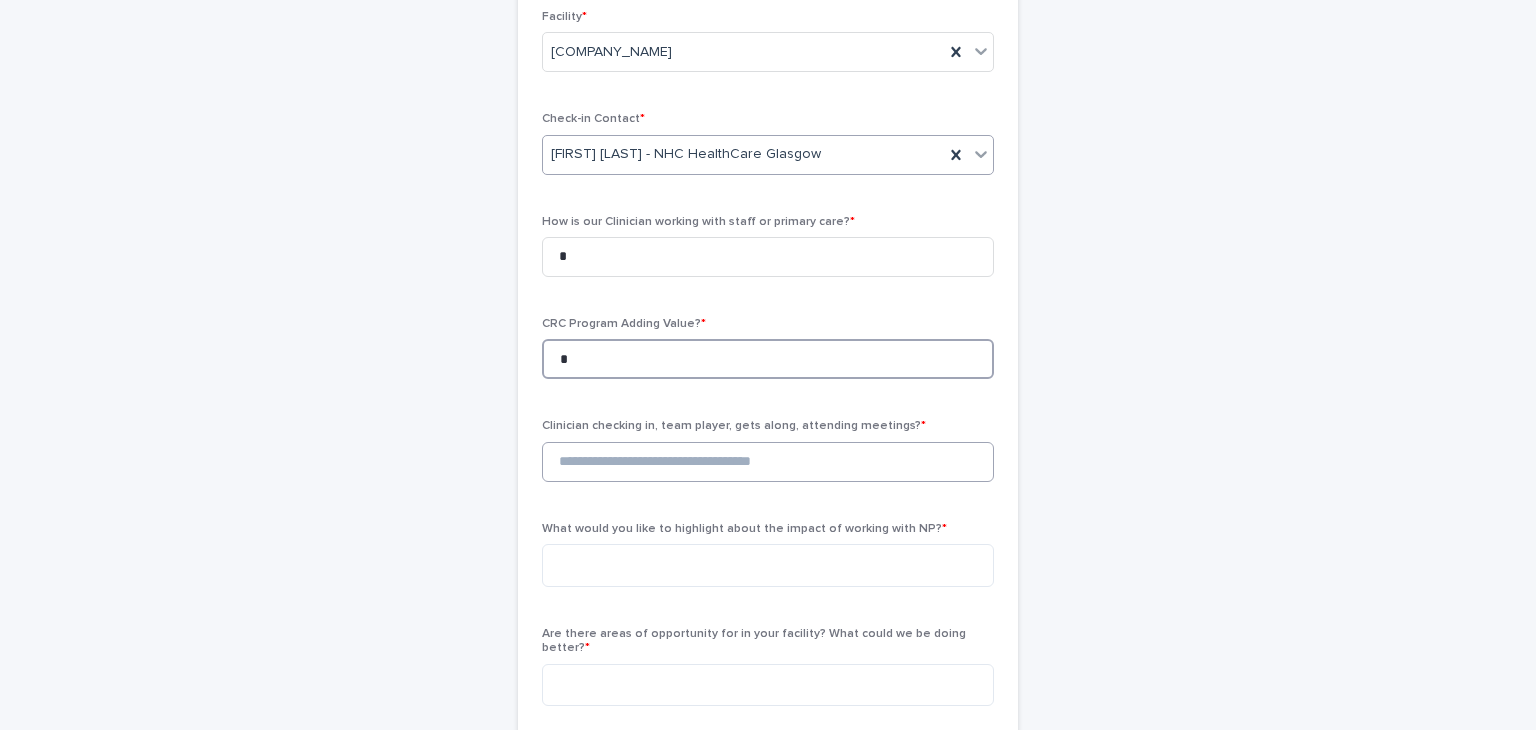 type on "*" 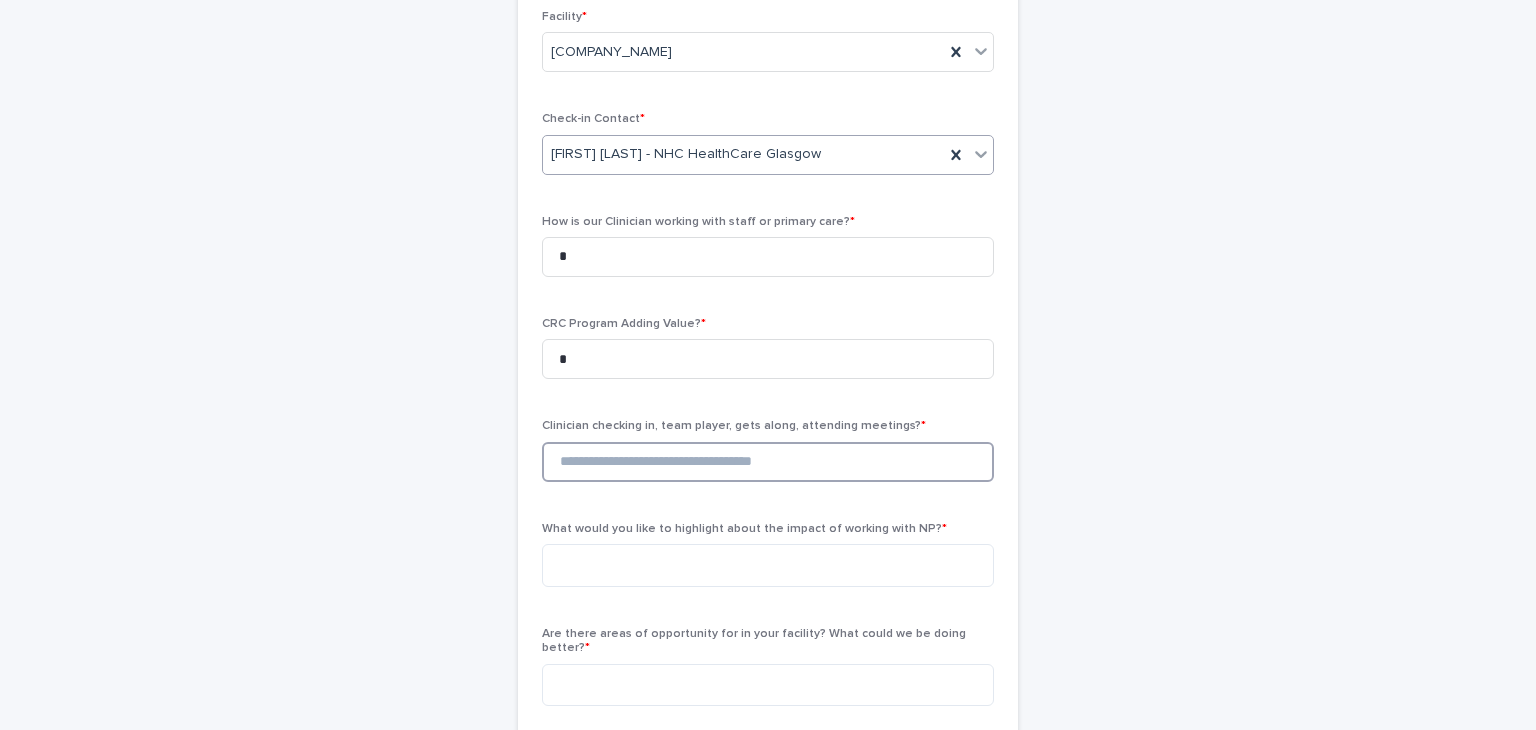 click at bounding box center (768, 462) 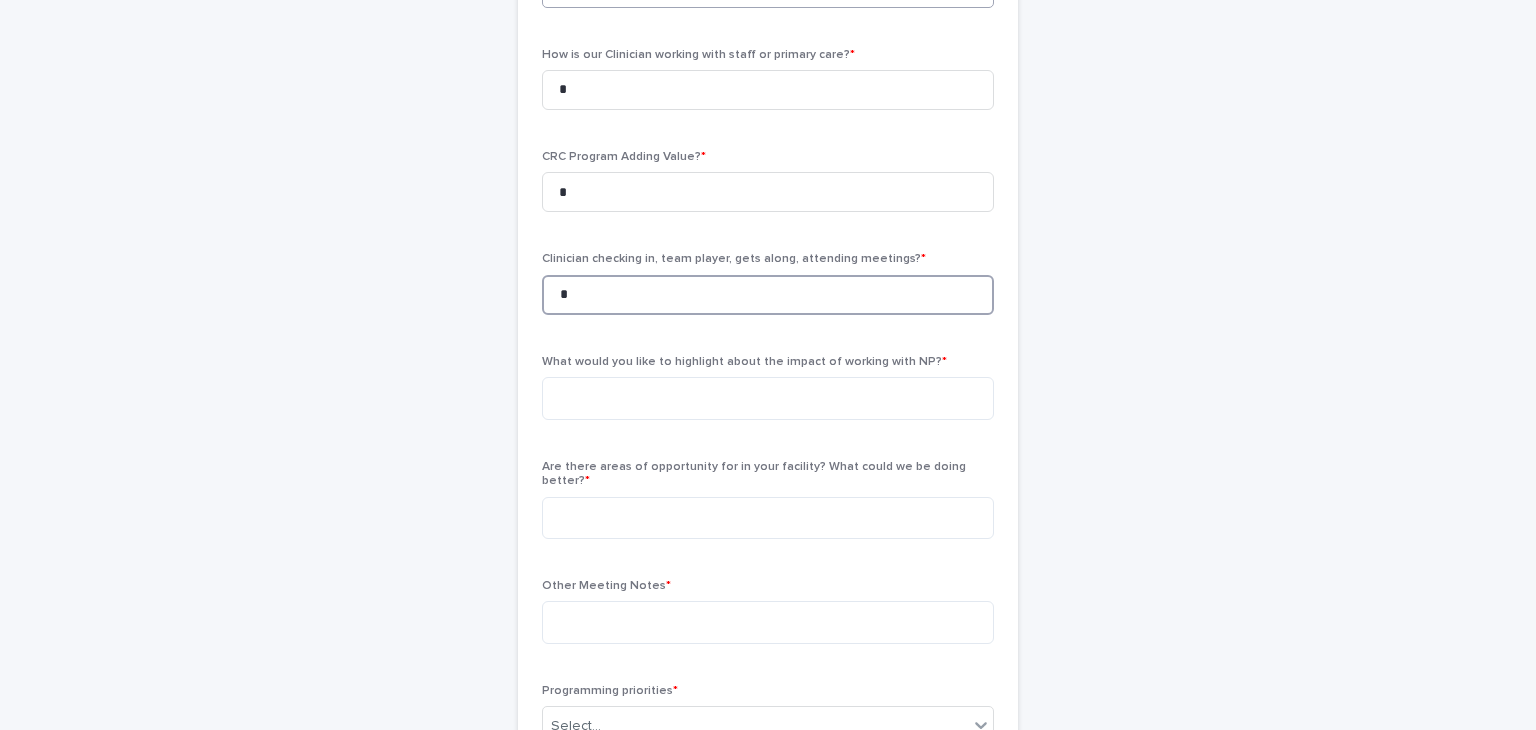 scroll, scrollTop: 459, scrollLeft: 0, axis: vertical 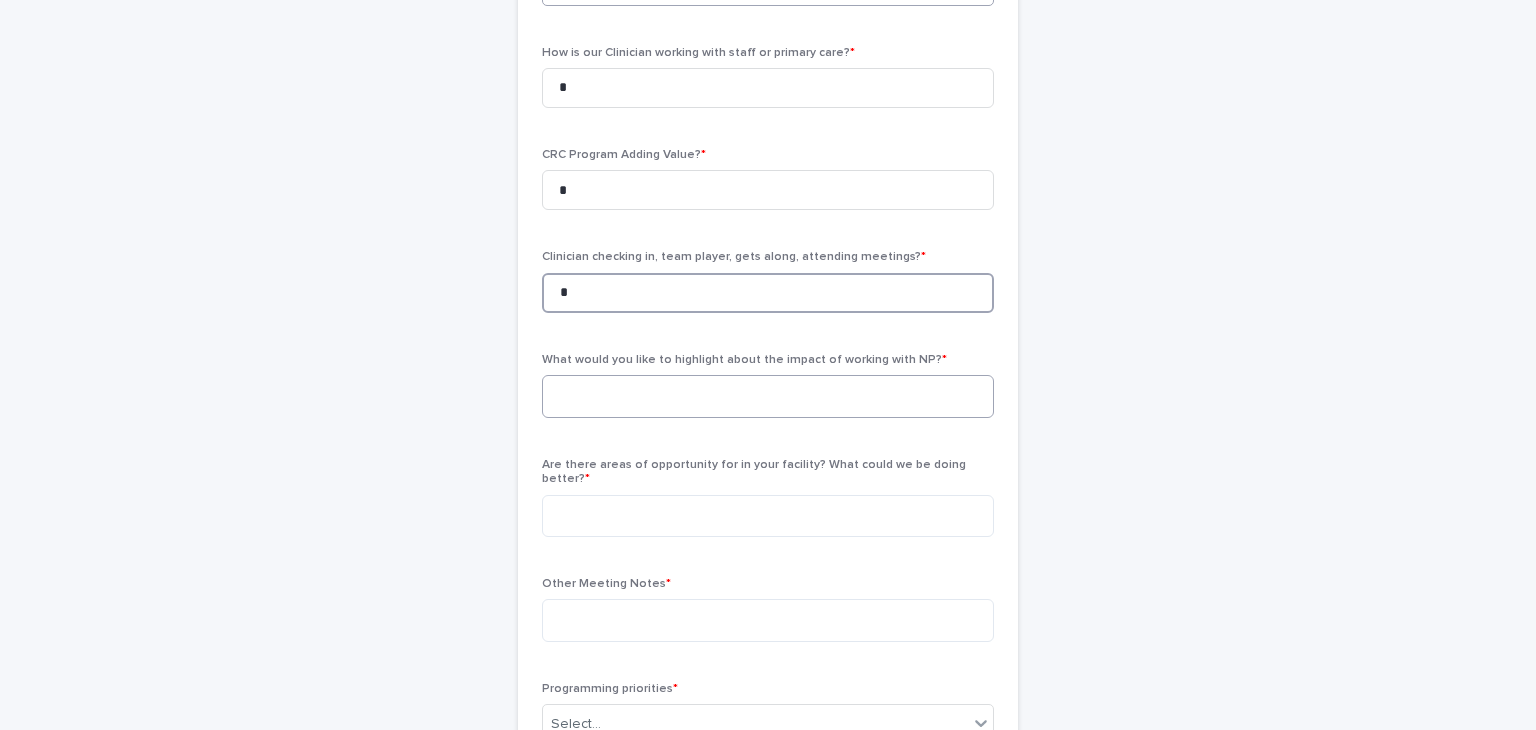type on "*" 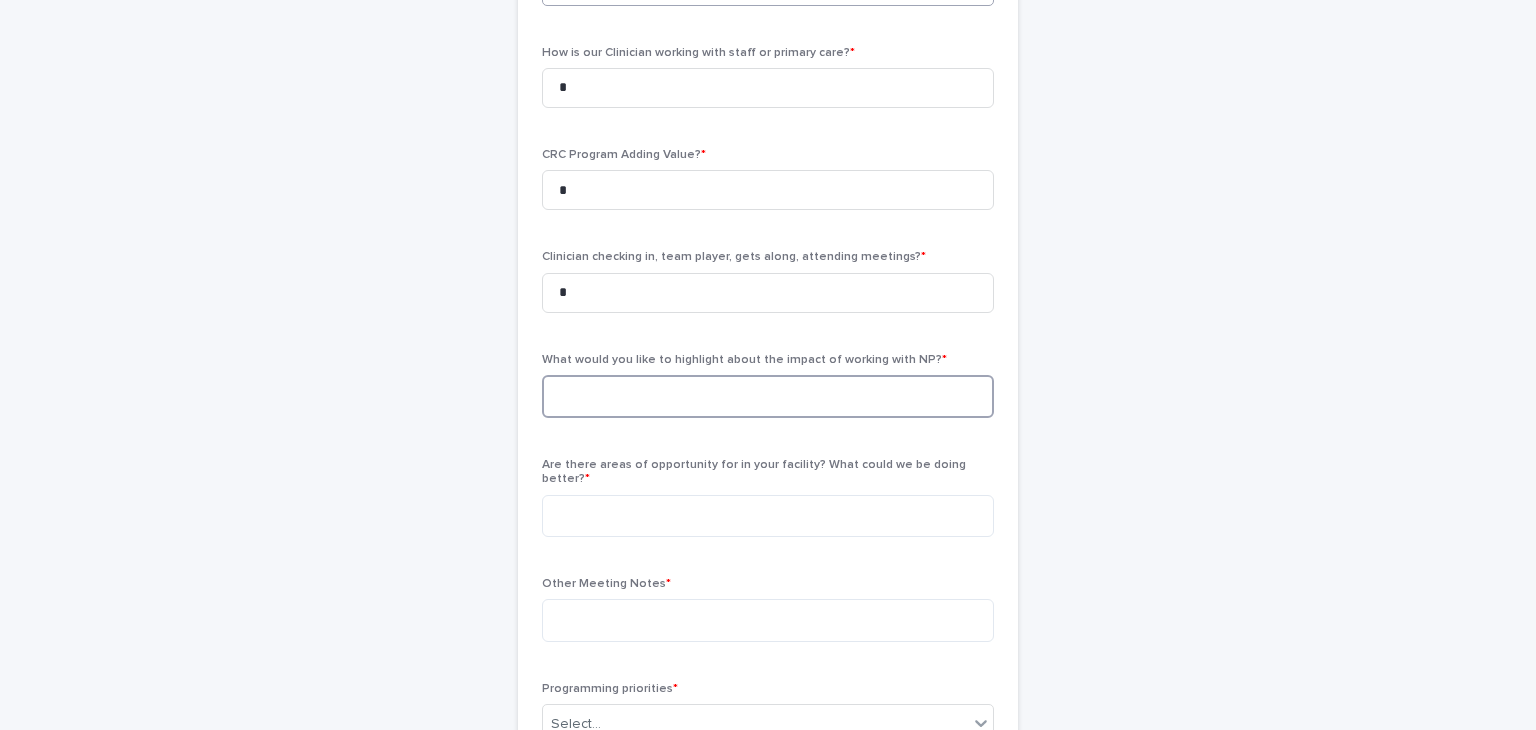 click at bounding box center (768, 396) 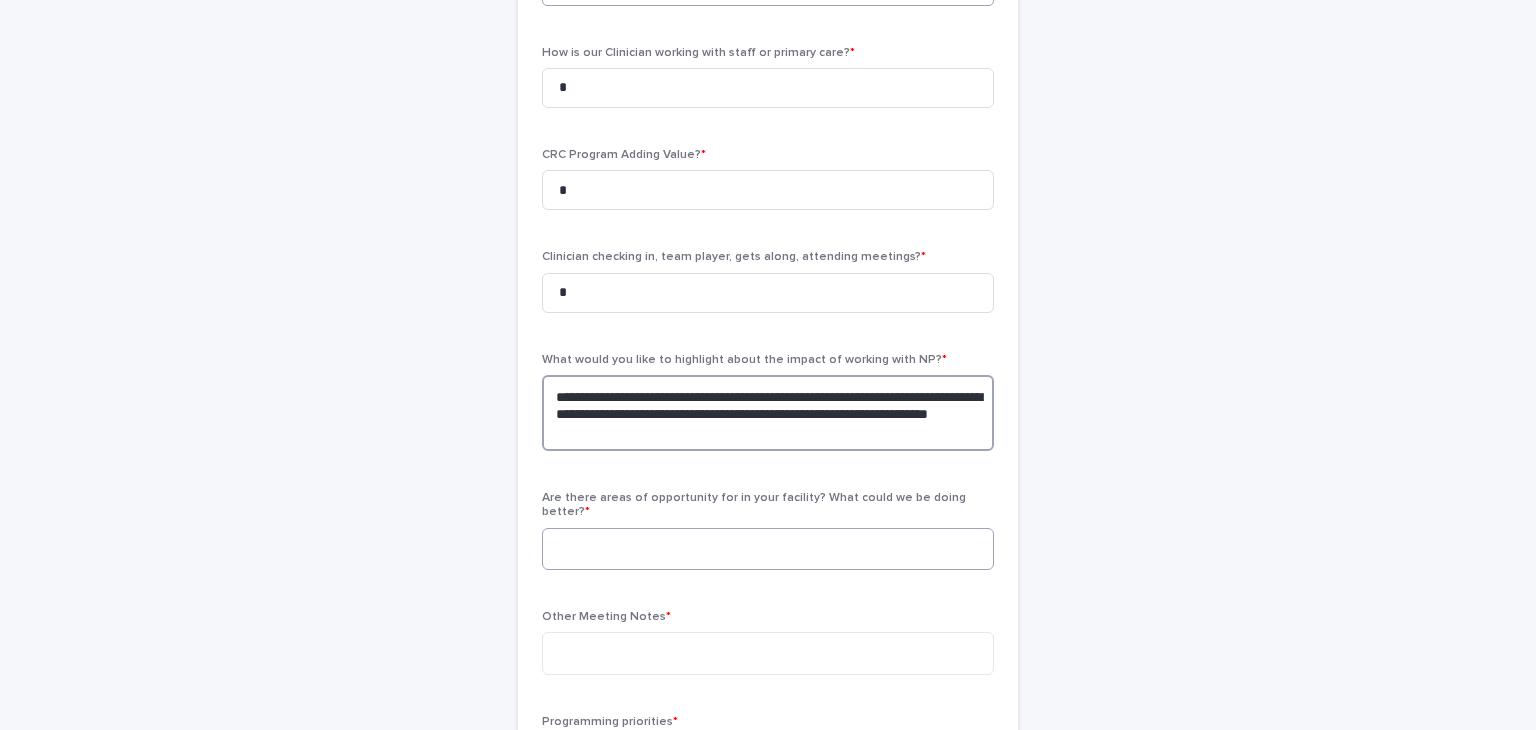 type on "**********" 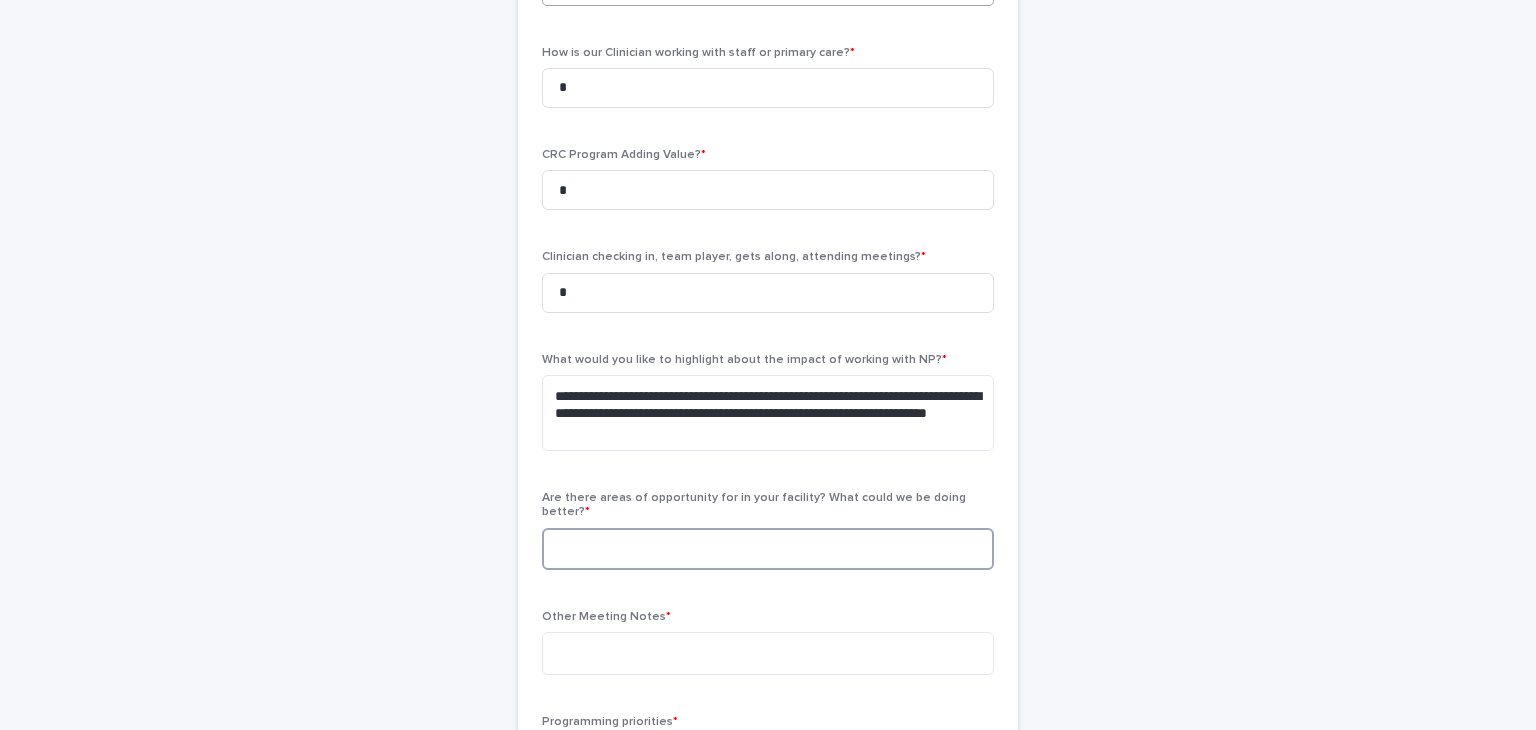 click at bounding box center [768, 549] 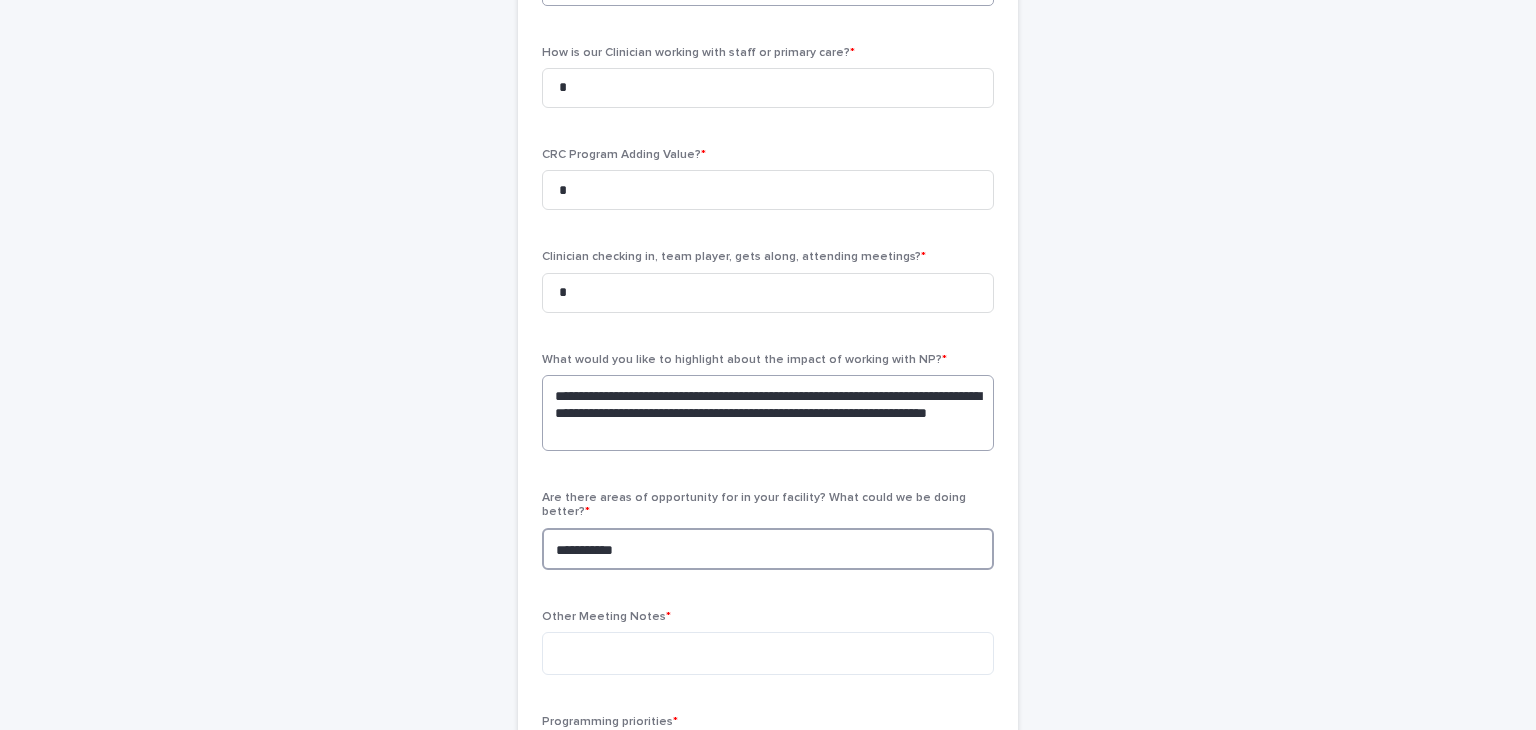 type on "**********" 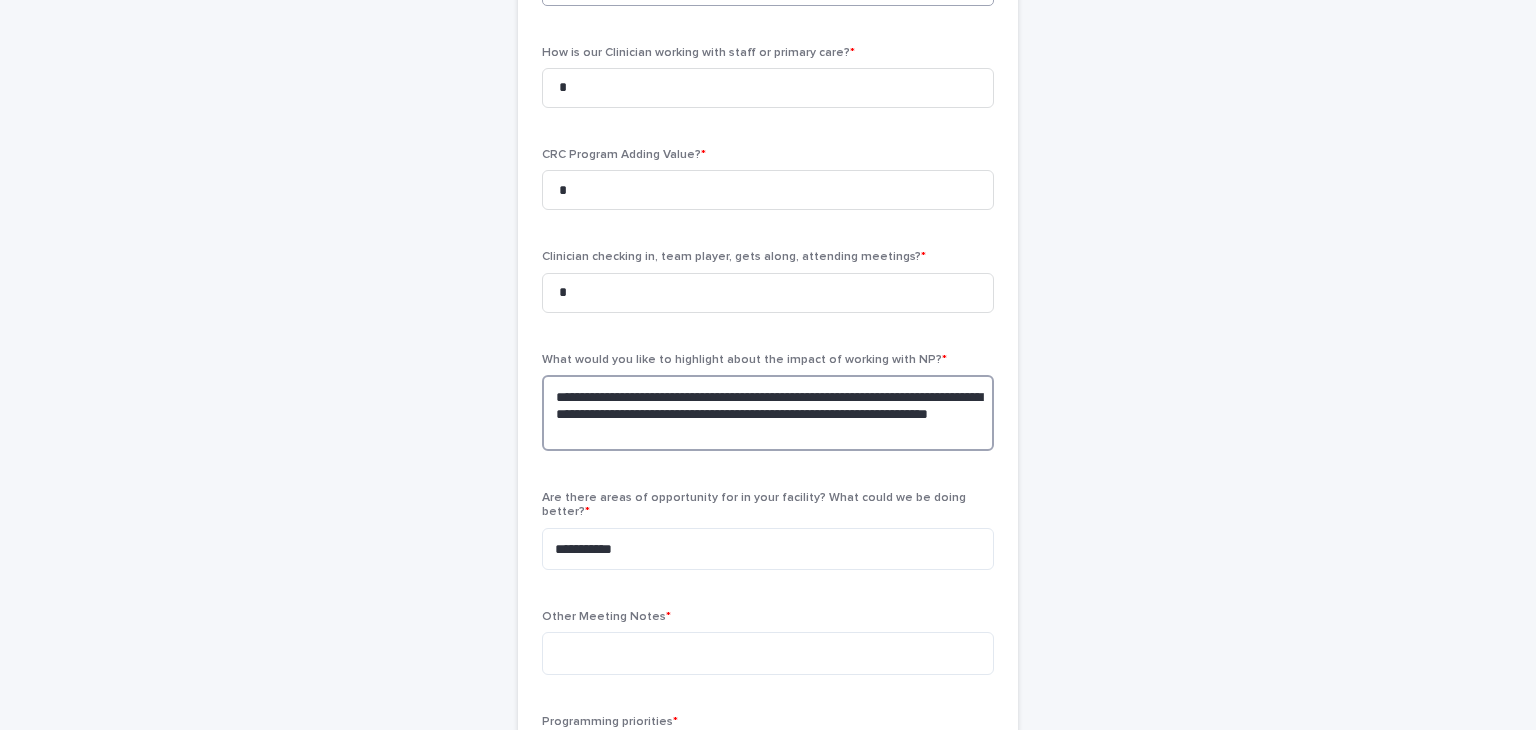 click on "**********" at bounding box center [768, 413] 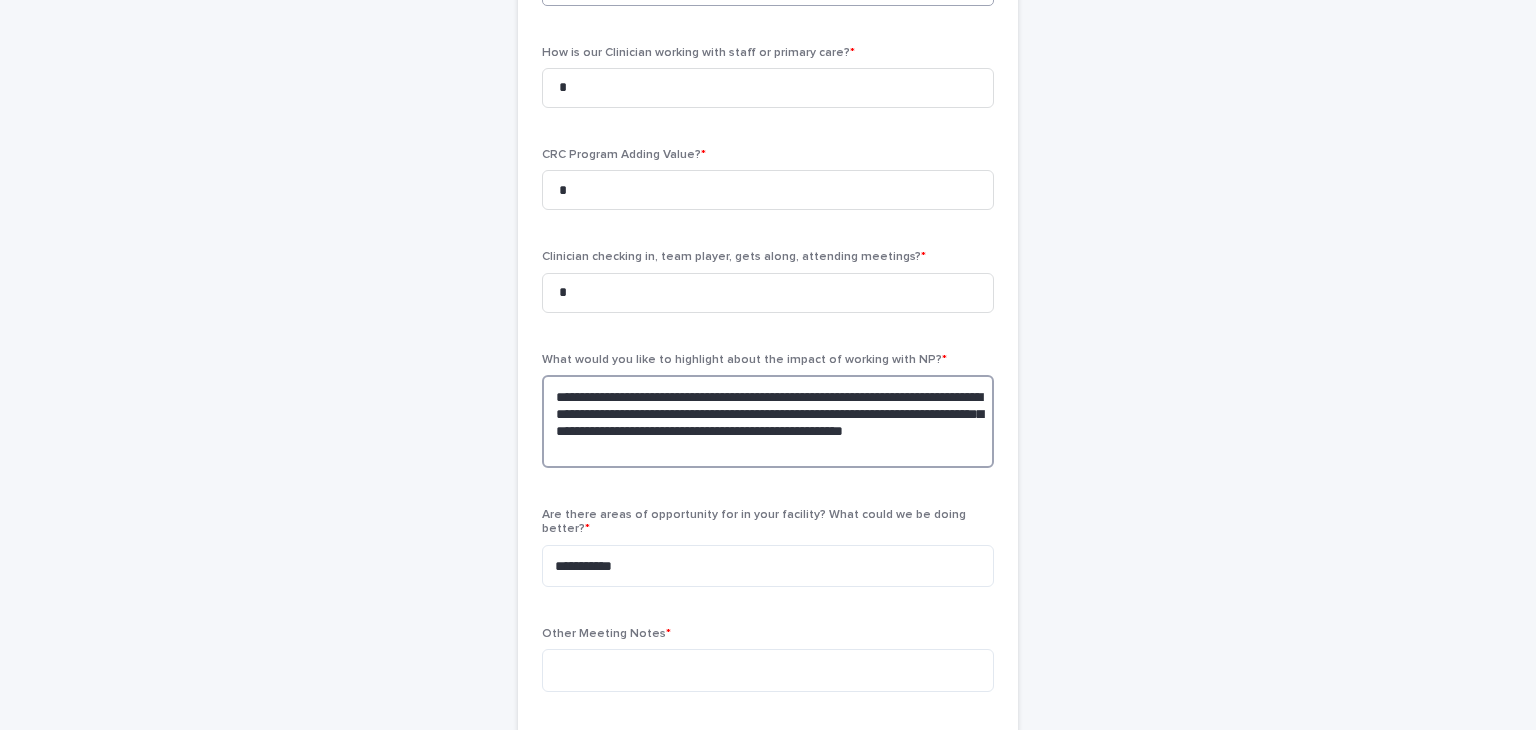 click on "**********" at bounding box center (768, 421) 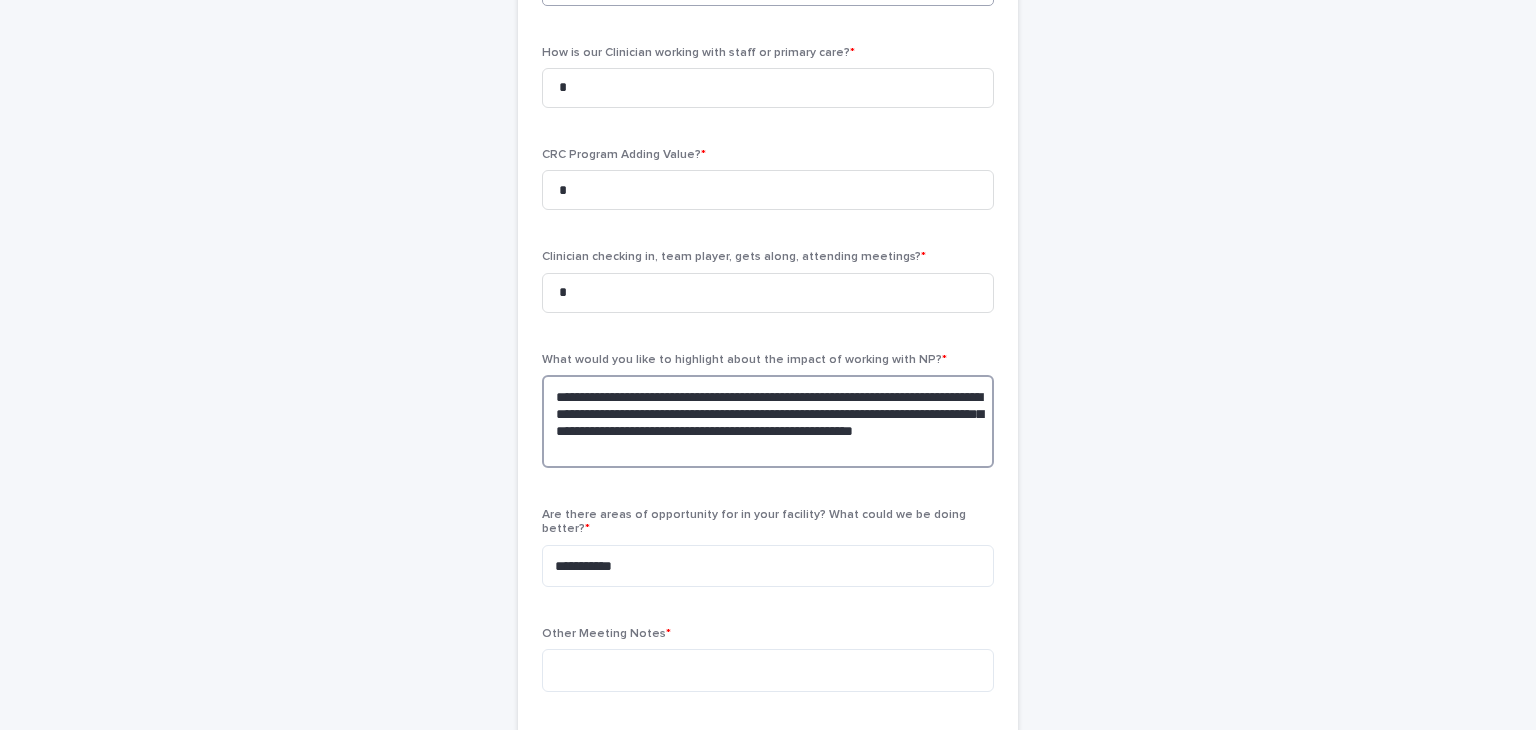 click on "**********" at bounding box center (768, 421) 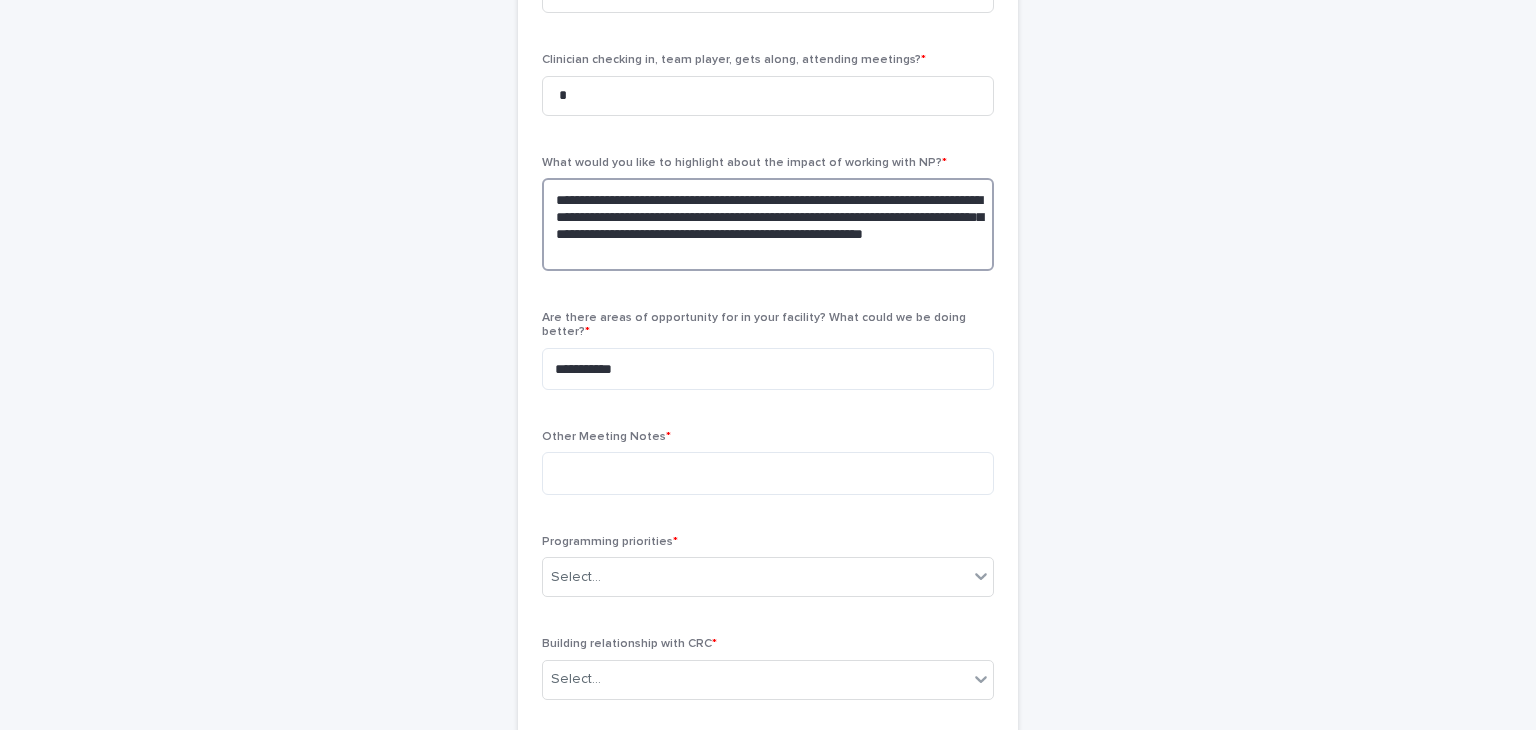 scroll, scrollTop: 664, scrollLeft: 0, axis: vertical 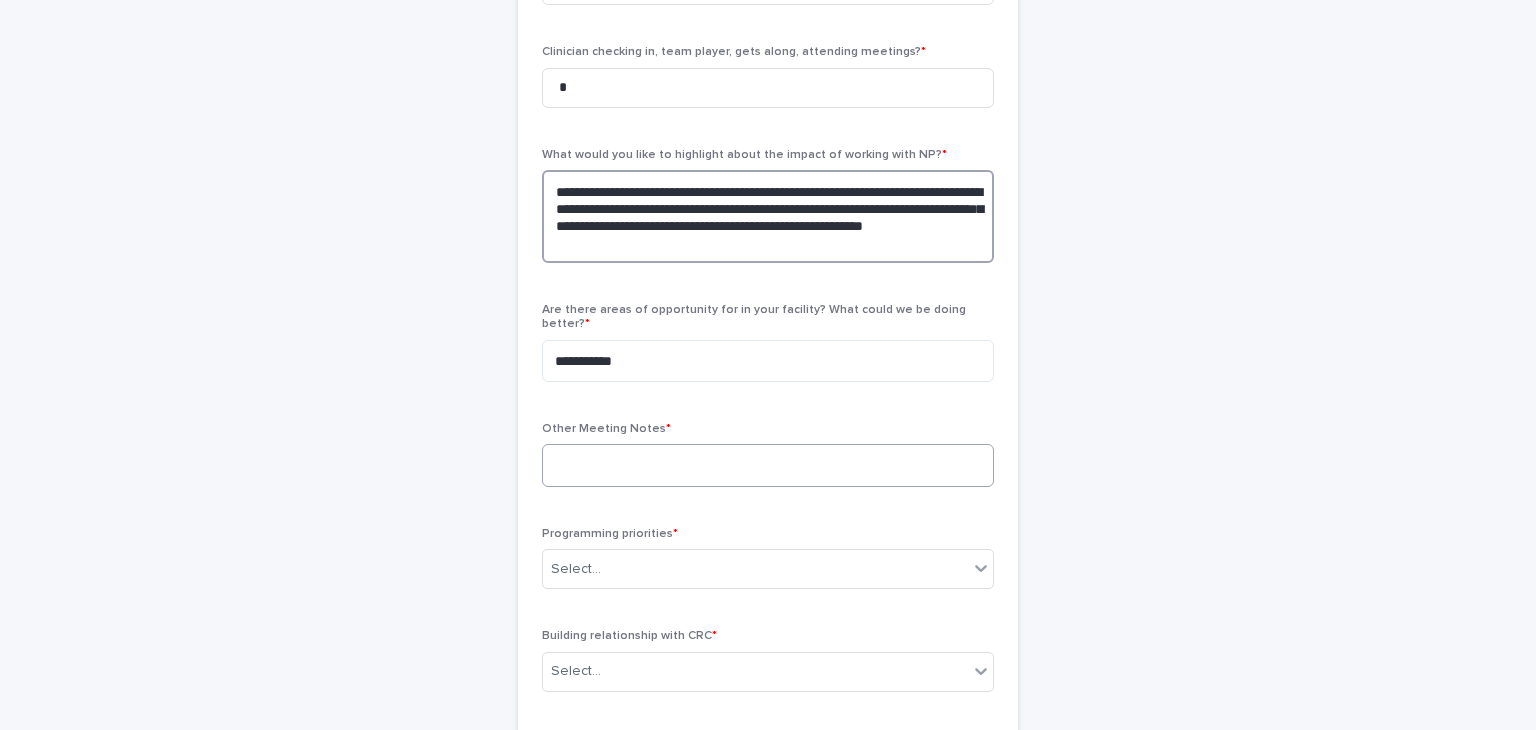 type on "**********" 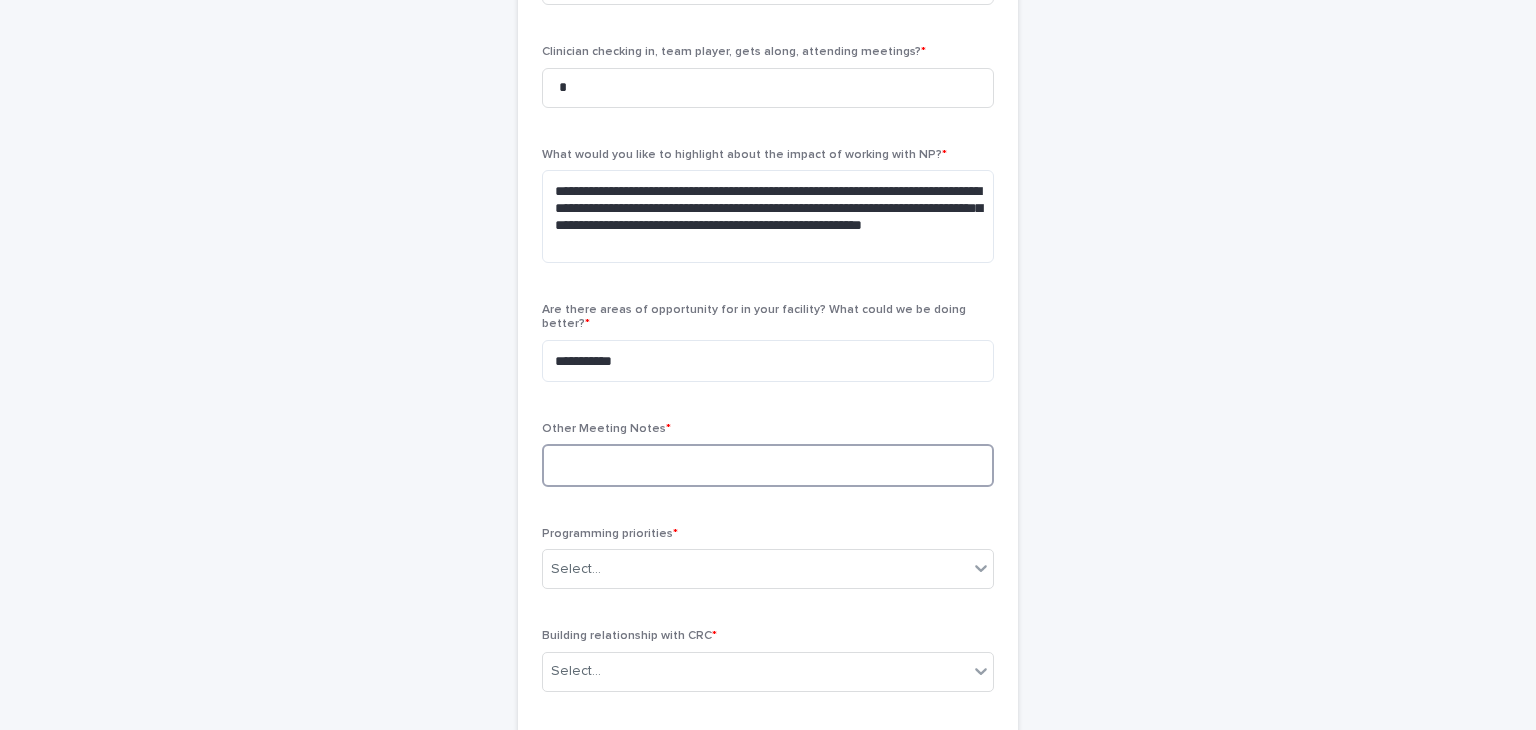 click at bounding box center (768, 465) 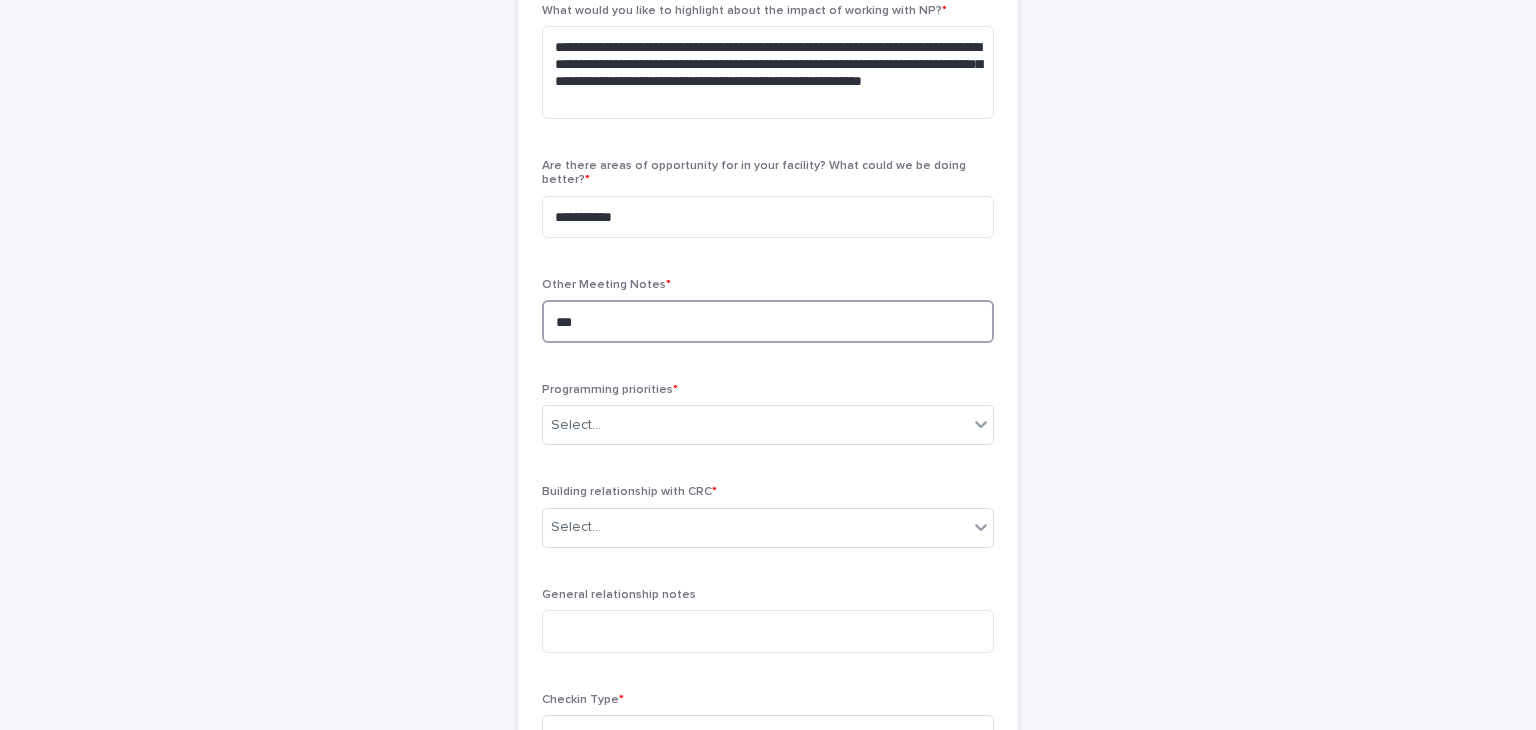 scroll, scrollTop: 813, scrollLeft: 0, axis: vertical 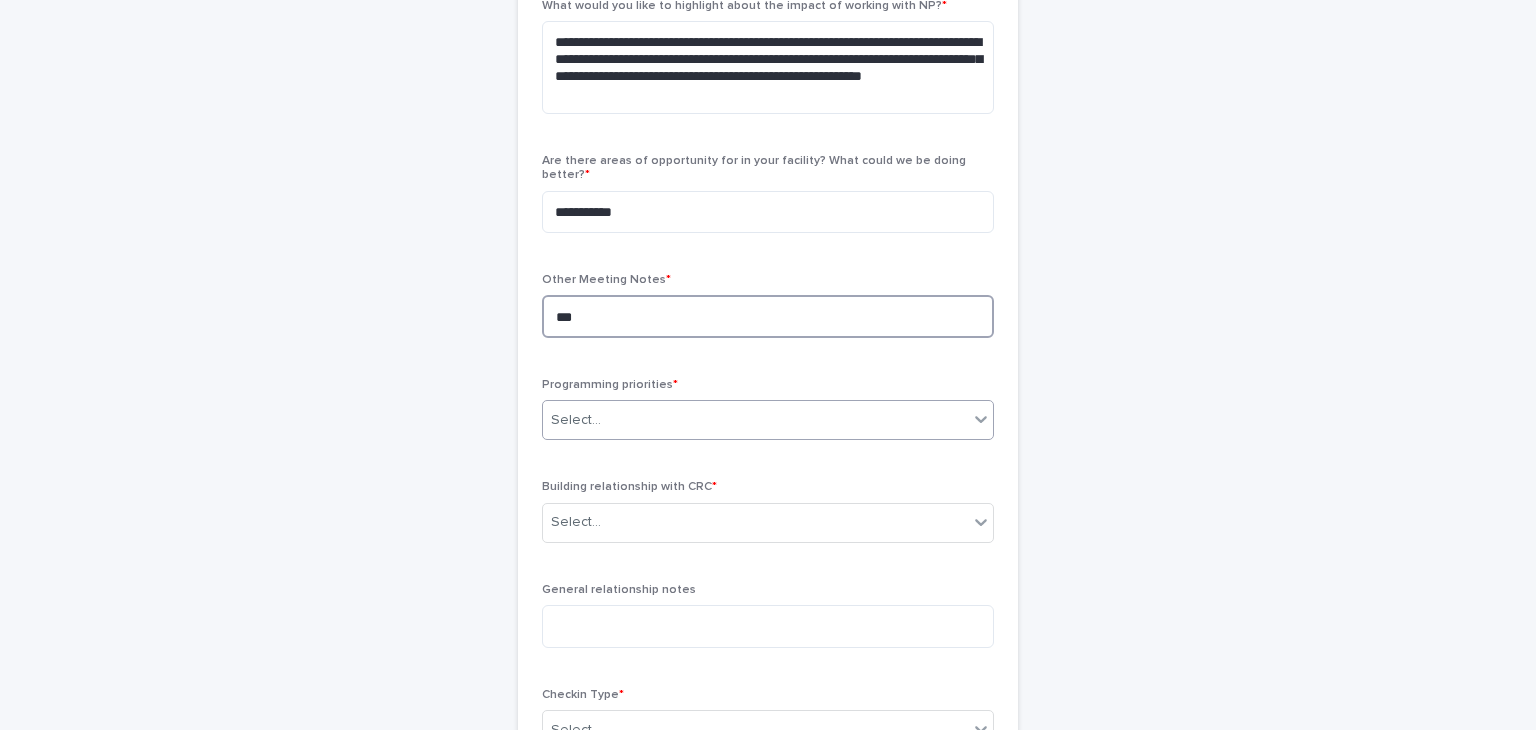 type on "***" 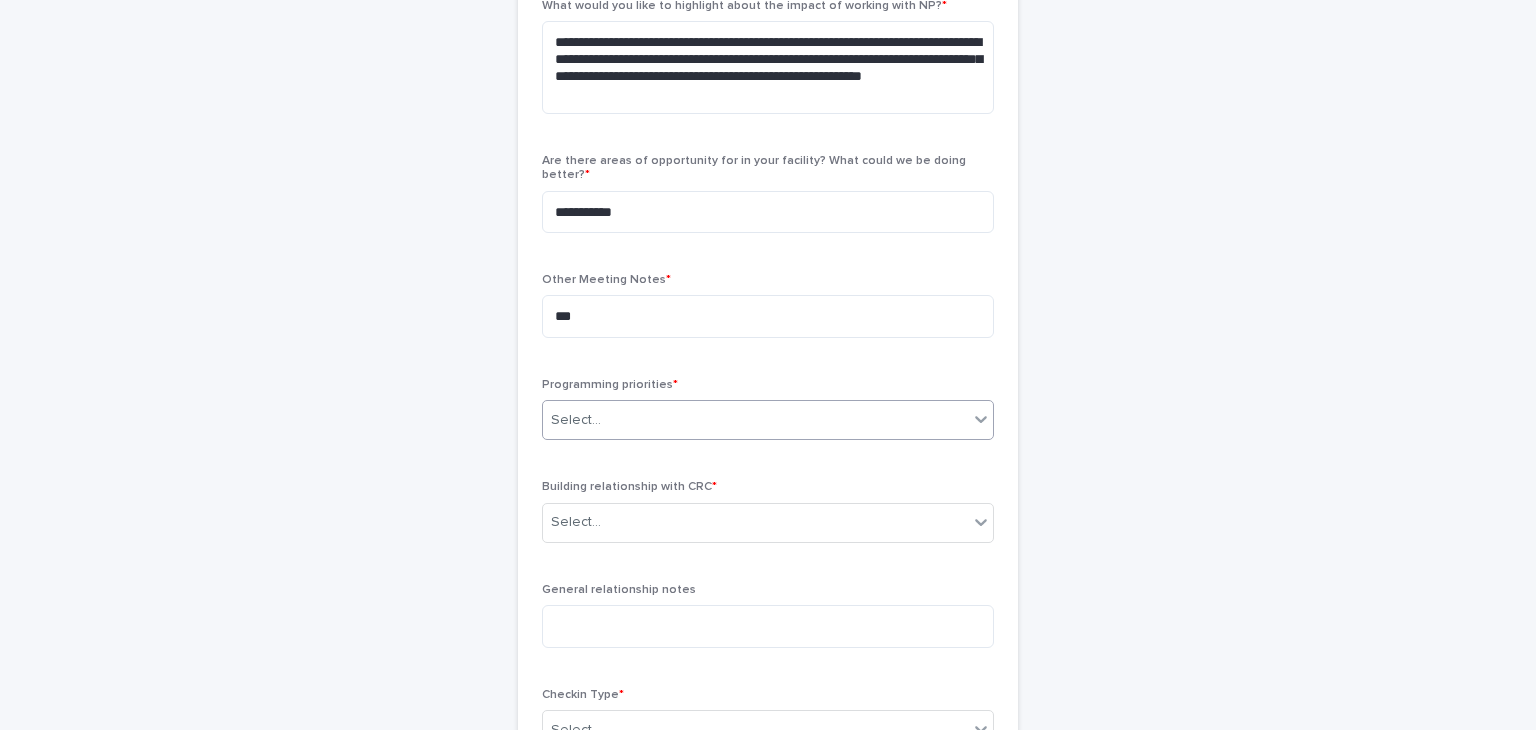 click on "Select..." at bounding box center [755, 420] 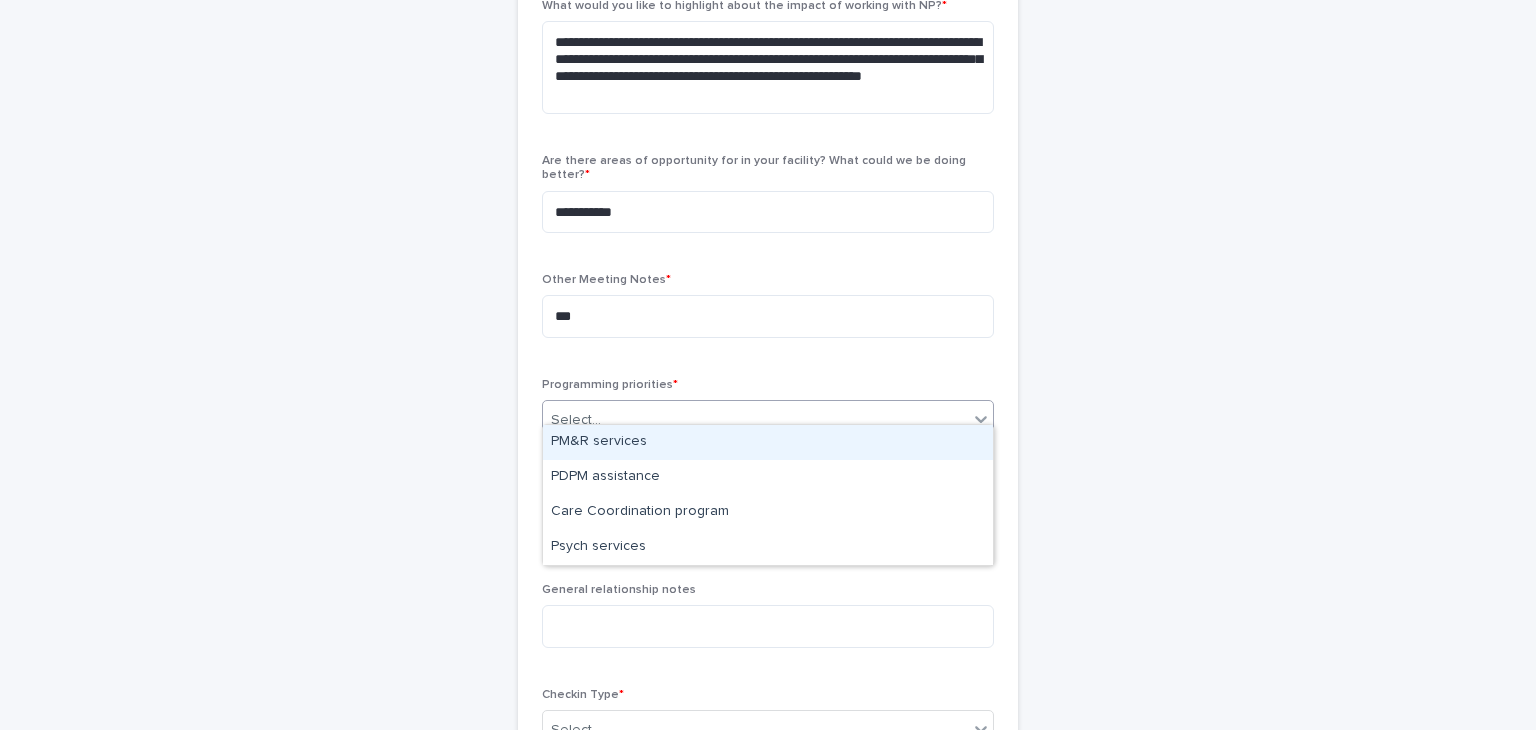 click on "PM&R services" at bounding box center [768, 442] 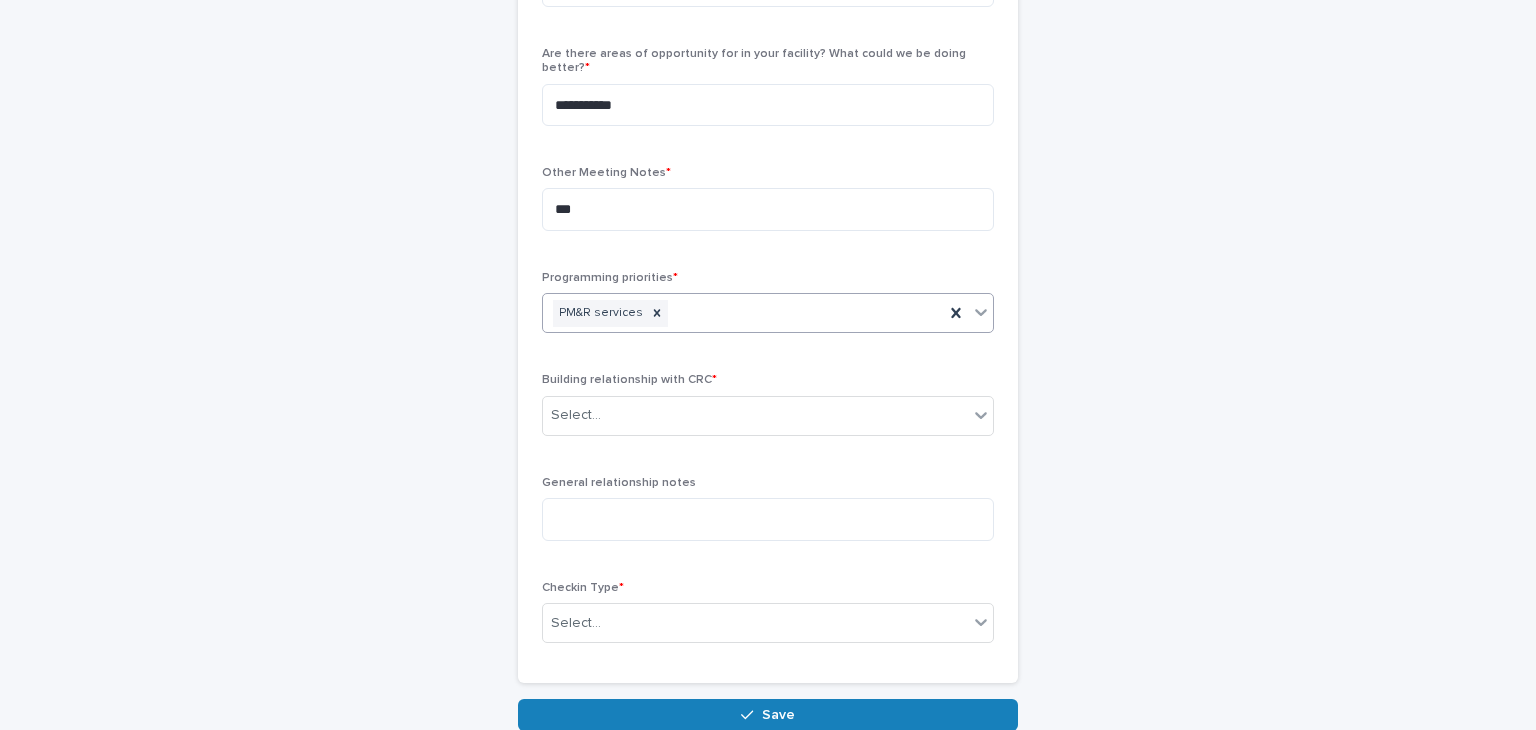 scroll, scrollTop: 921, scrollLeft: 0, axis: vertical 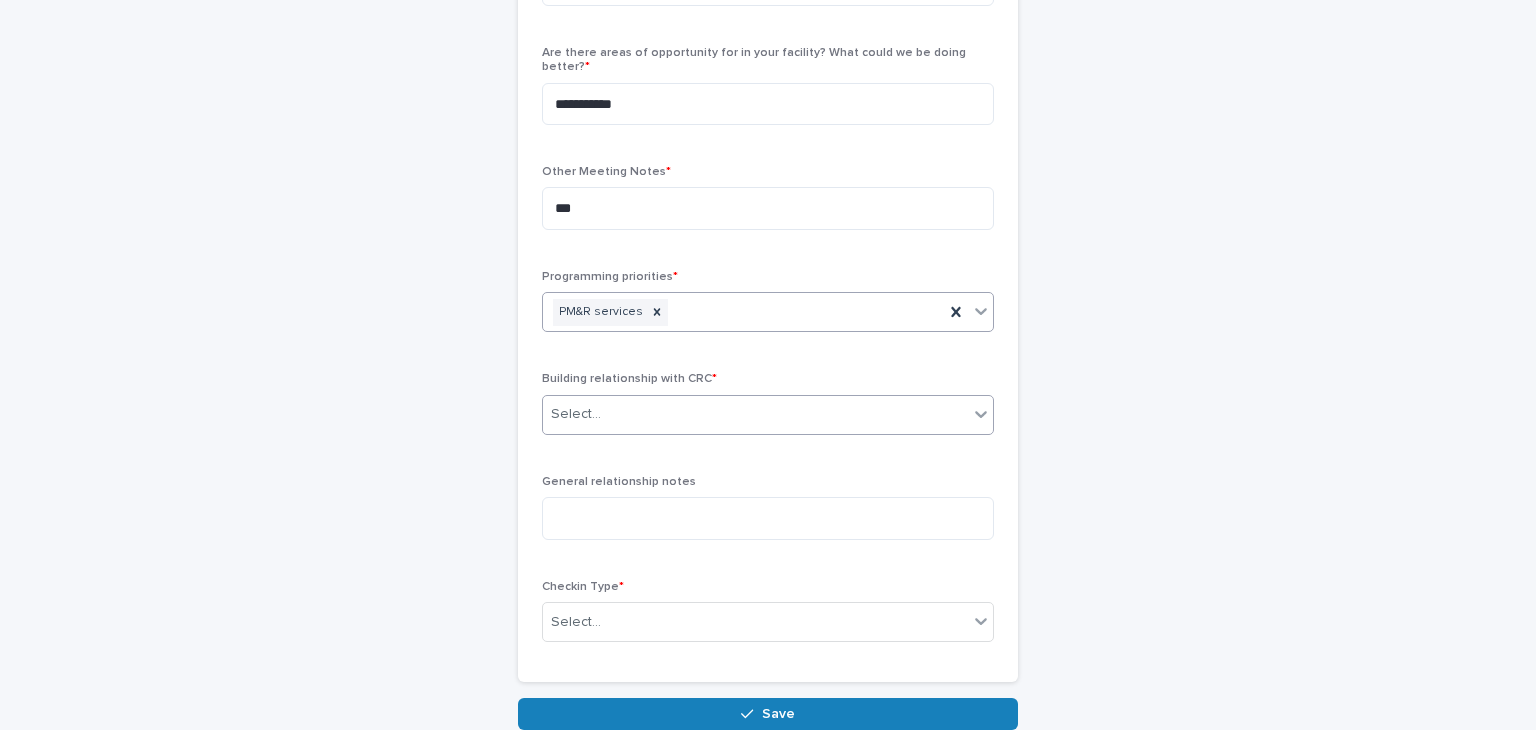 click on "Select..." at bounding box center [755, 414] 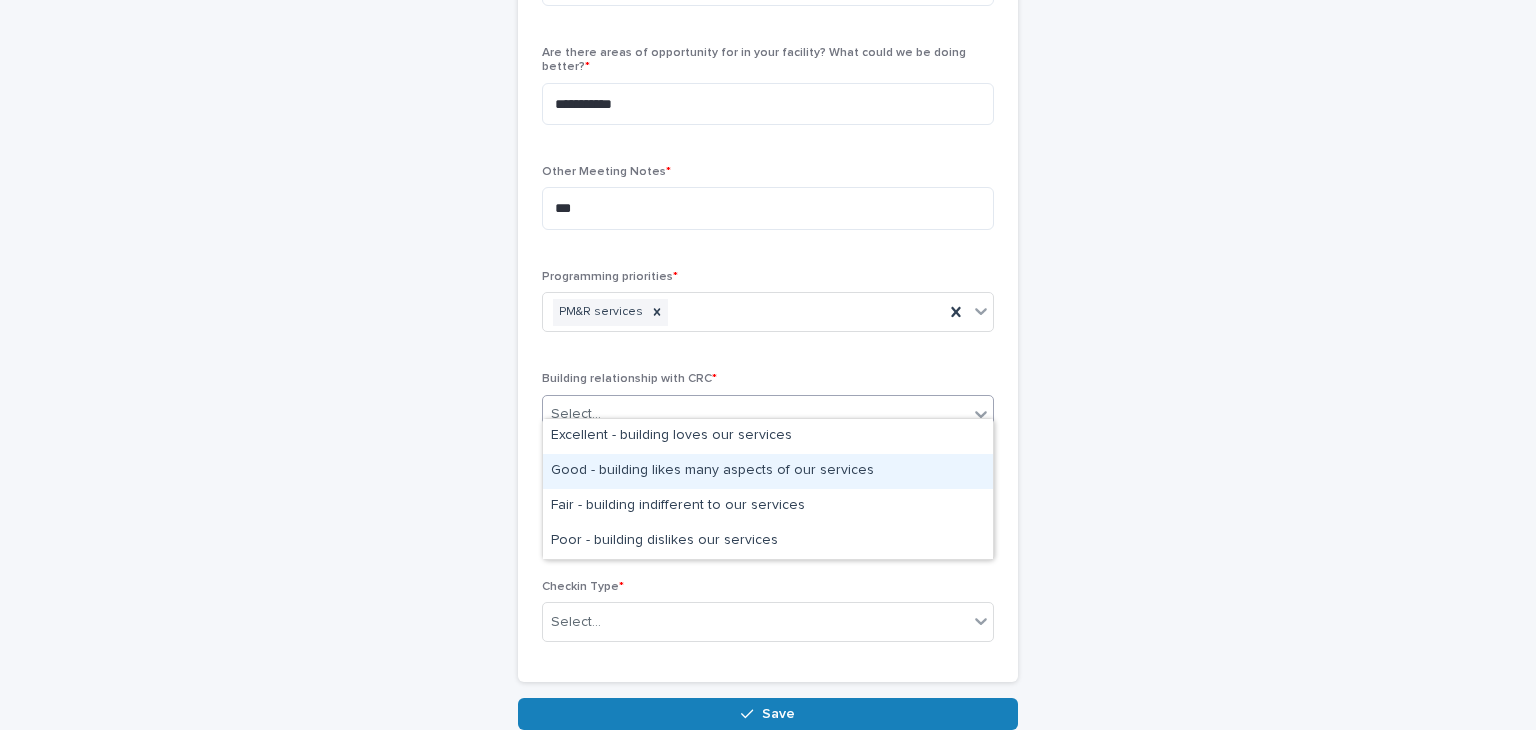 click on "Good - building likes many aspects of our services" at bounding box center (768, 471) 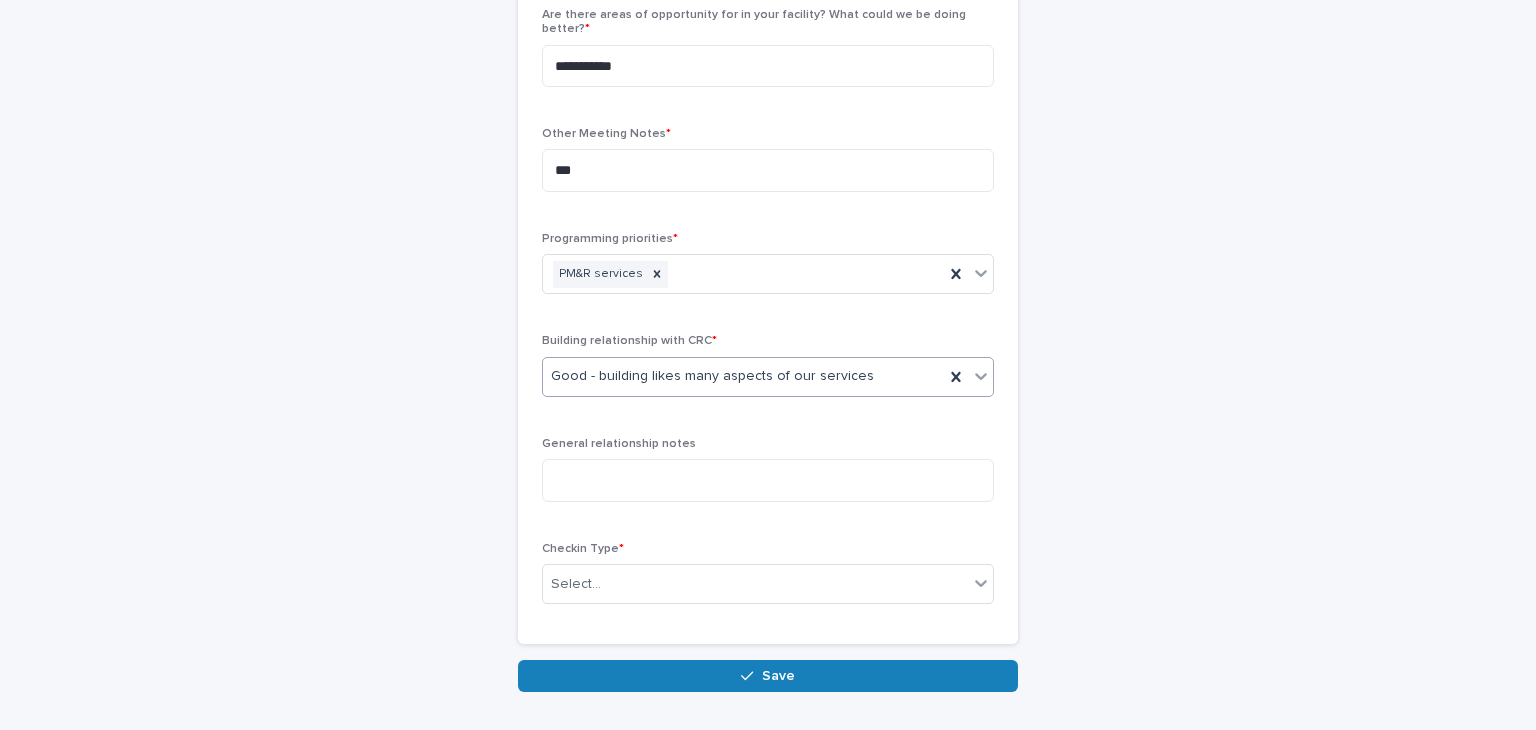 scroll, scrollTop: 960, scrollLeft: 0, axis: vertical 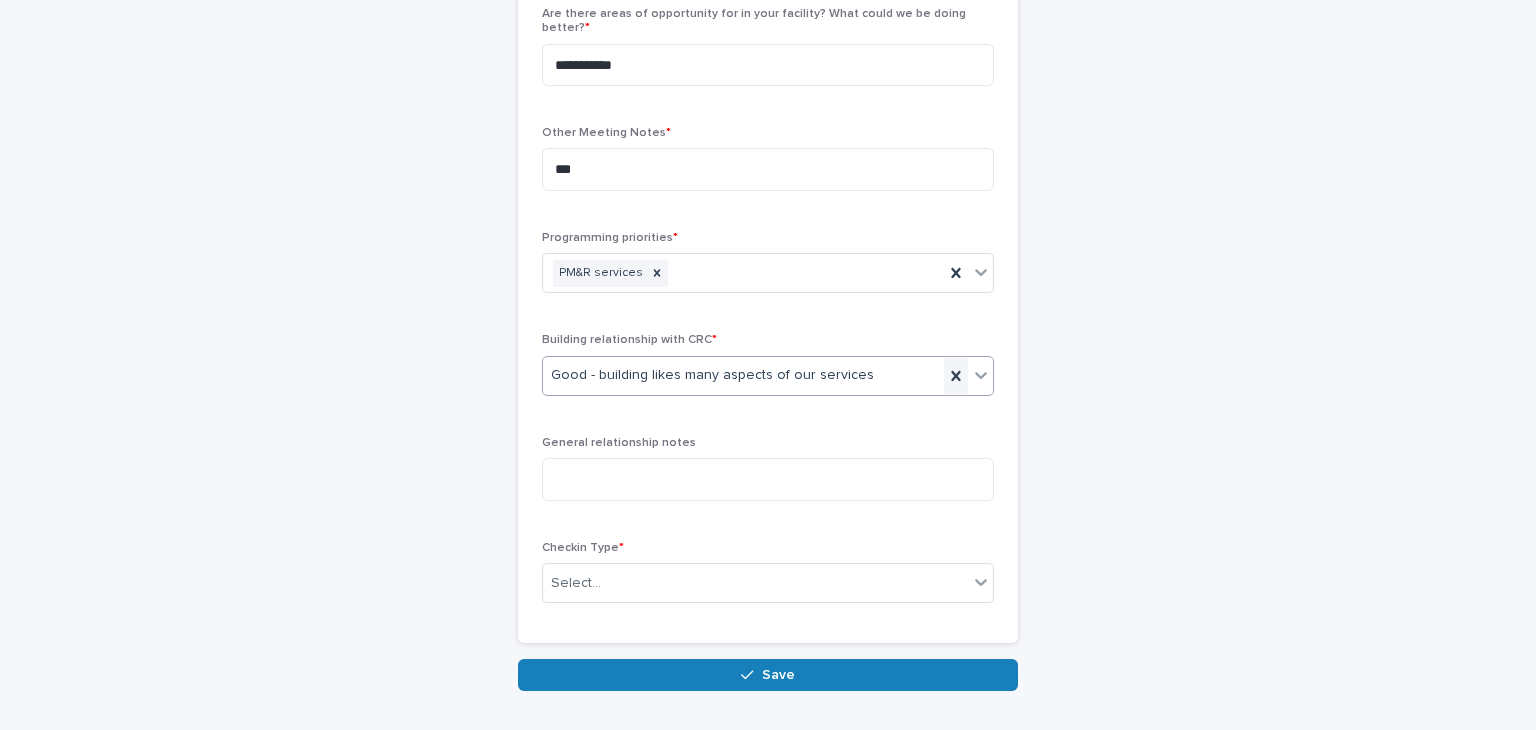 click 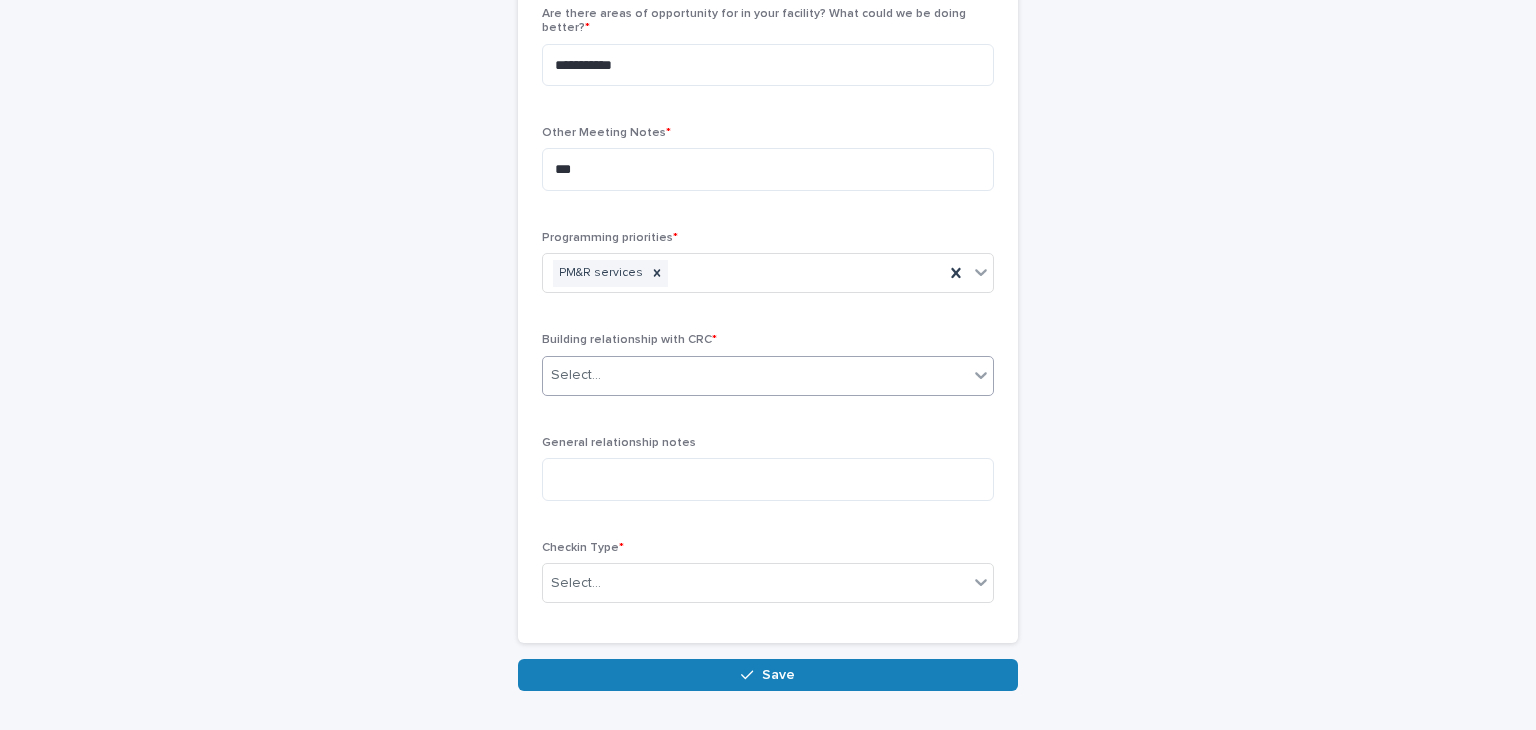 click on "Select..." at bounding box center [755, 375] 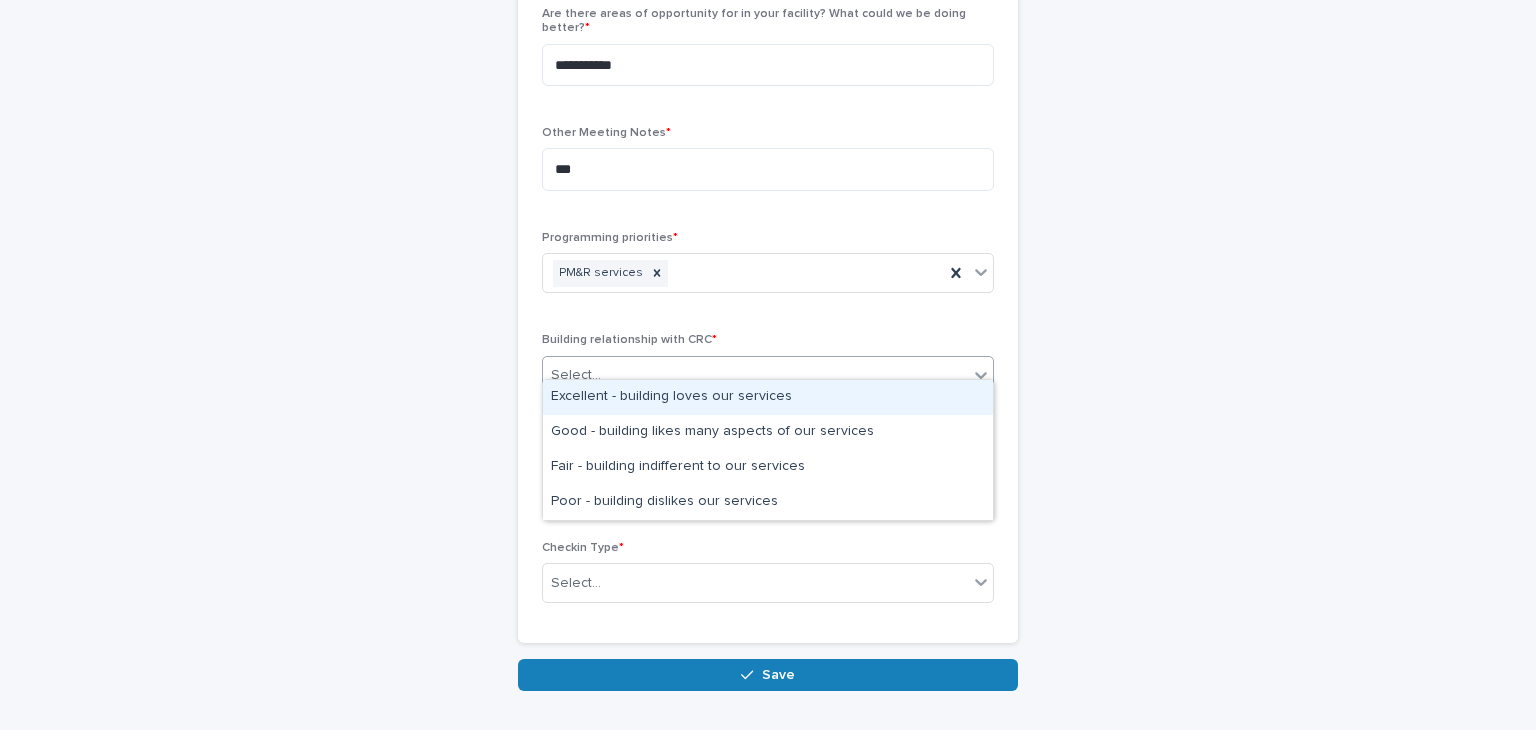 click on "Excellent - building loves our services" at bounding box center [768, 397] 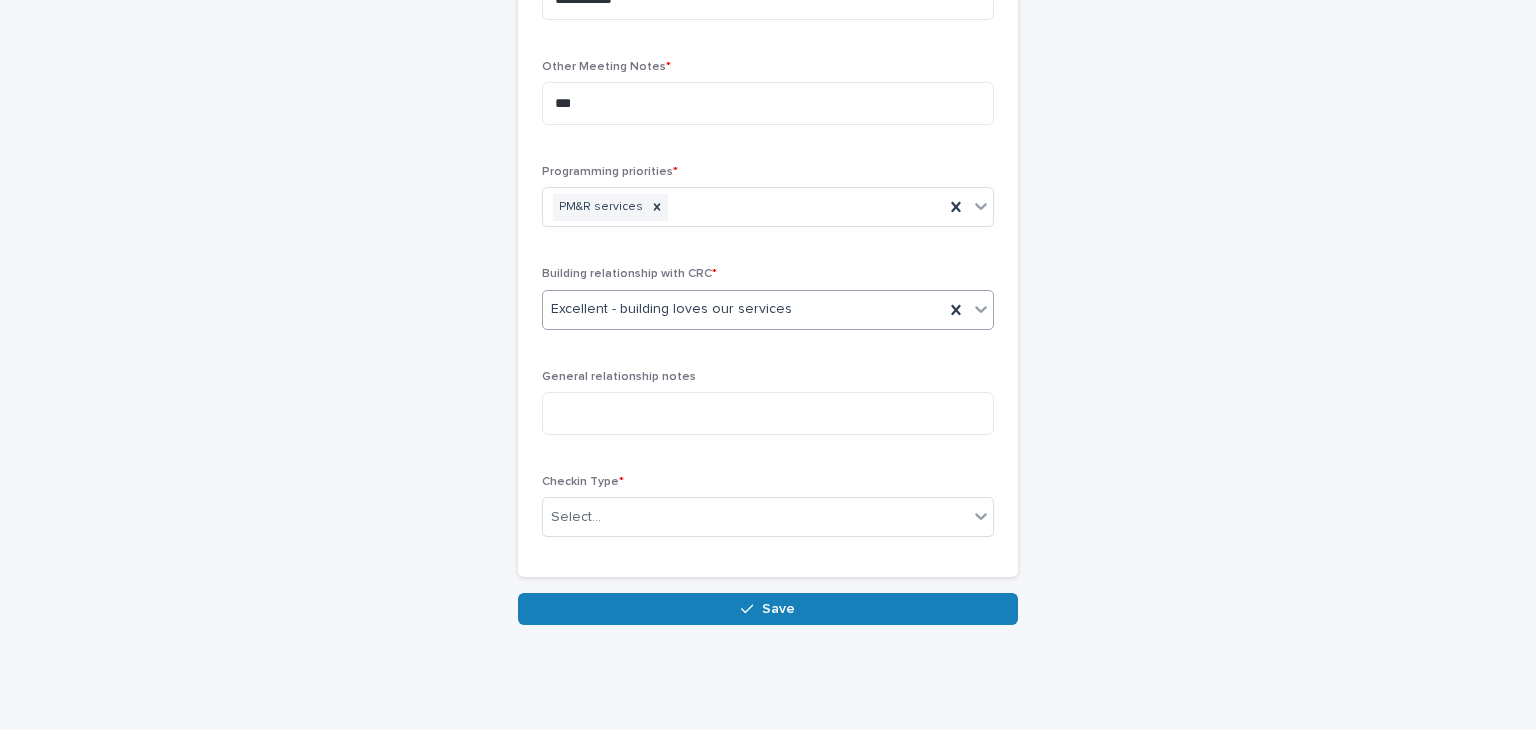 scroll, scrollTop: 1061, scrollLeft: 0, axis: vertical 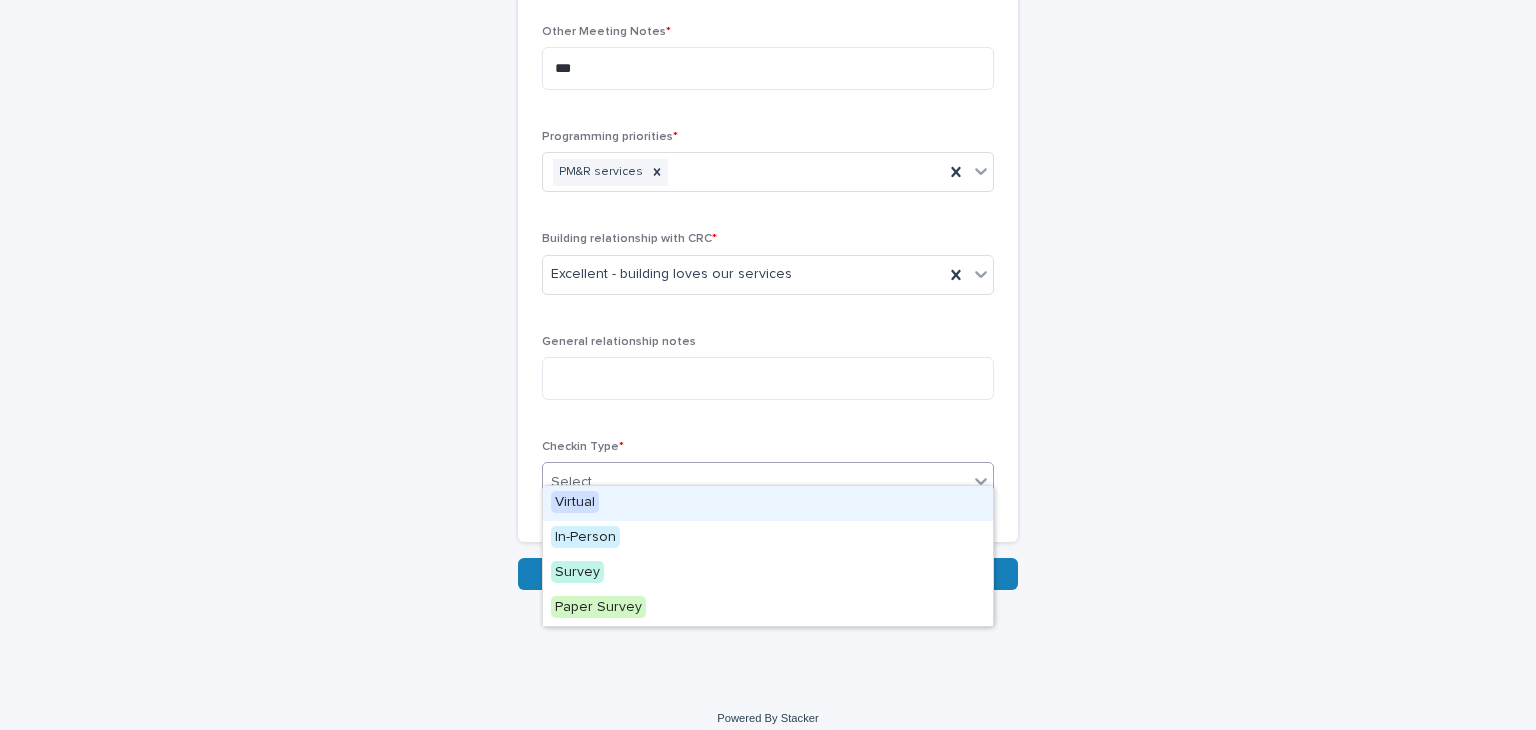 click on "Select..." at bounding box center [755, 482] 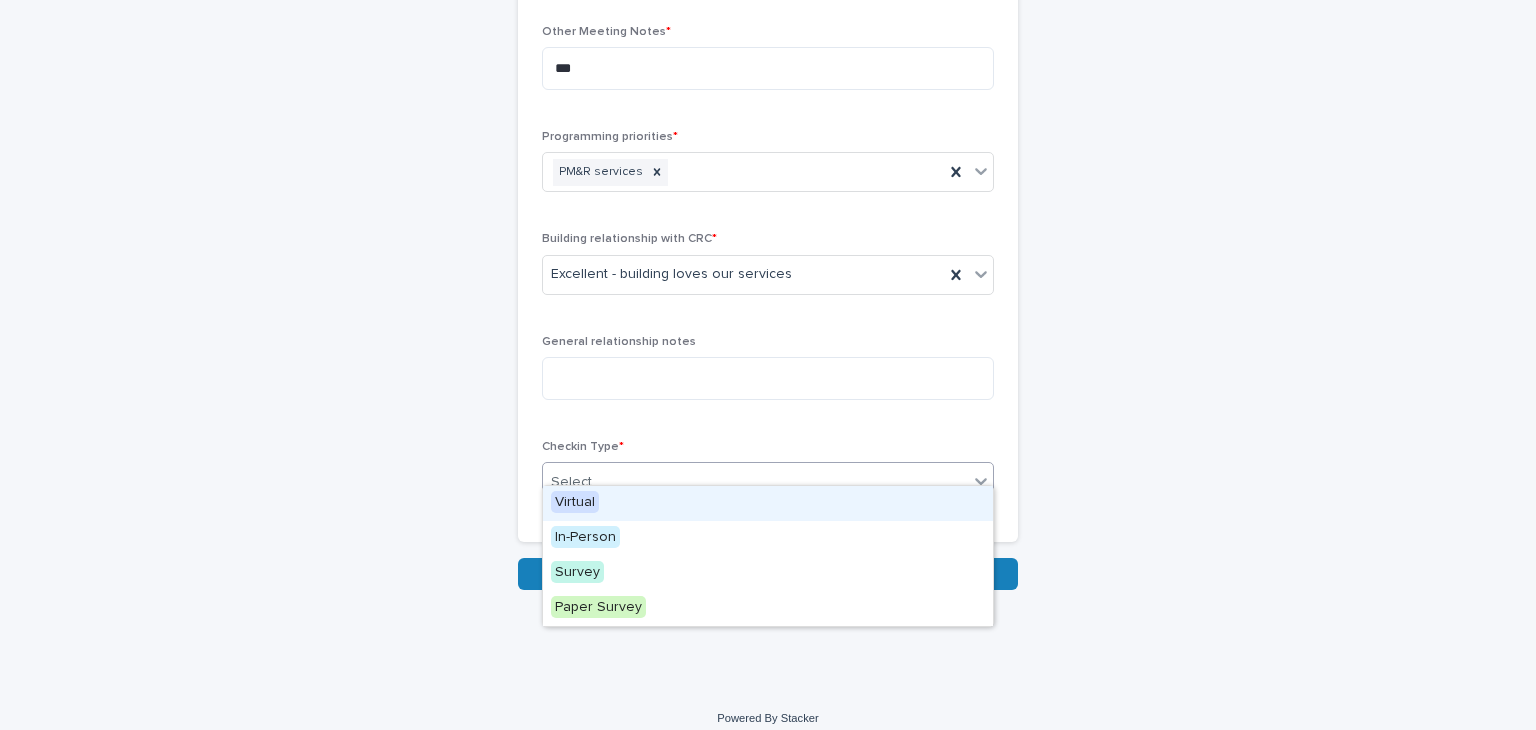 click on "Virtual" at bounding box center (575, 502) 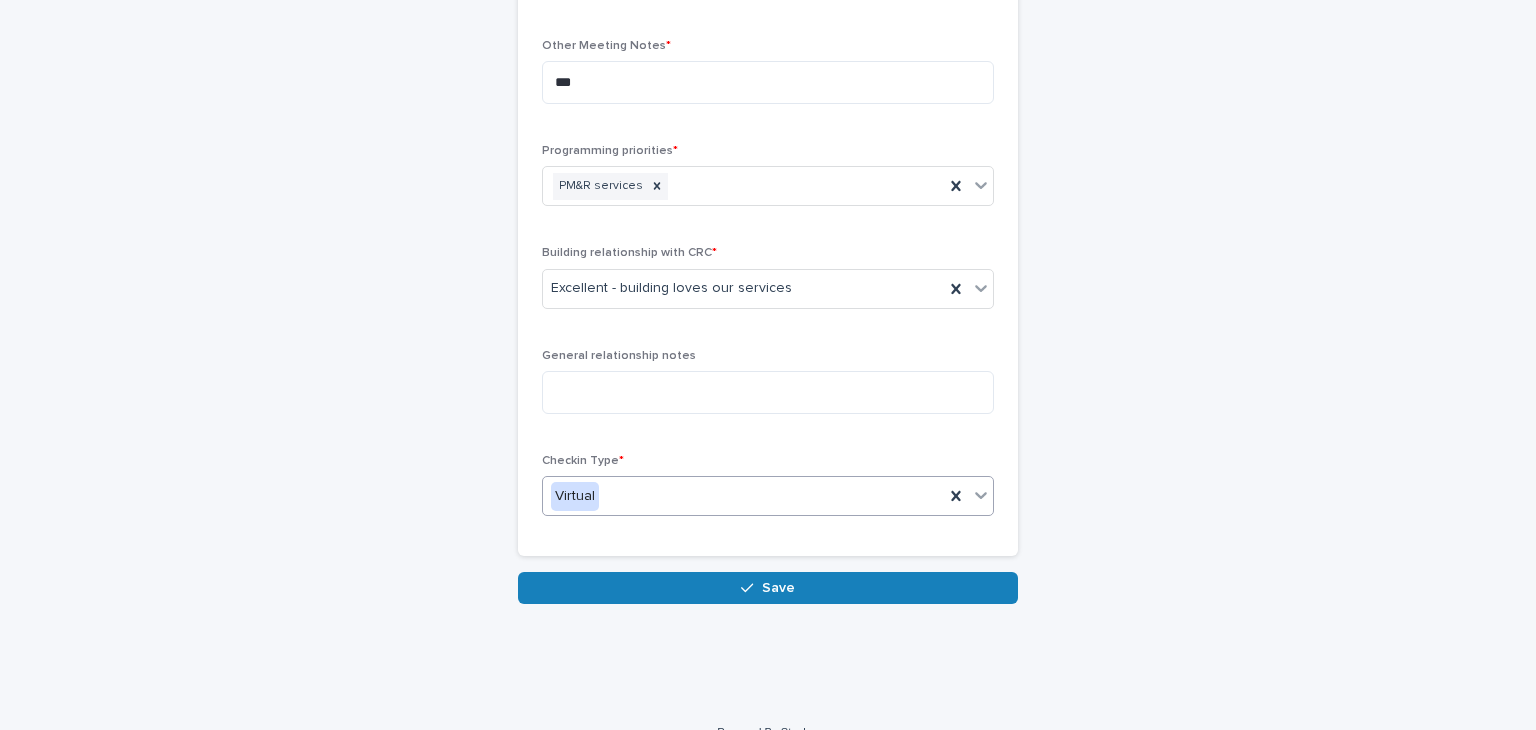 scroll, scrollTop: 1061, scrollLeft: 0, axis: vertical 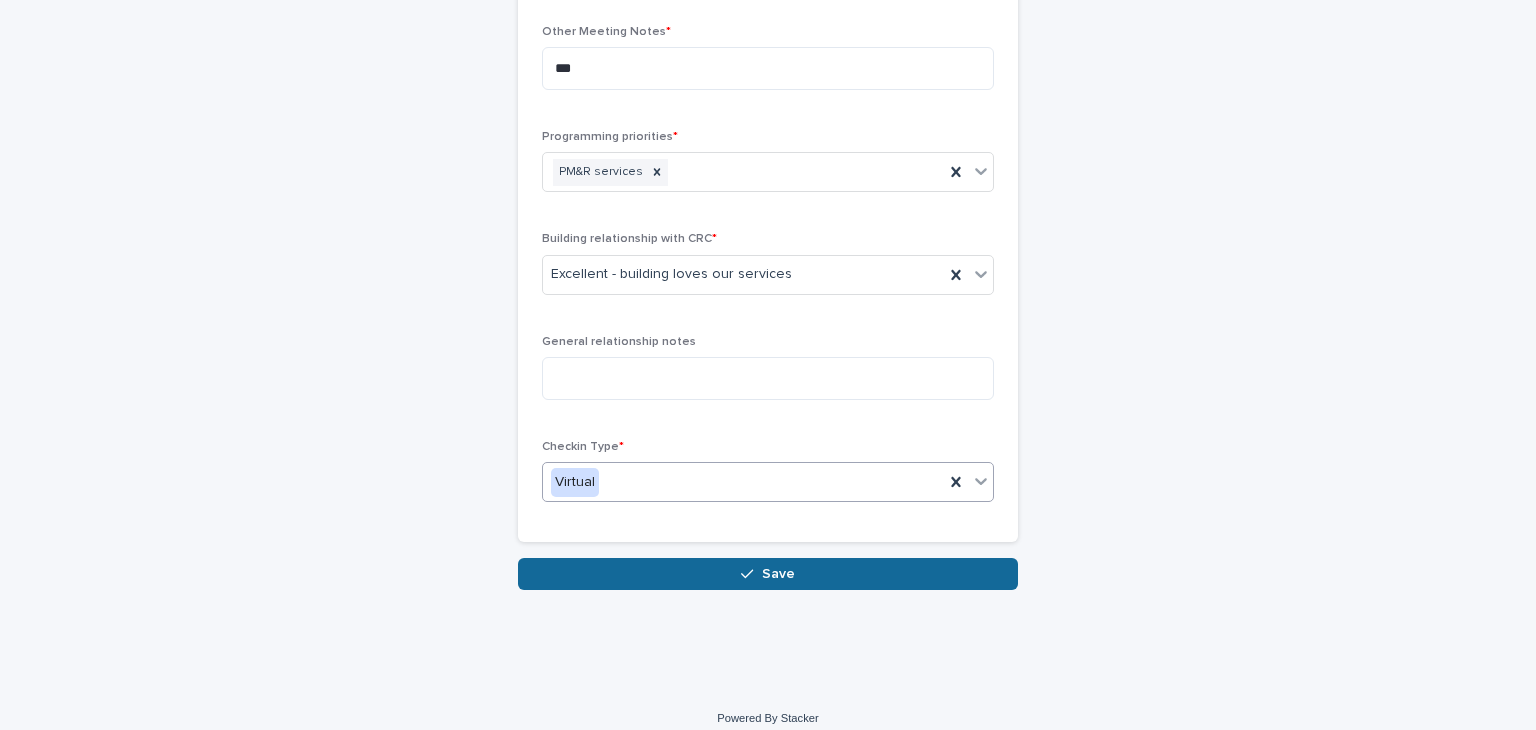 click on "Save" at bounding box center [778, 574] 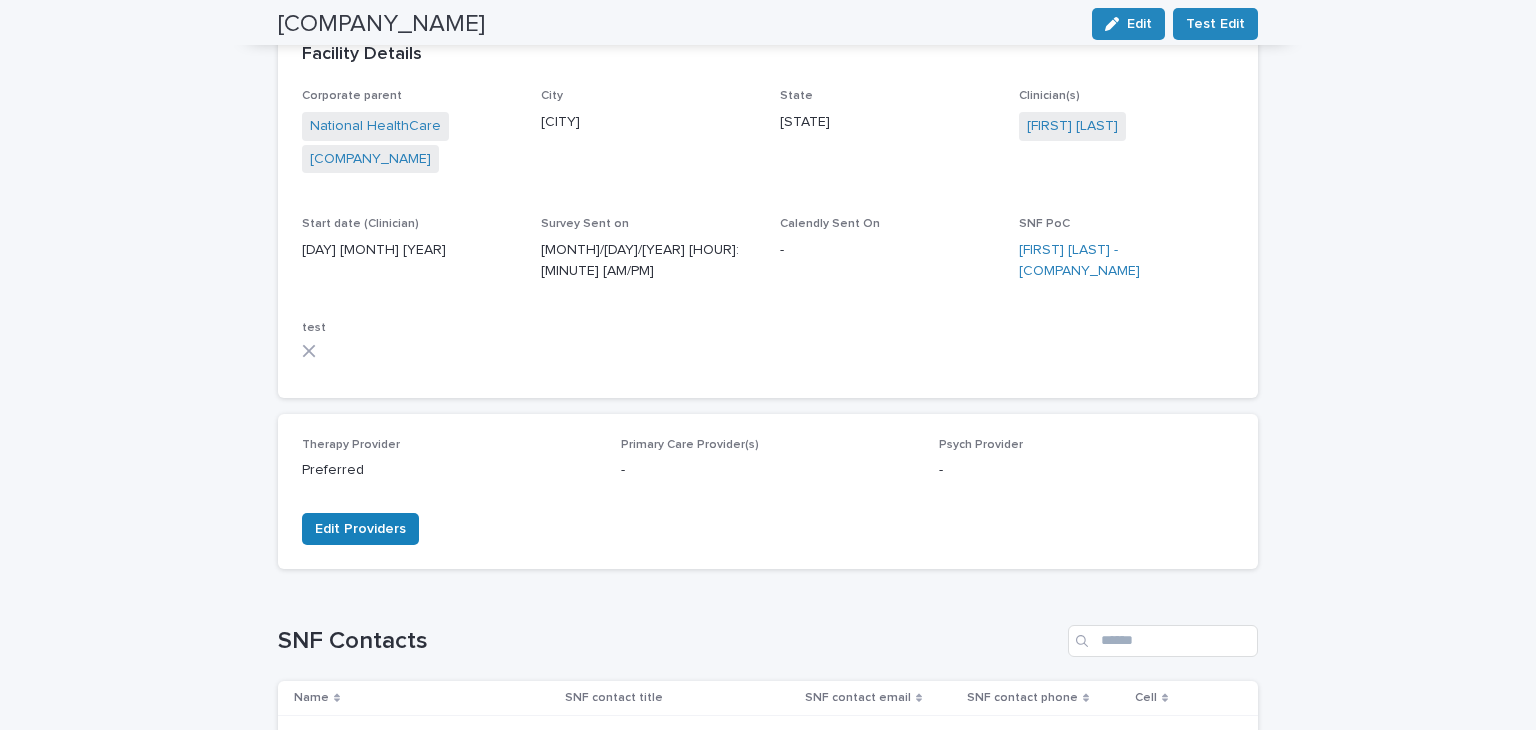 scroll, scrollTop: 0, scrollLeft: 0, axis: both 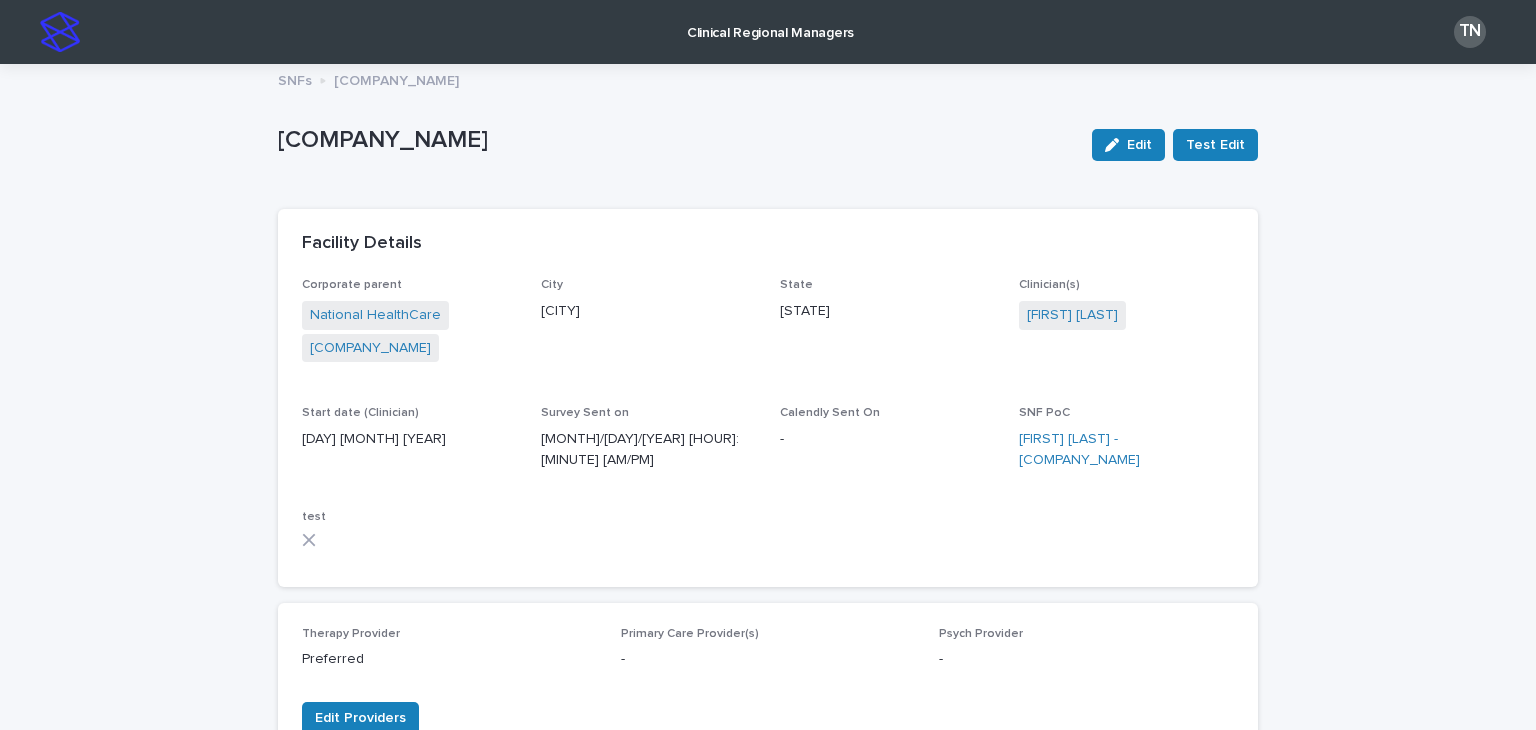 click at bounding box center [60, 32] 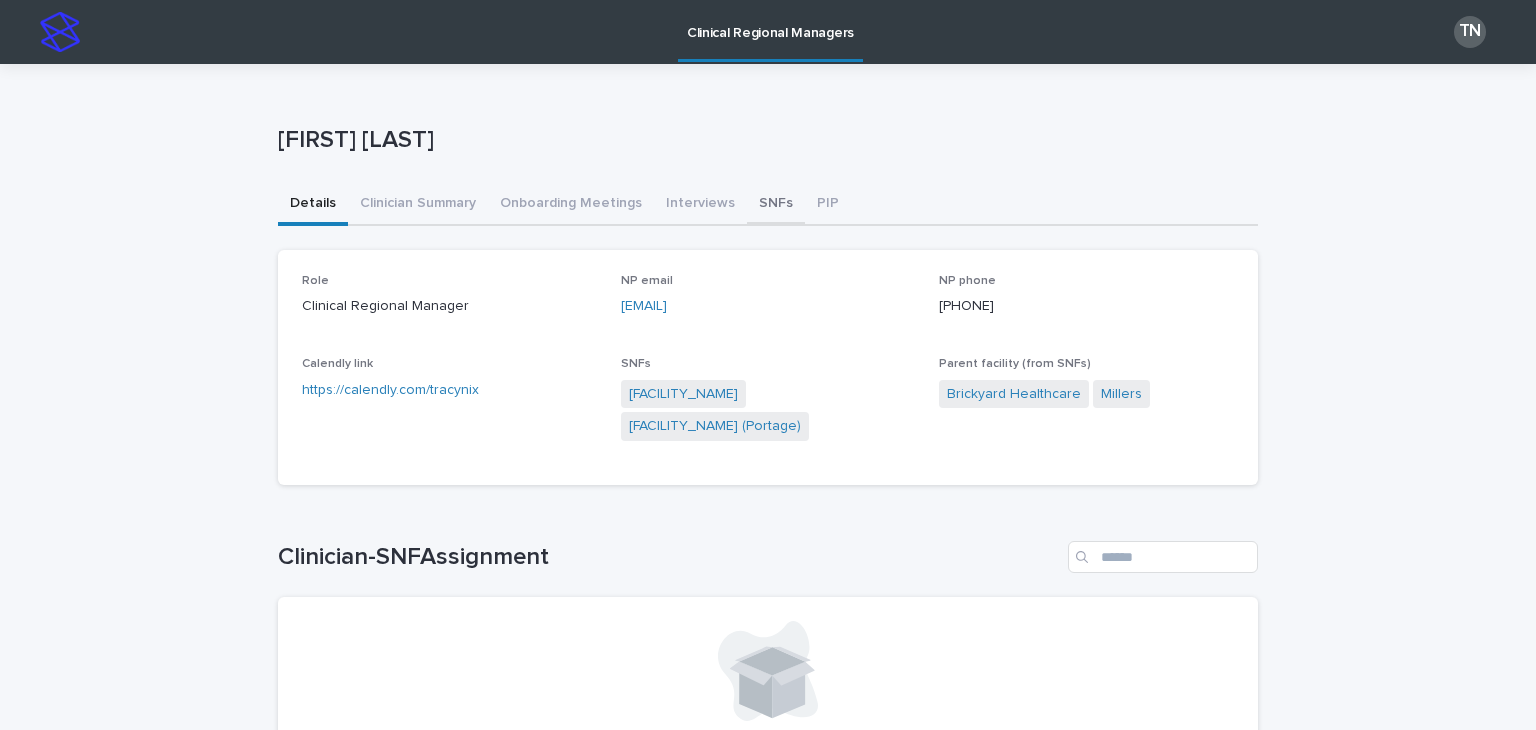 click on "SNFs" at bounding box center (776, 205) 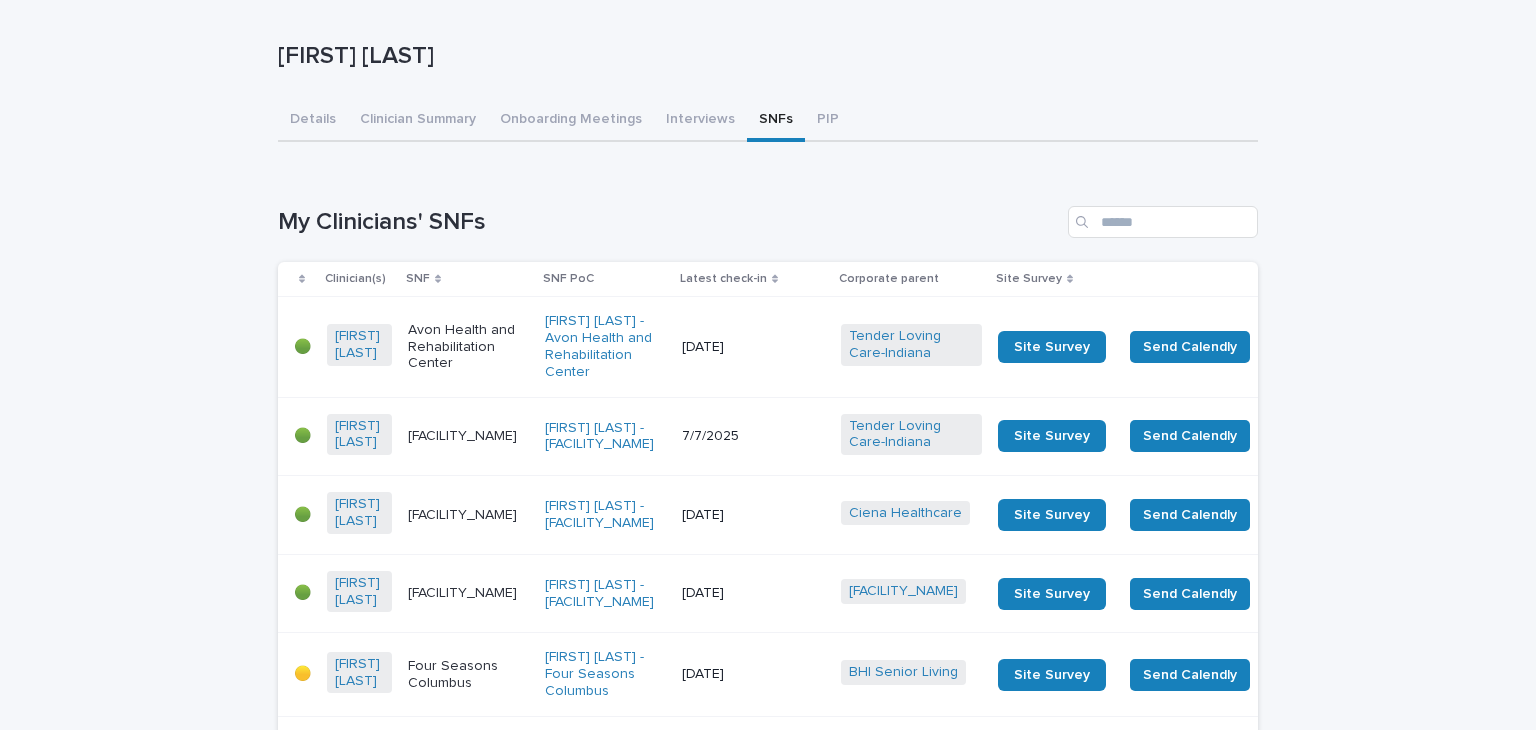 scroll, scrollTop: 0, scrollLeft: 0, axis: both 